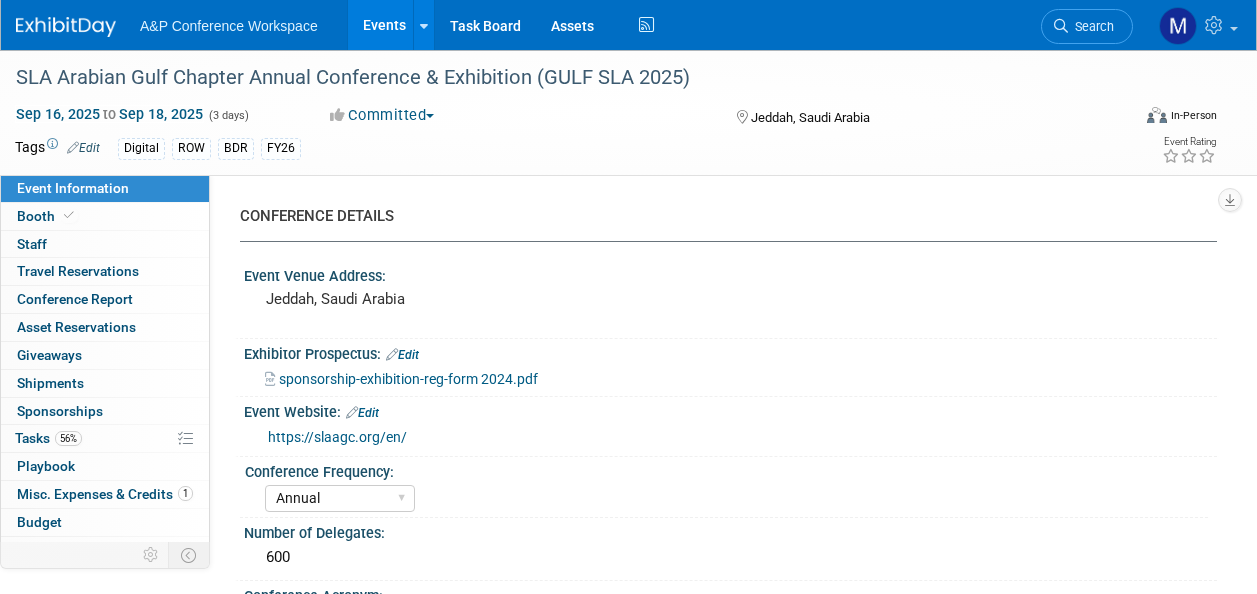 select on "Annual" 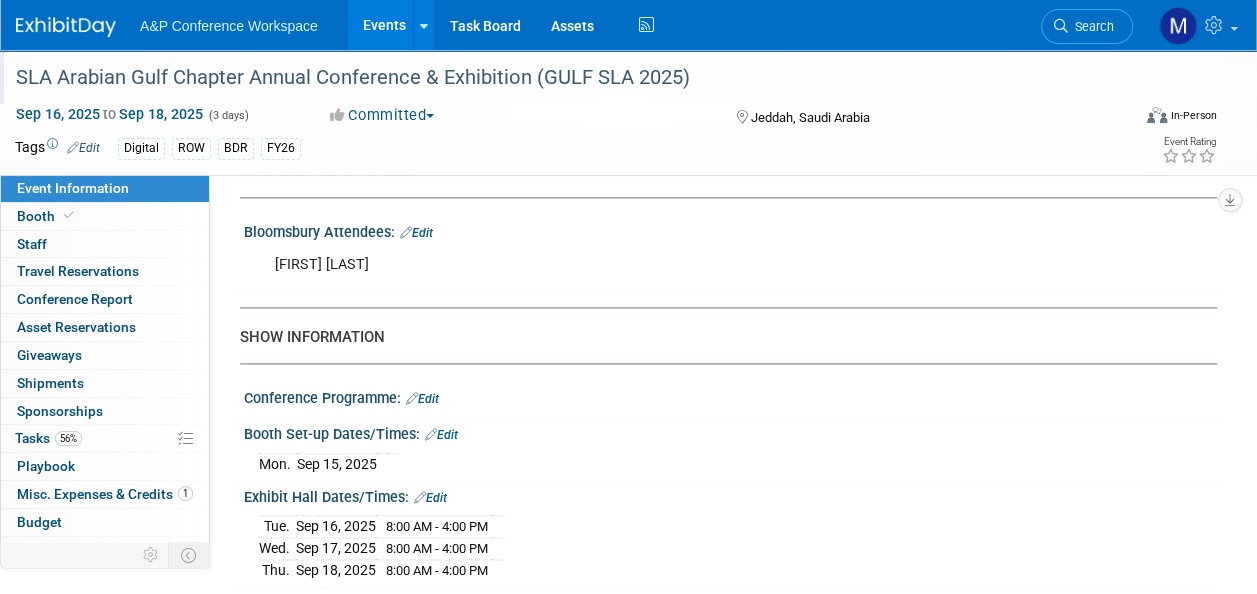 scroll, scrollTop: 0, scrollLeft: 0, axis: both 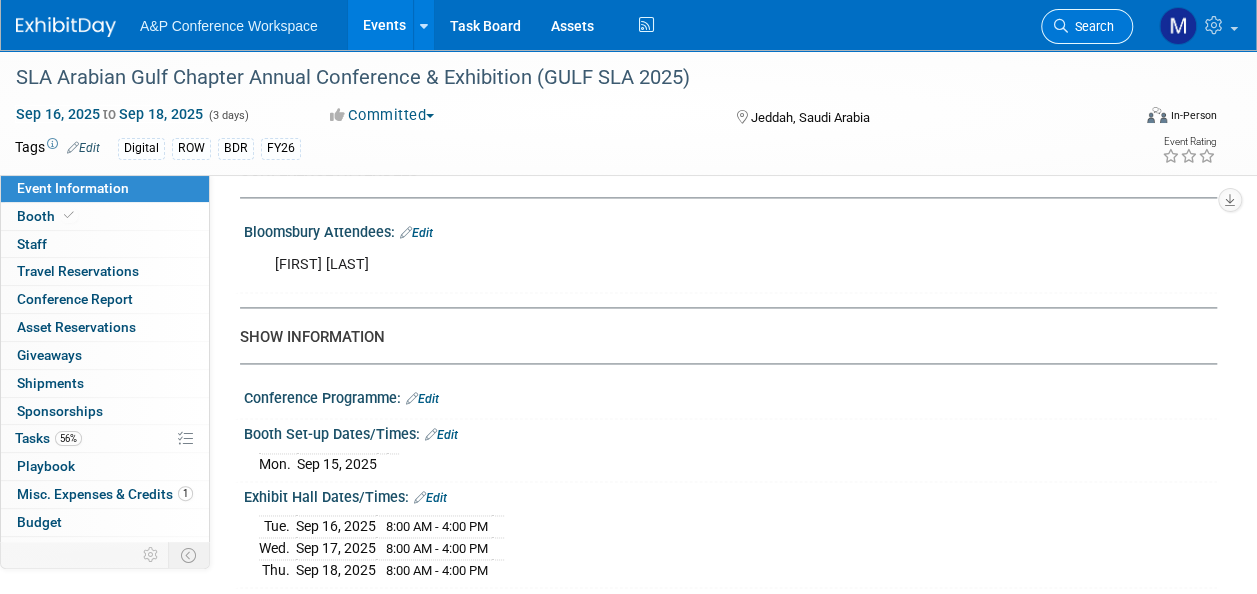 click on "Search" at bounding box center (1091, 26) 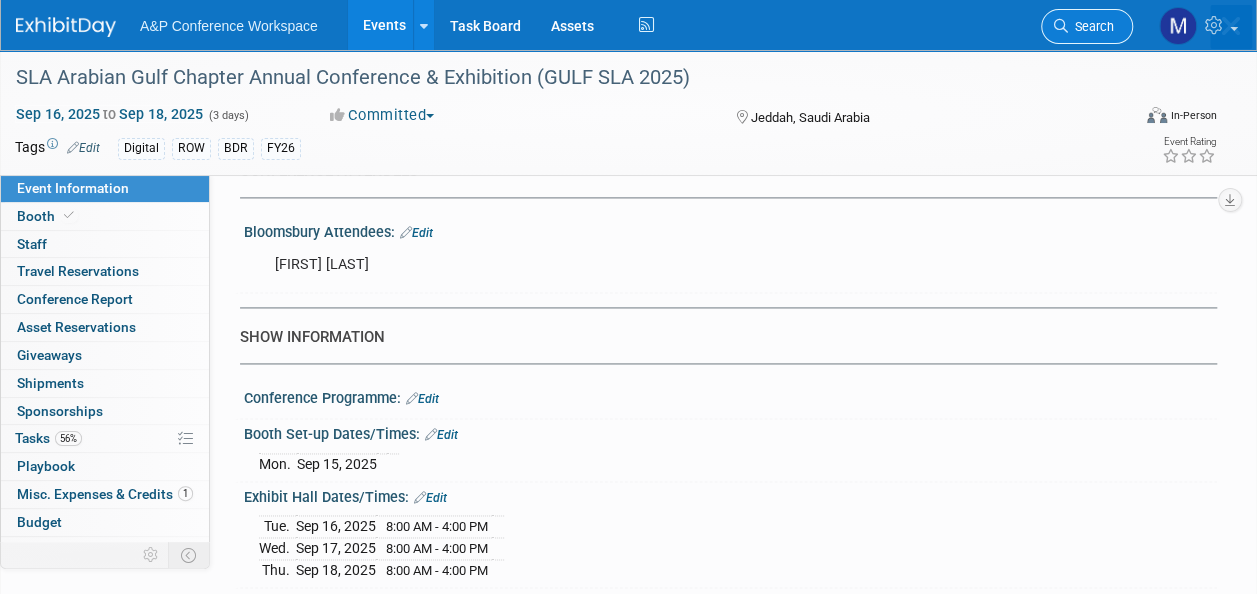scroll, scrollTop: 0, scrollLeft: 0, axis: both 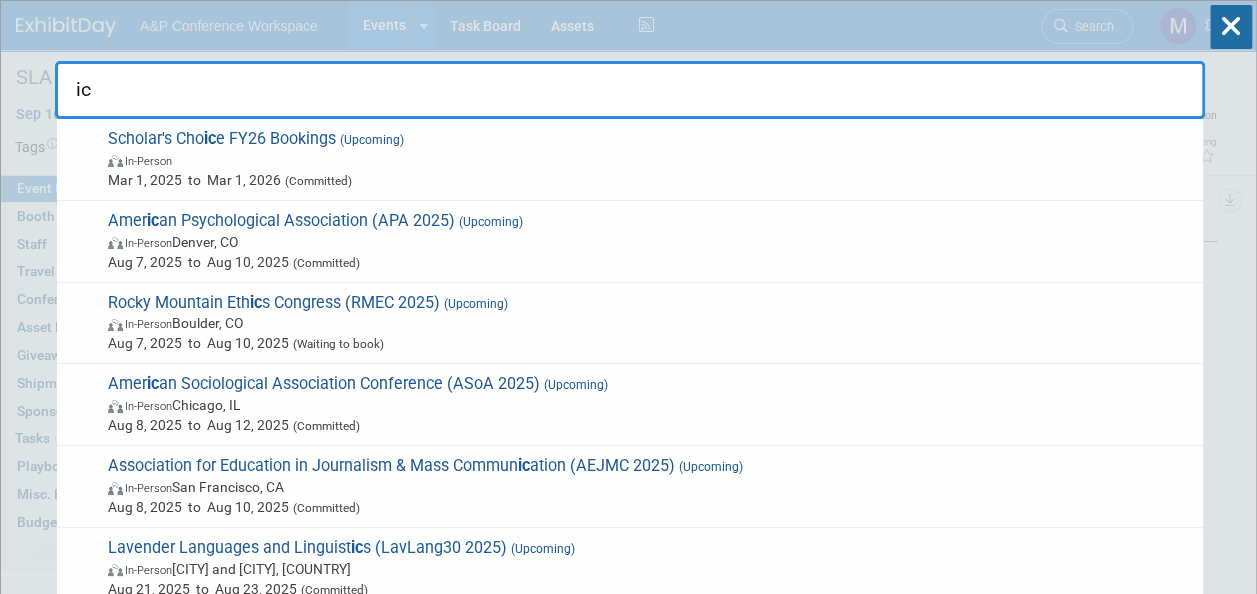 type on "i" 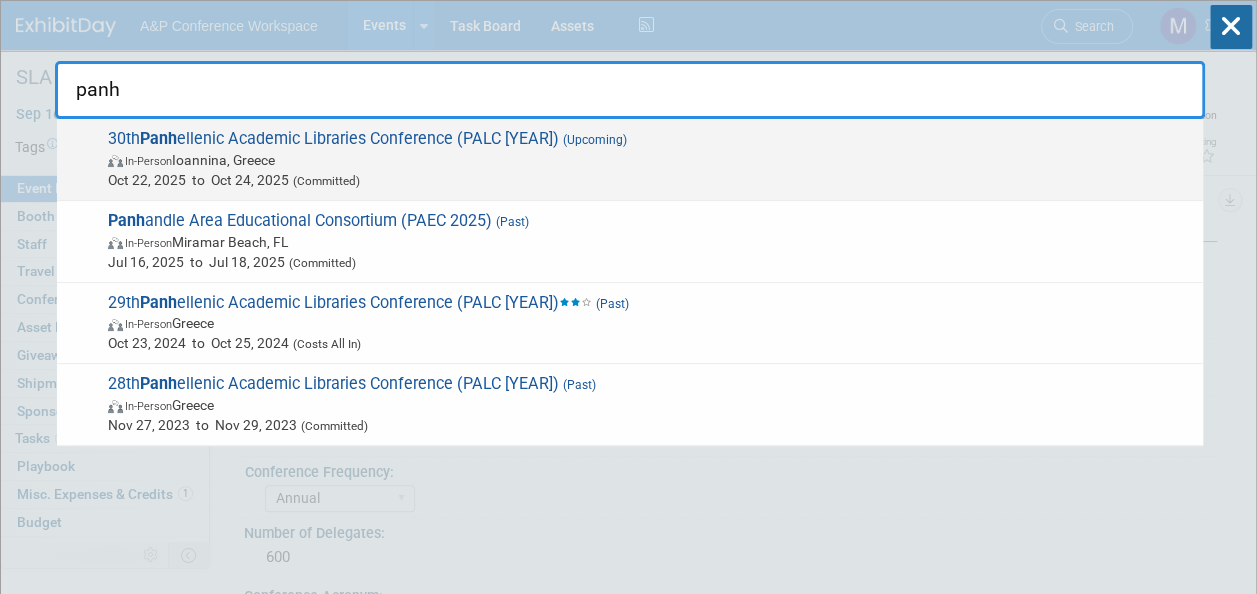 type on "panh" 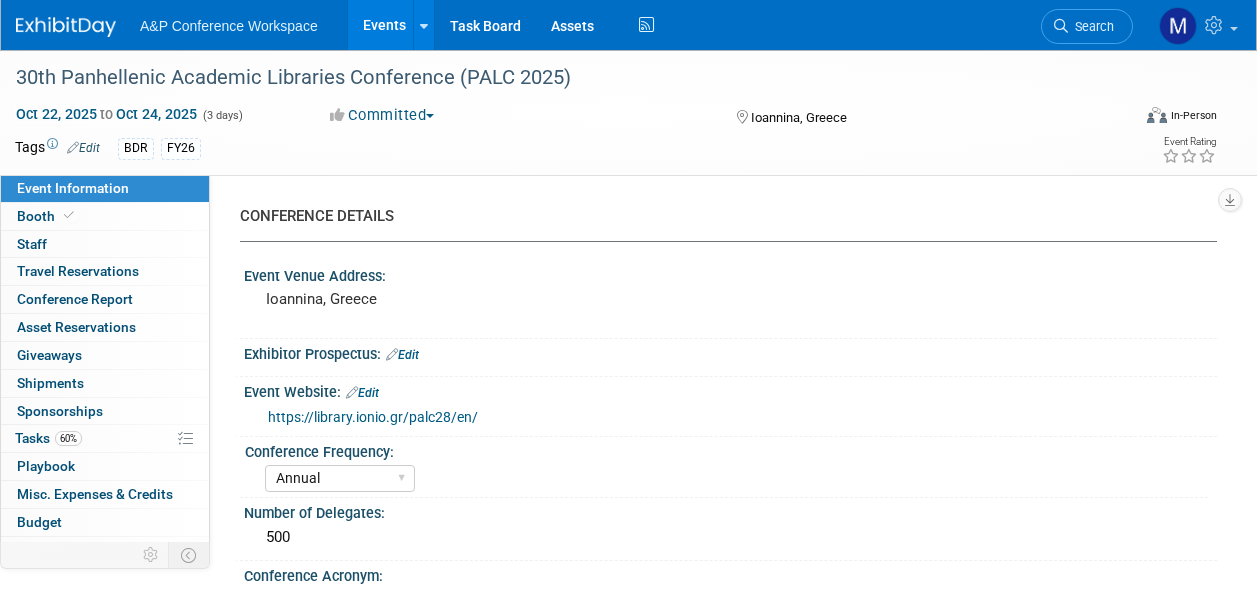 select on "Annual" 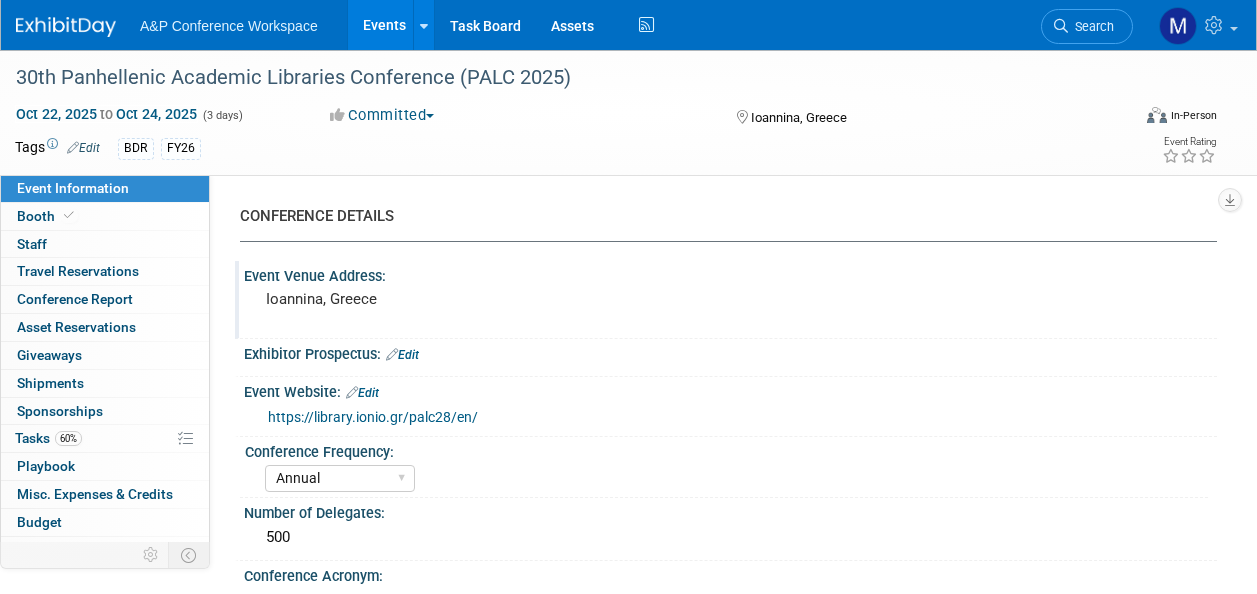 scroll, scrollTop: 0, scrollLeft: 0, axis: both 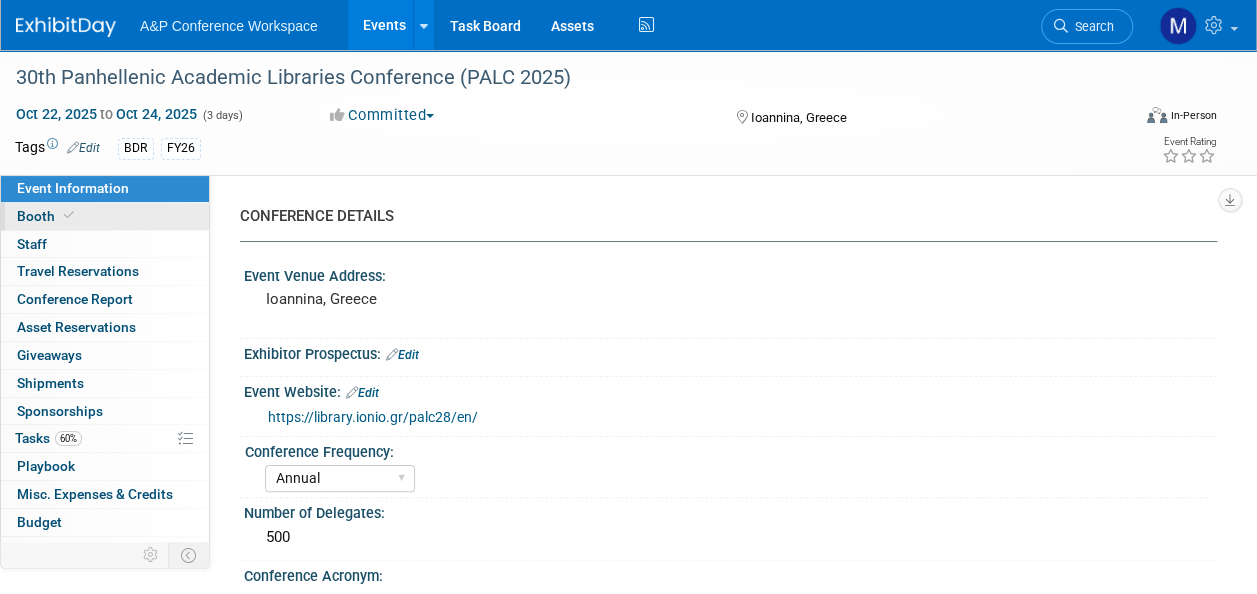 click on "Booth" at bounding box center (105, 216) 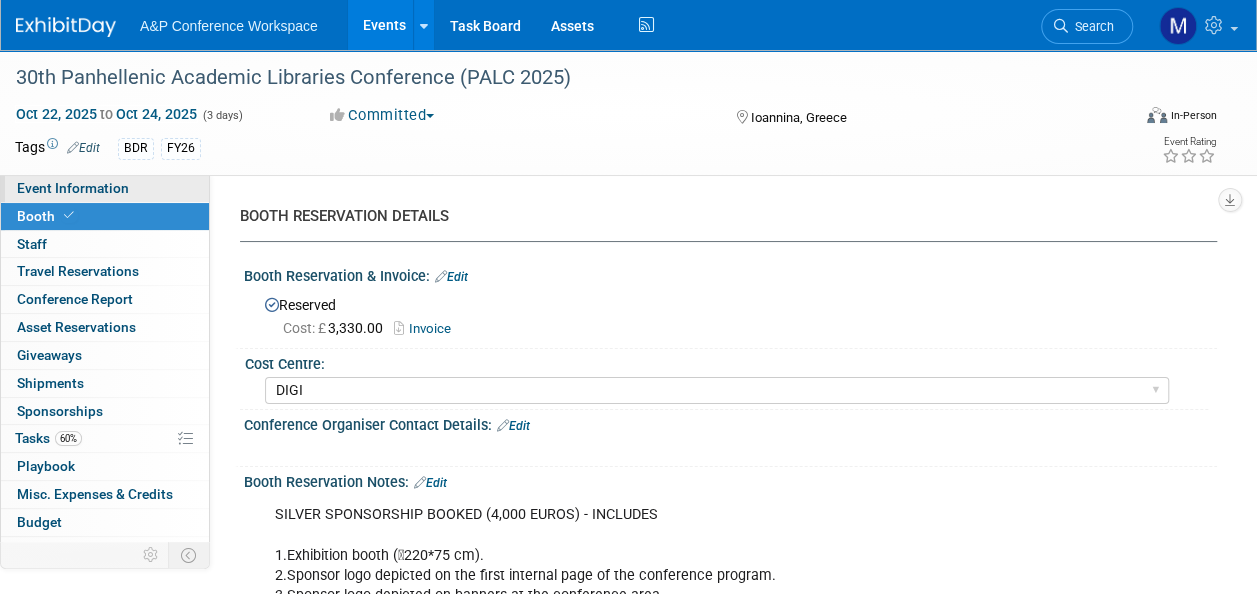 click on "Event Information" at bounding box center (105, 188) 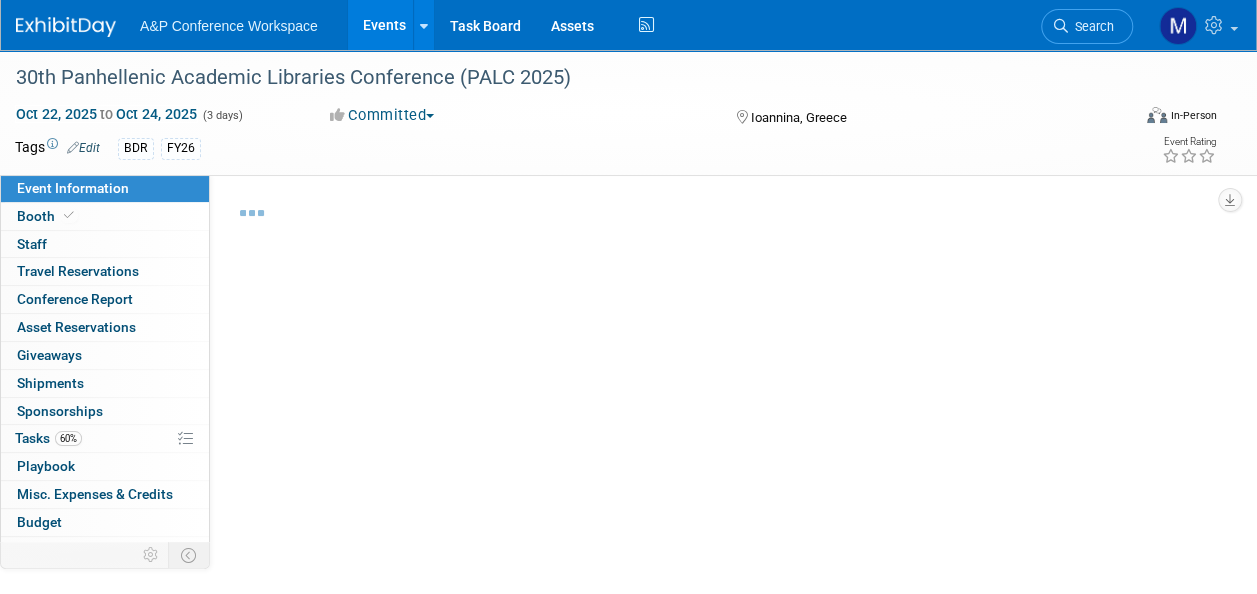 select on "Annual" 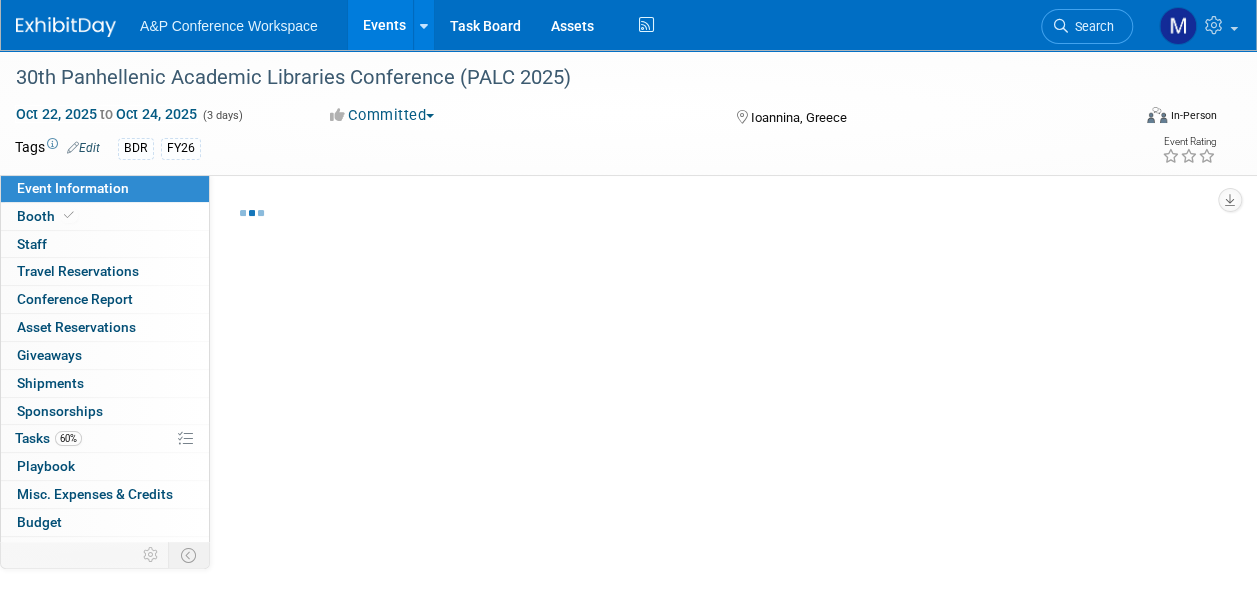 select on "In-Person Booth" 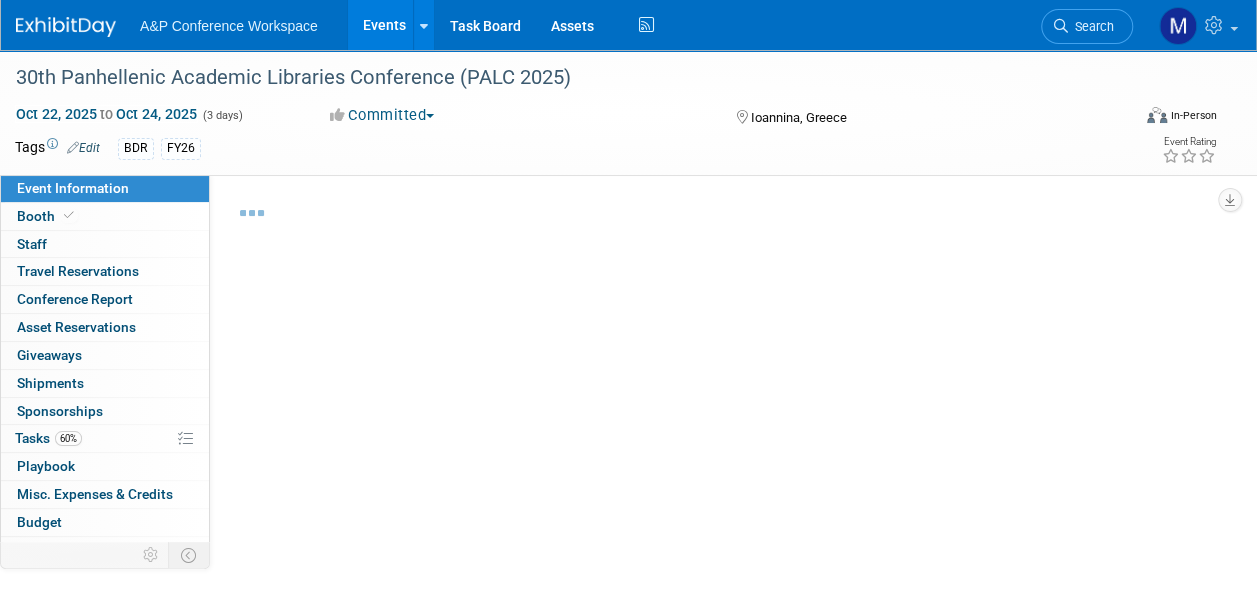 select on "Bloomsbury Digital Resources" 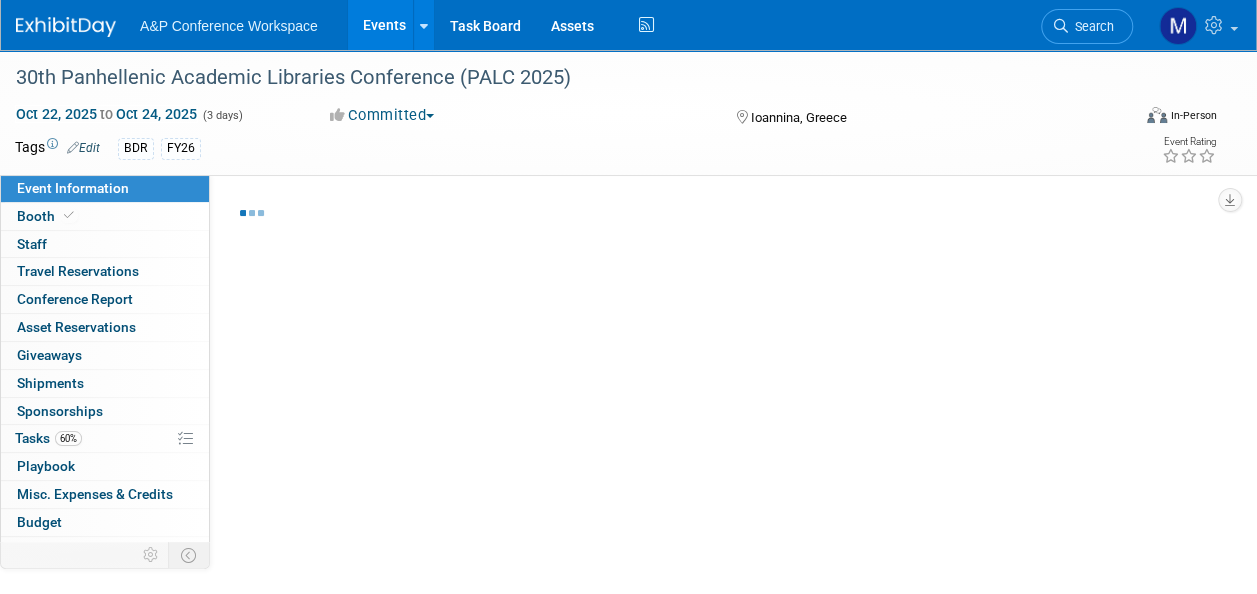 select on "Michelle Kelly" 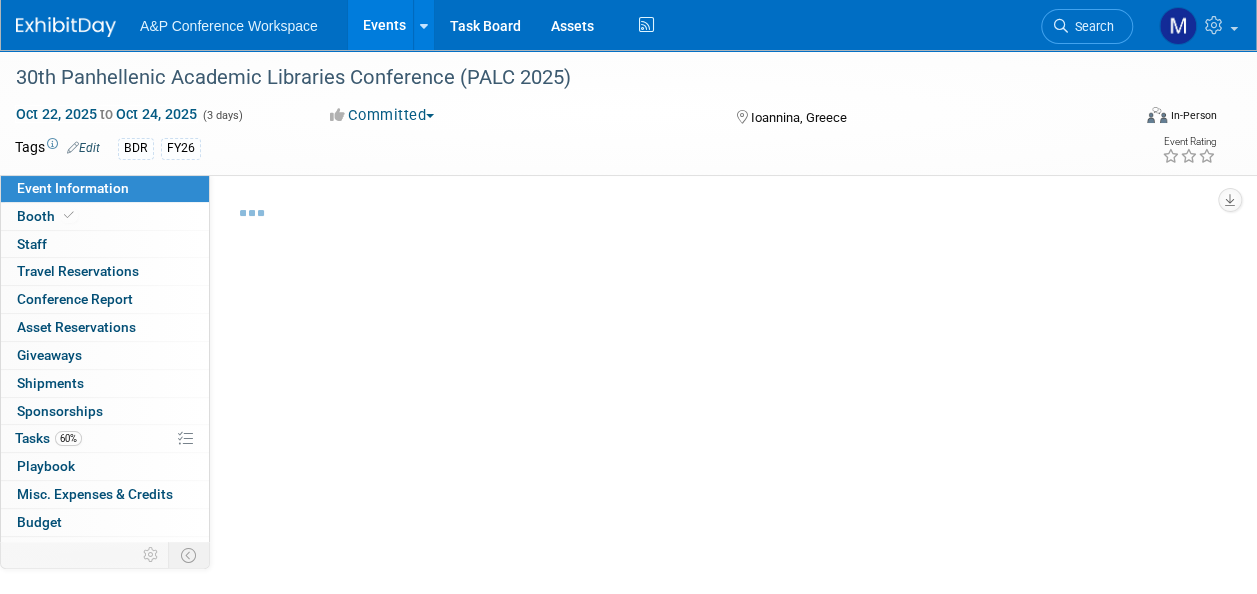 select on "BDR Product Awareness and Trial Generation​" 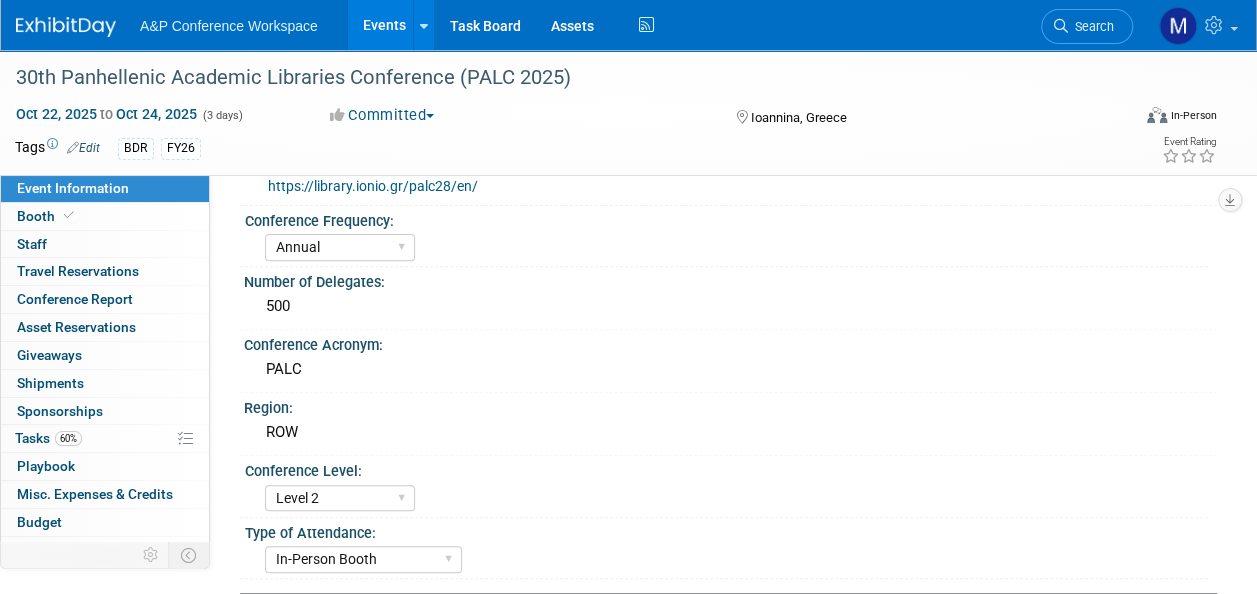 scroll, scrollTop: 200, scrollLeft: 0, axis: vertical 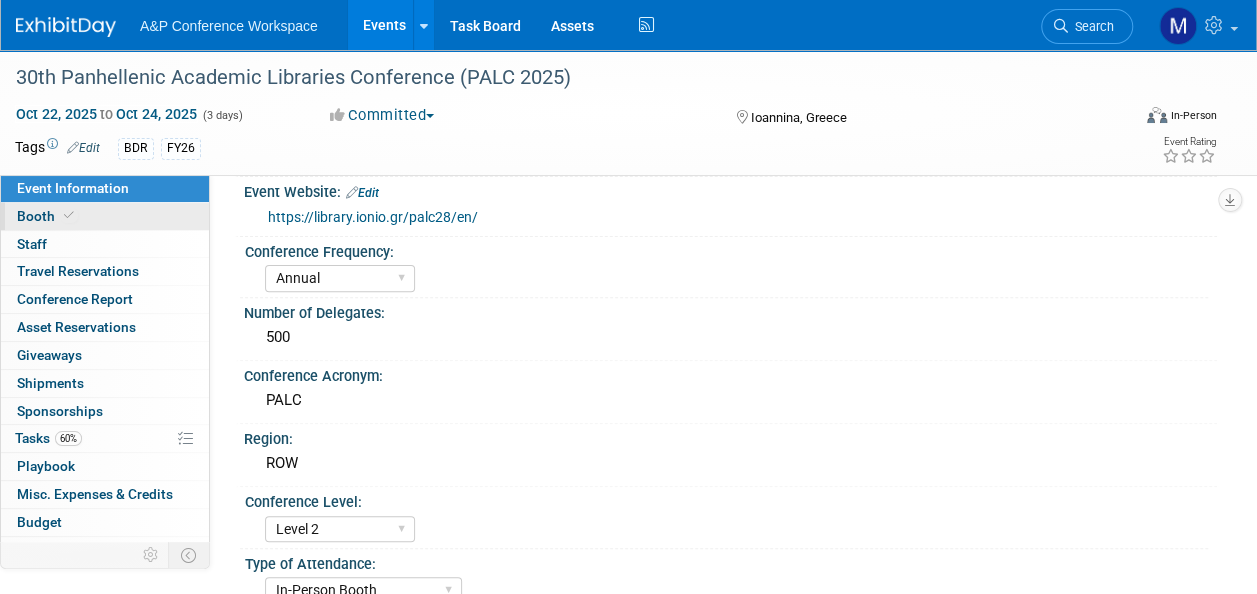 click on "Booth" at bounding box center [105, 216] 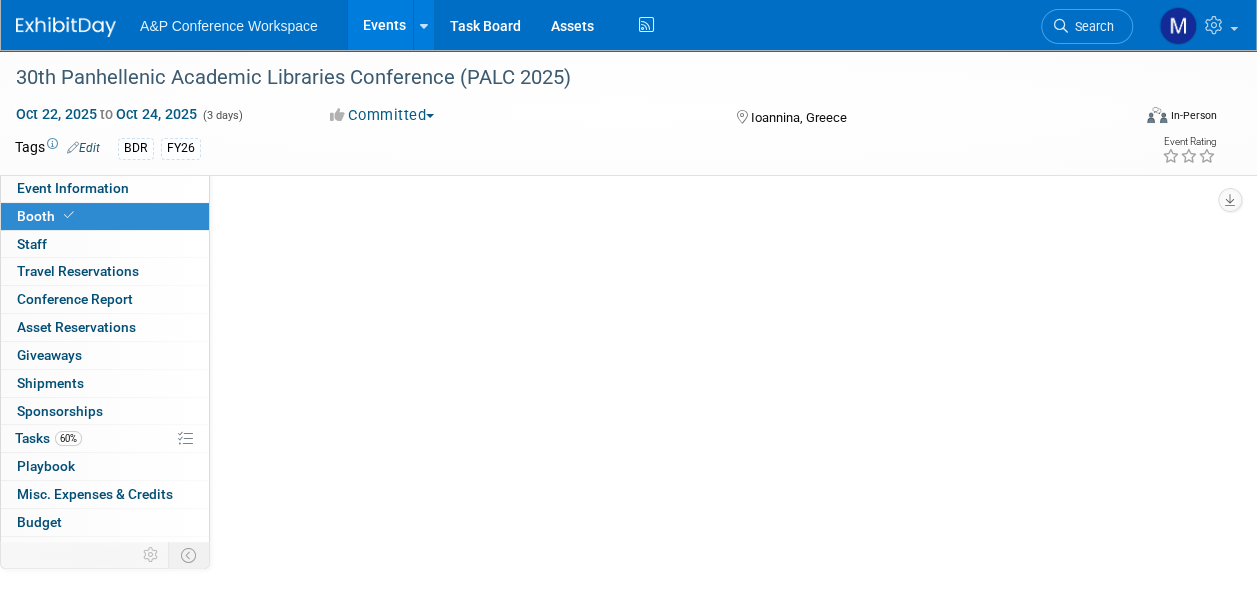 select on "DIGI" 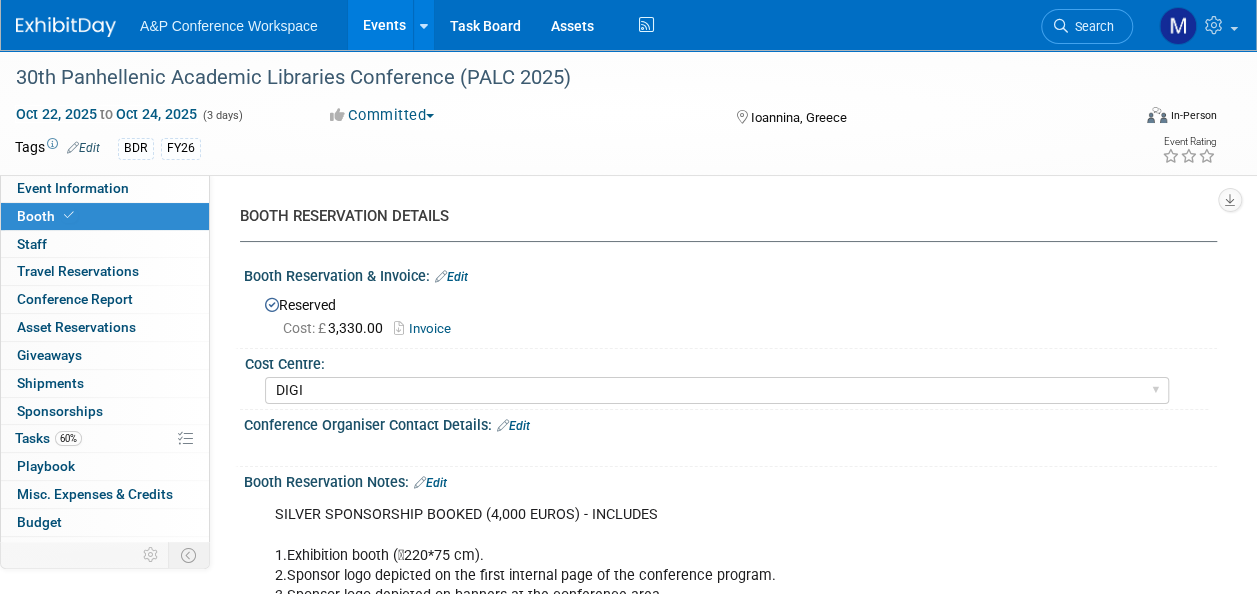 click on "Edit" at bounding box center (451, 277) 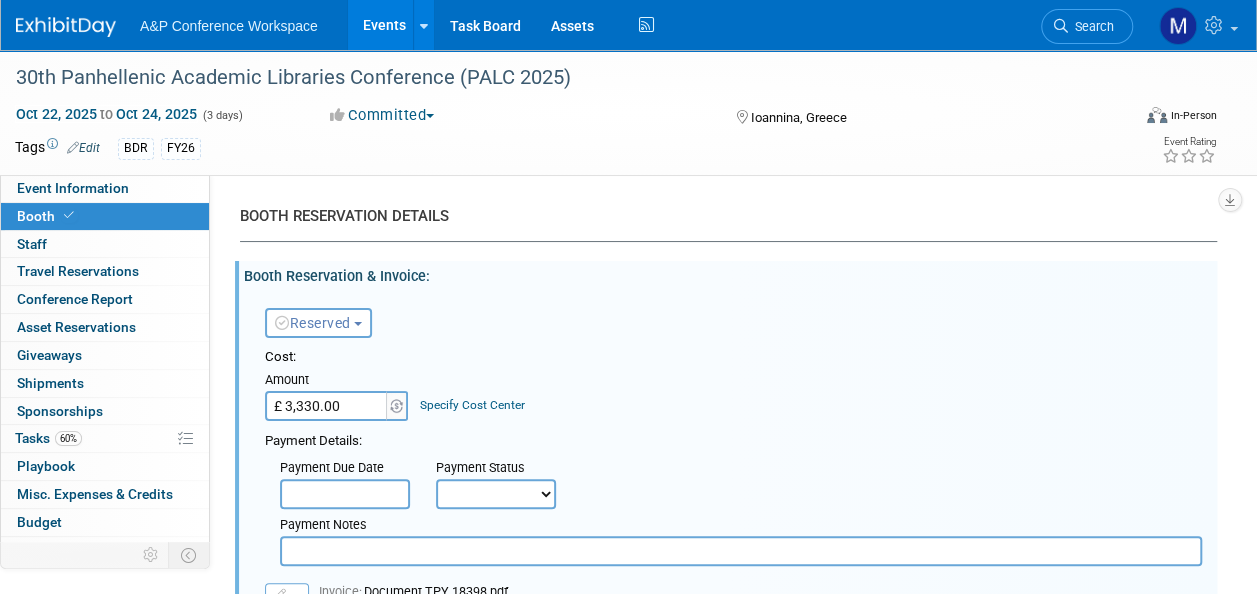 click on "£ 3,330.00" at bounding box center (327, 406) 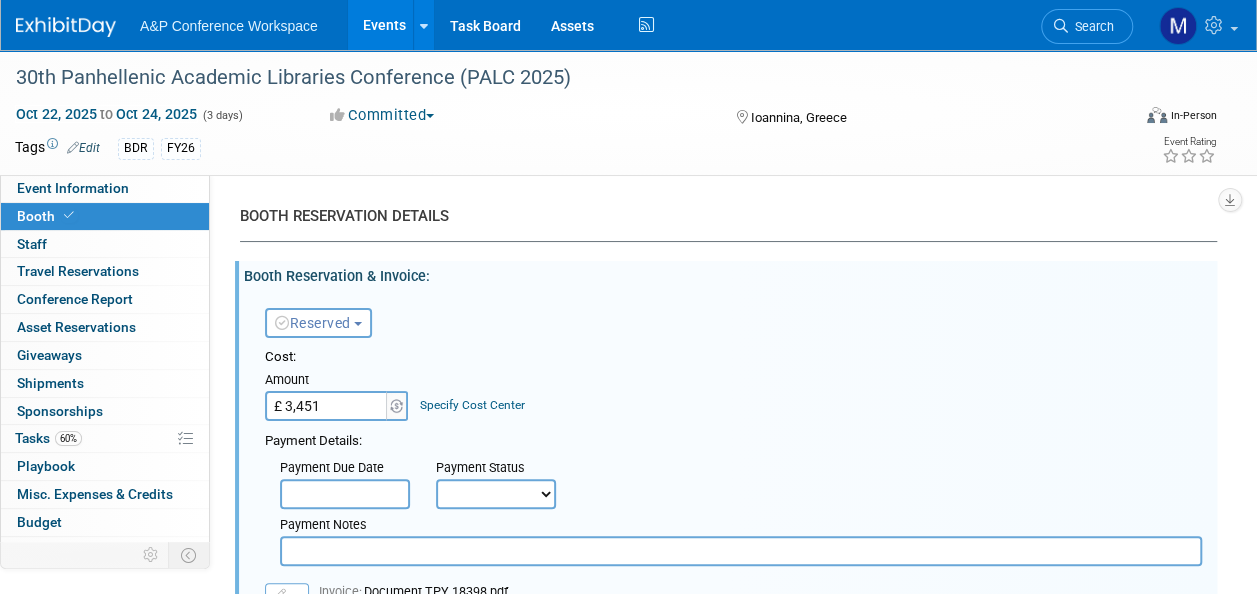 type on "£ 3,451.00" 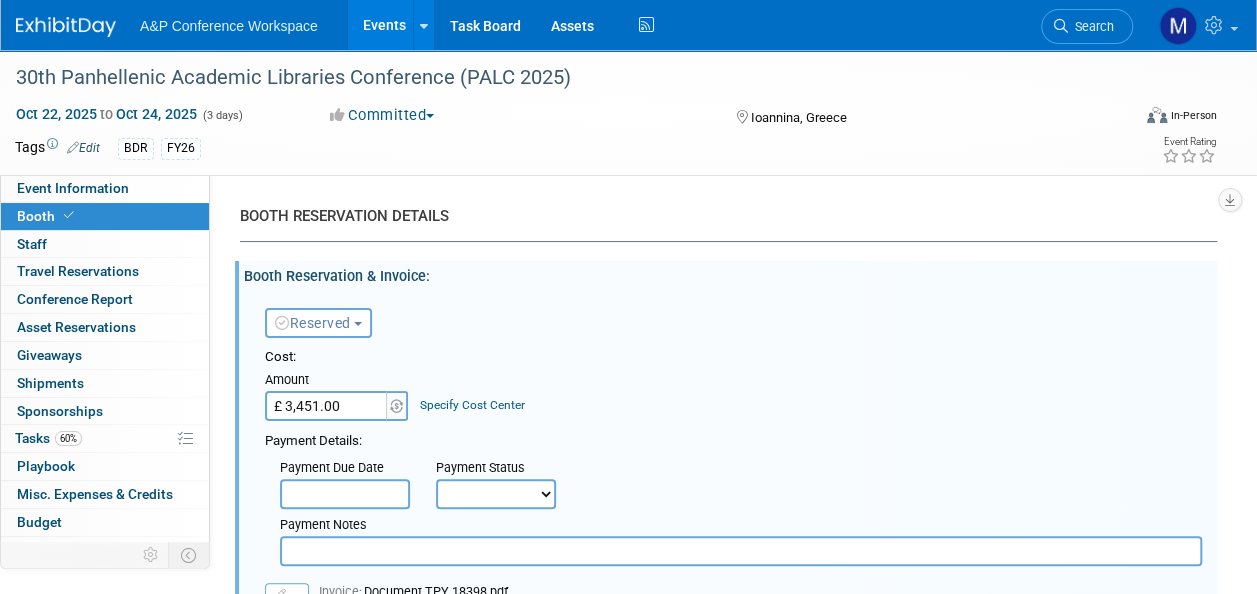 click at bounding box center [741, 551] 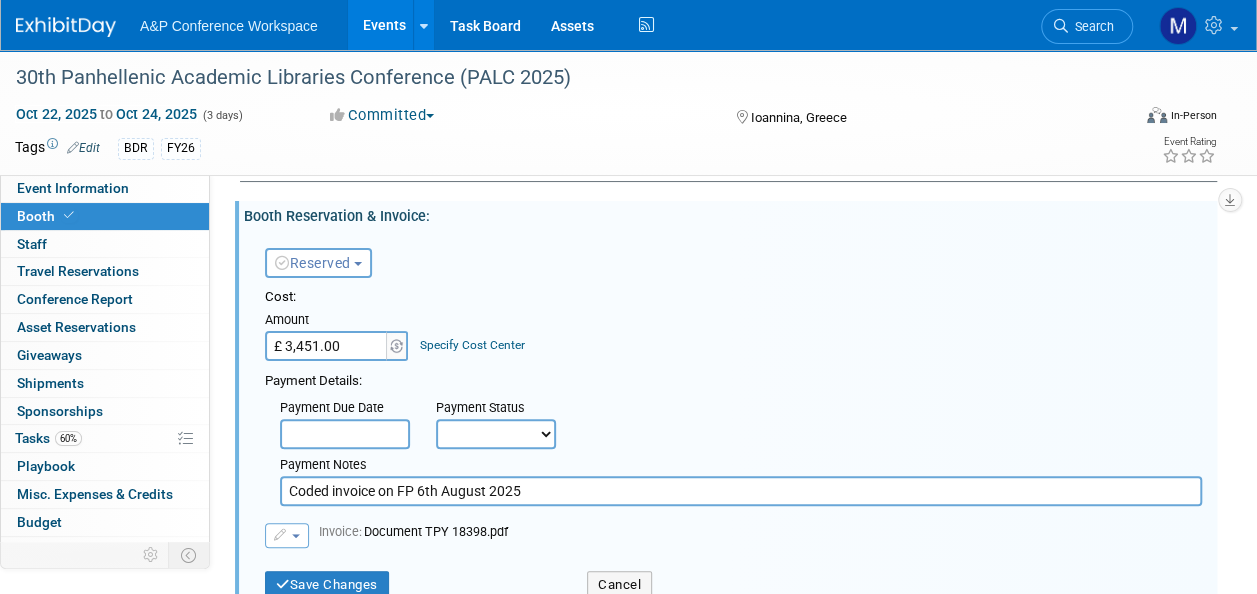 scroll, scrollTop: 200, scrollLeft: 0, axis: vertical 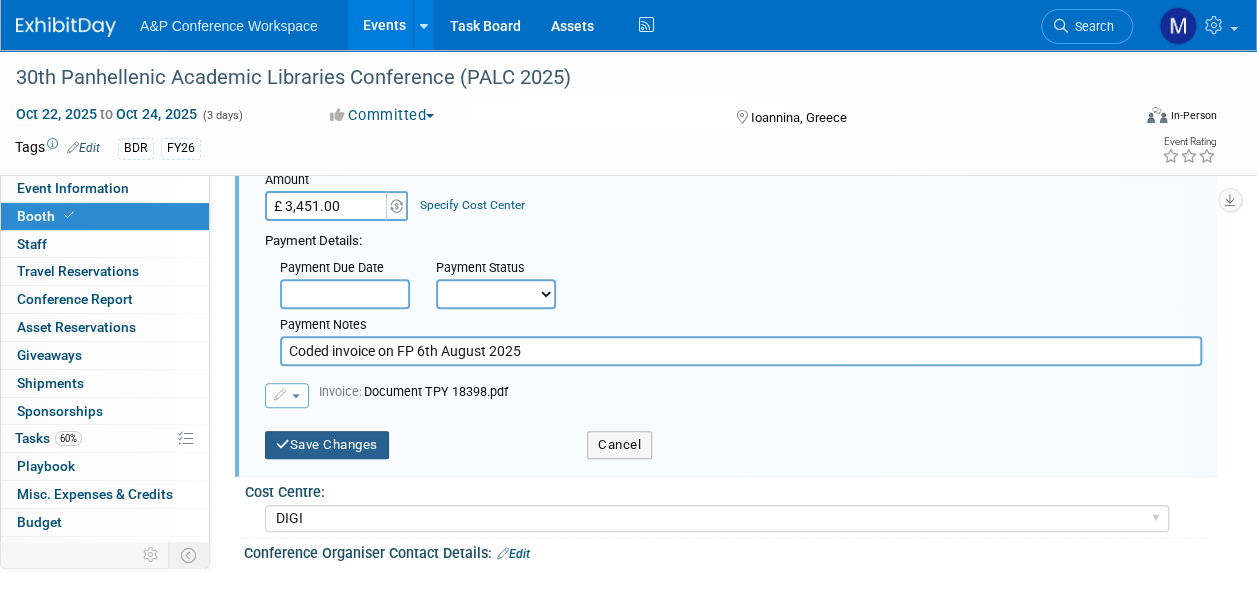 type on "Coded invoice on FP 6th August 2025" 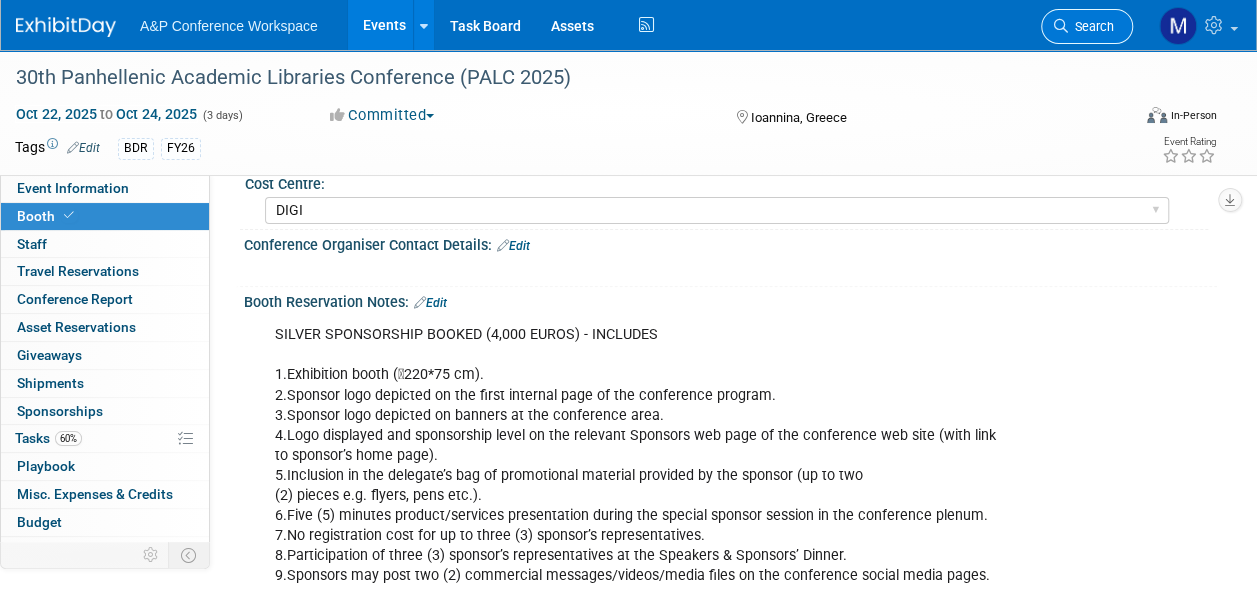 click on "Search" at bounding box center (1091, 26) 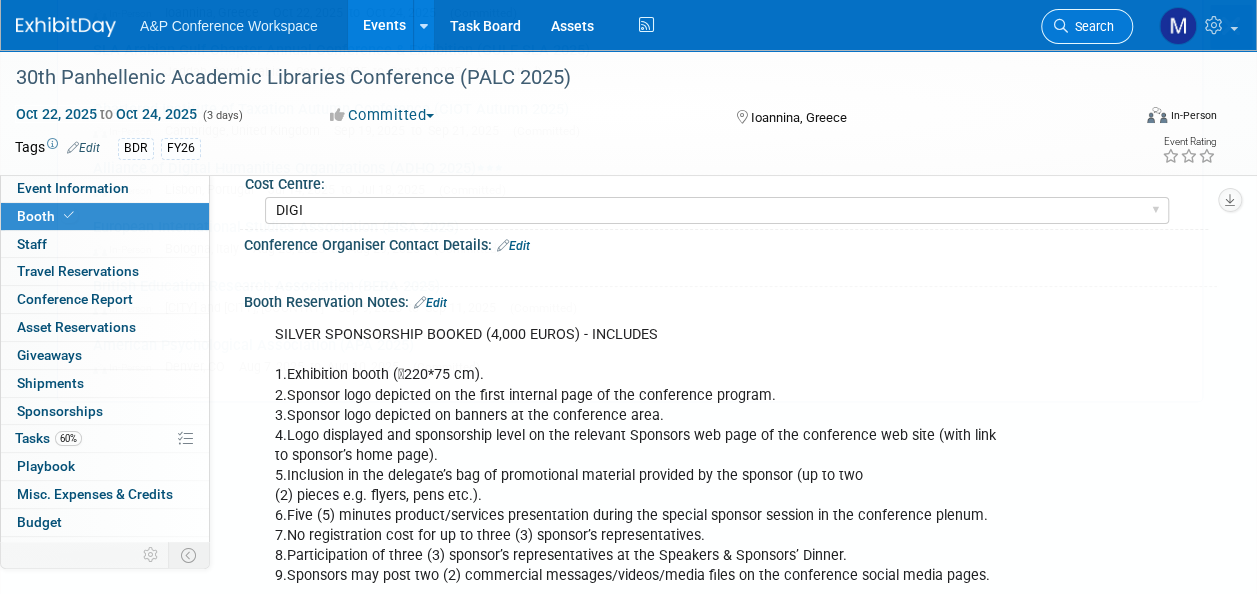 scroll, scrollTop: 0, scrollLeft: 0, axis: both 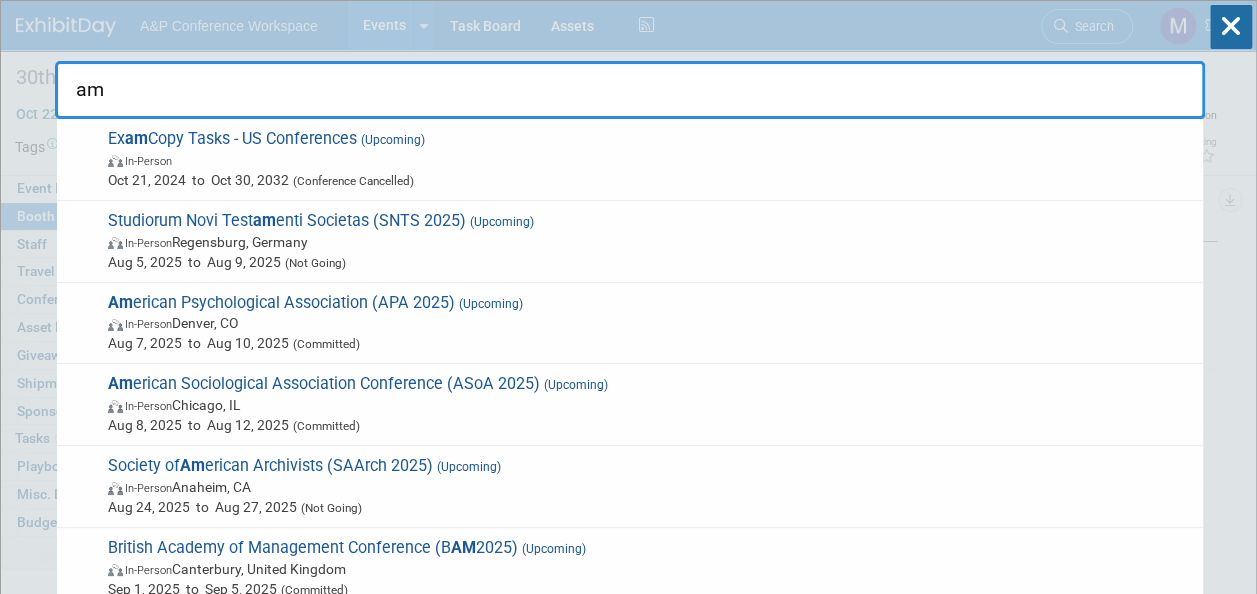 type on "a" 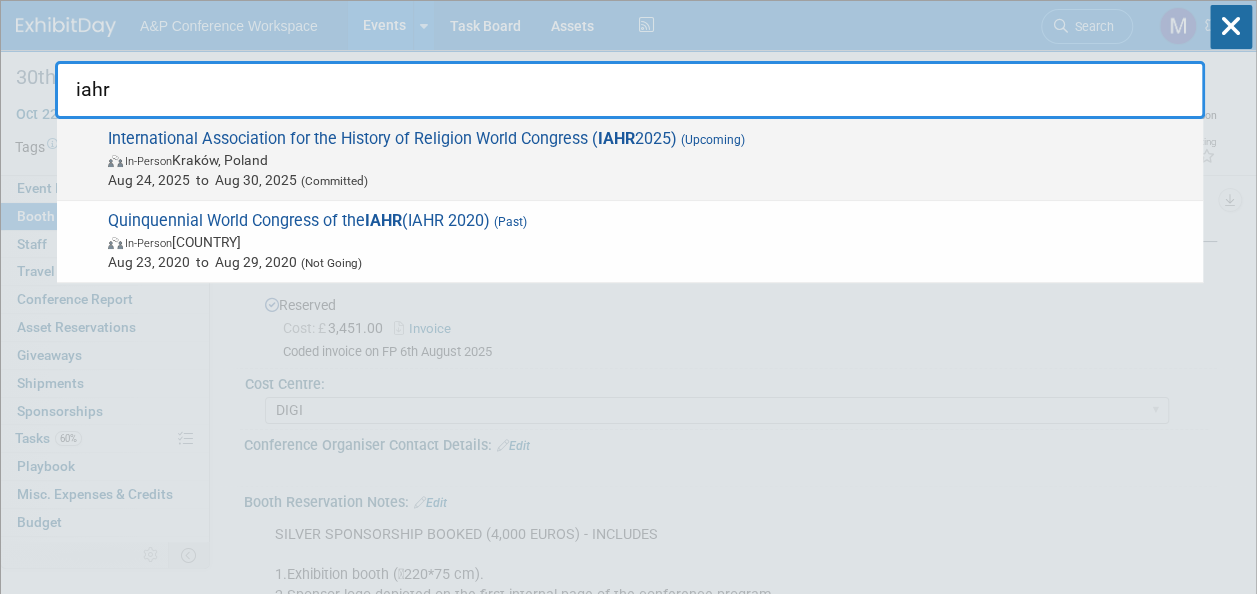 type on "iahr" 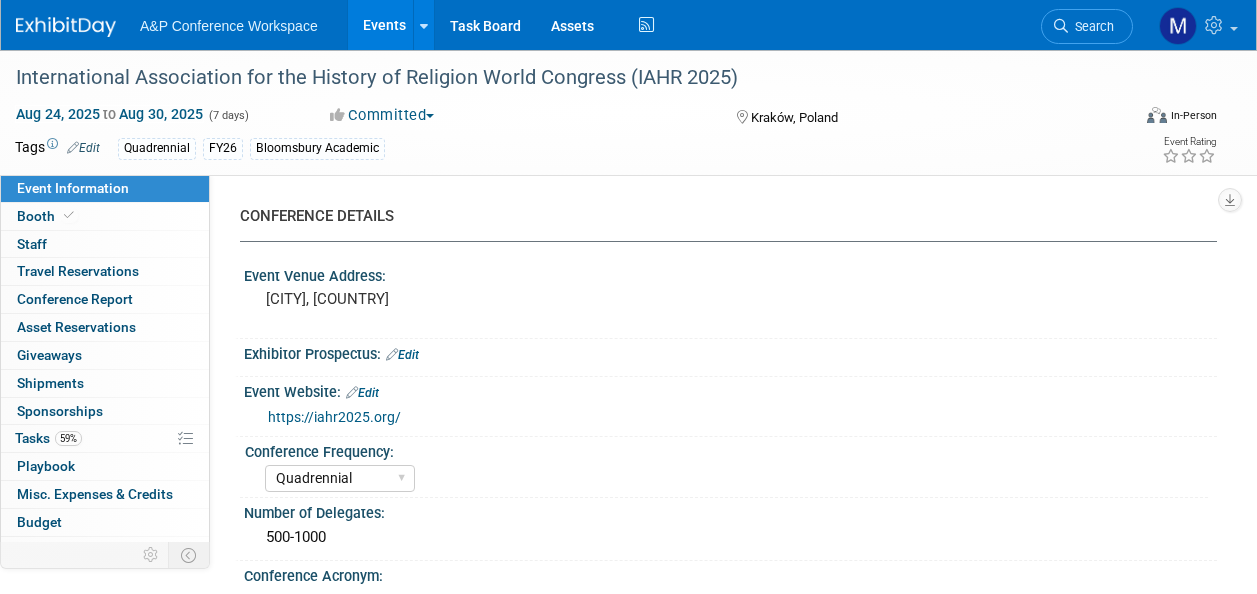 select on "Quadrennial" 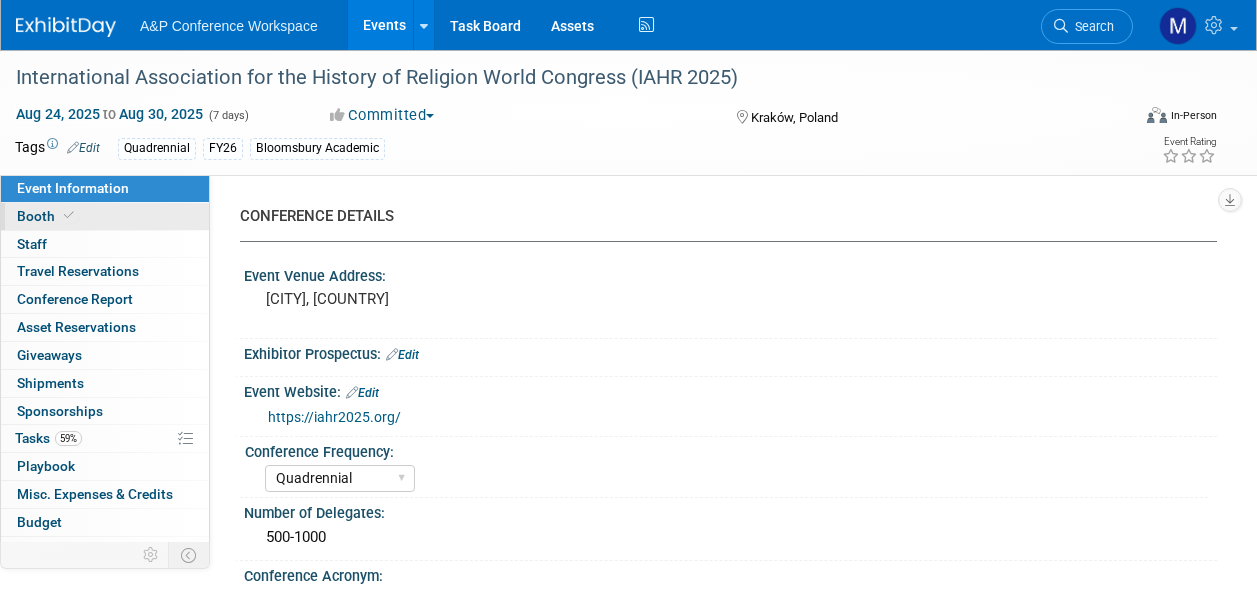 scroll, scrollTop: 0, scrollLeft: 0, axis: both 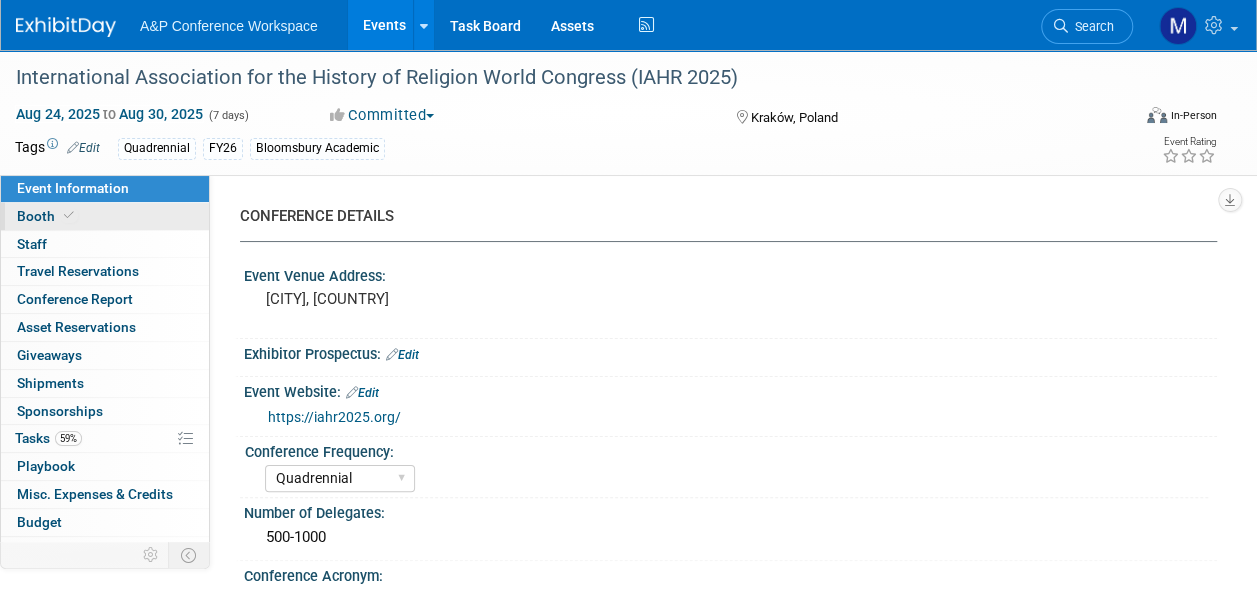 drag, startPoint x: 0, startPoint y: 0, endPoint x: 142, endPoint y: 211, distance: 254.33246 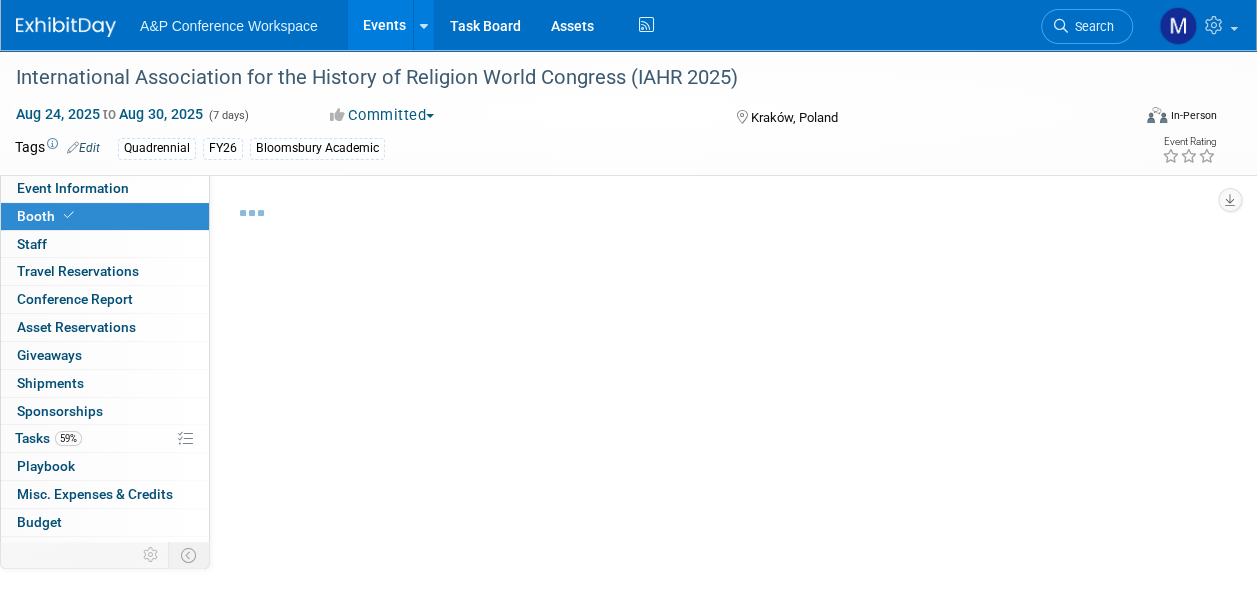select on "COBA" 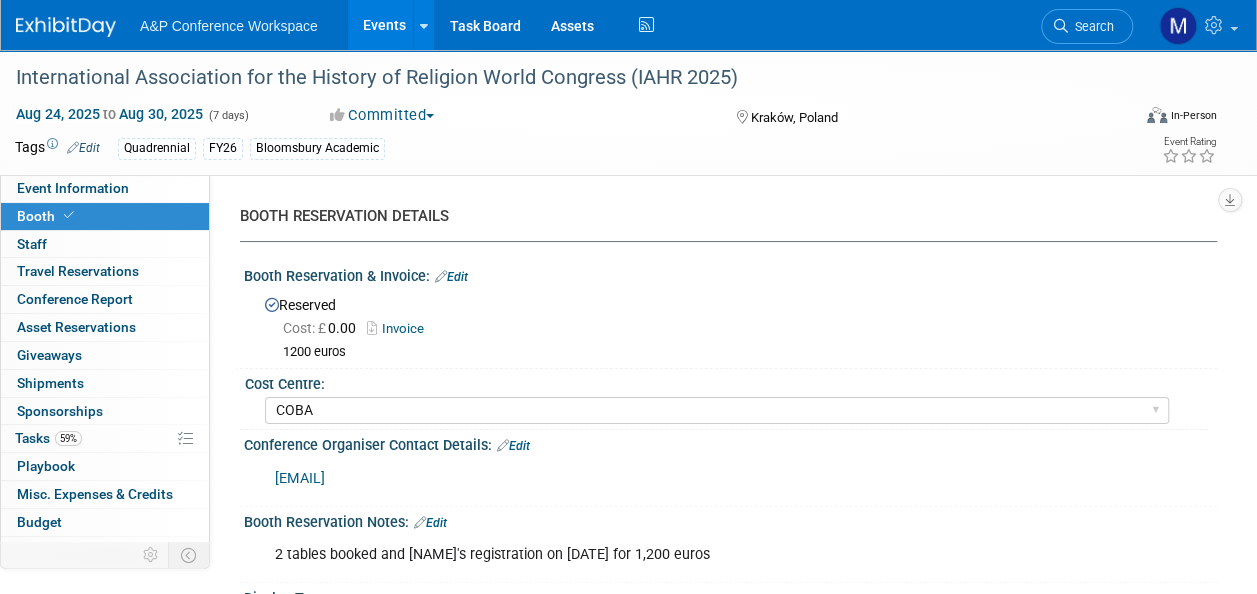 click on "Edit" at bounding box center (451, 277) 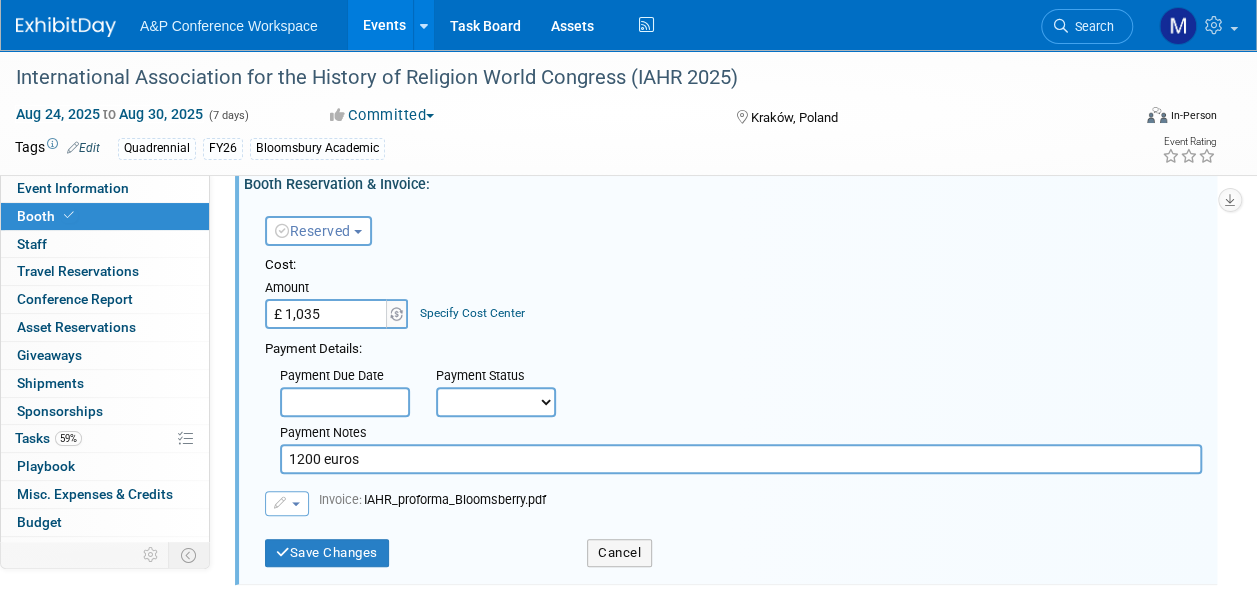 scroll, scrollTop: 200, scrollLeft: 0, axis: vertical 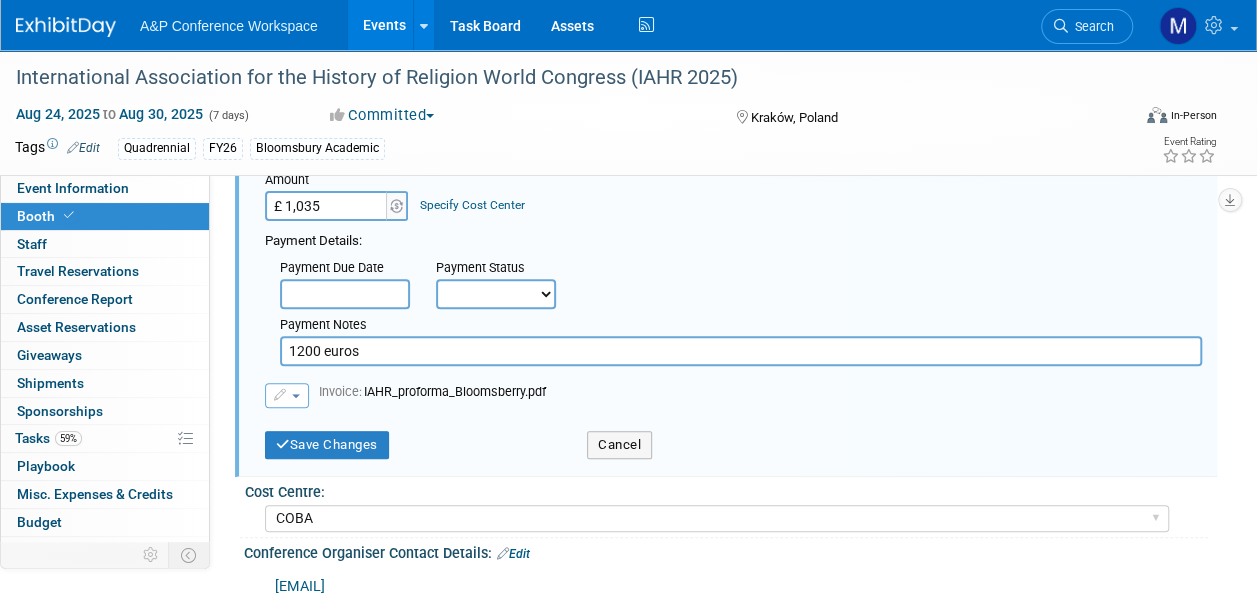 type on "£ 1,035.00" 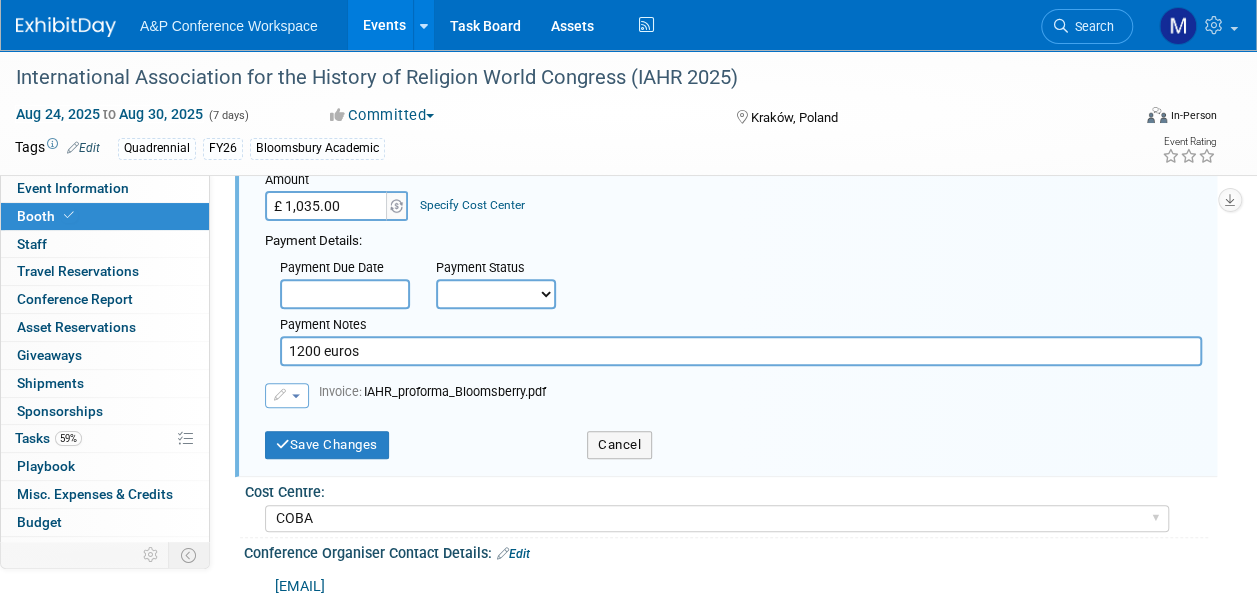 drag, startPoint x: 366, startPoint y: 352, endPoint x: 254, endPoint y: 359, distance: 112.21854 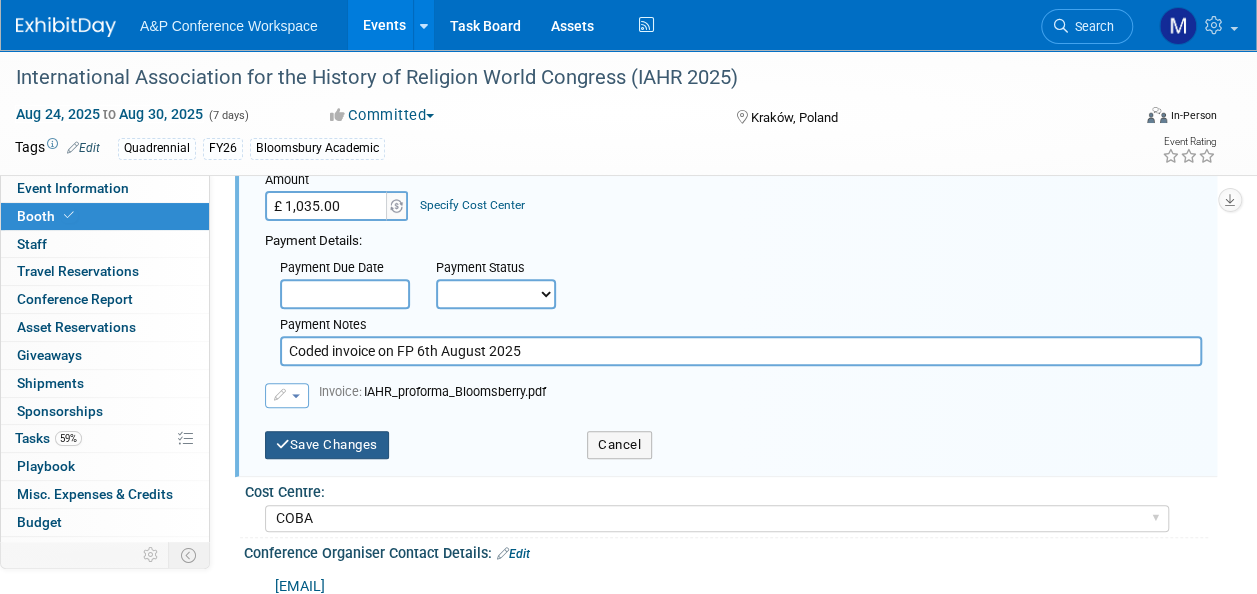 type on "Coded invoice on FP 6th August 2025" 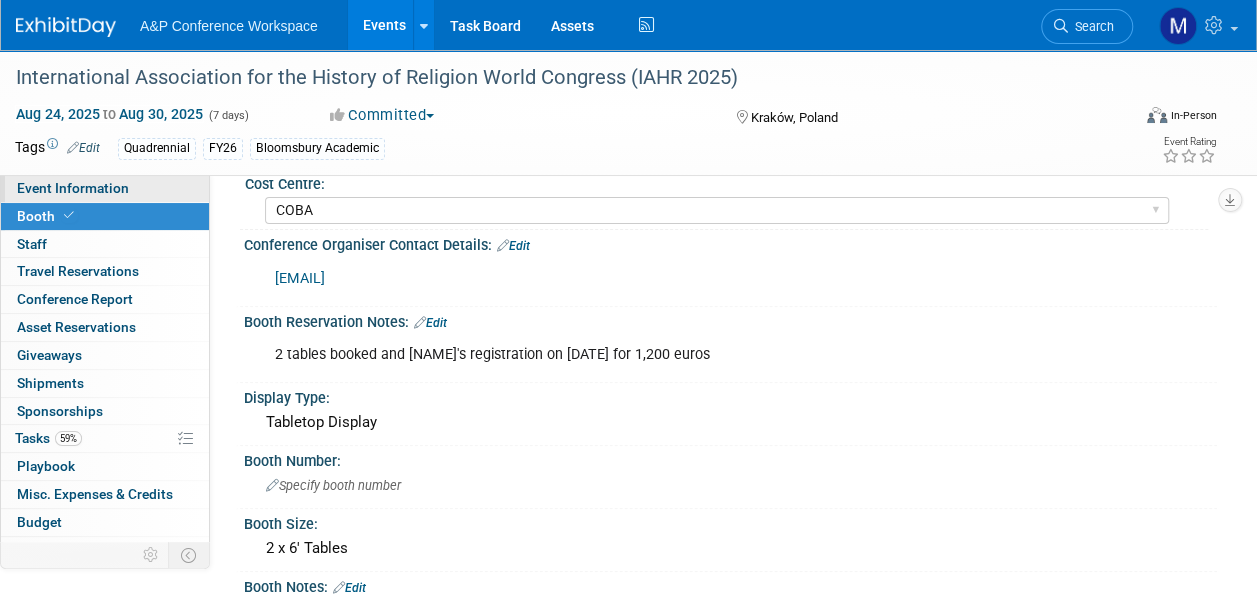 click on "Event Information" at bounding box center (105, 188) 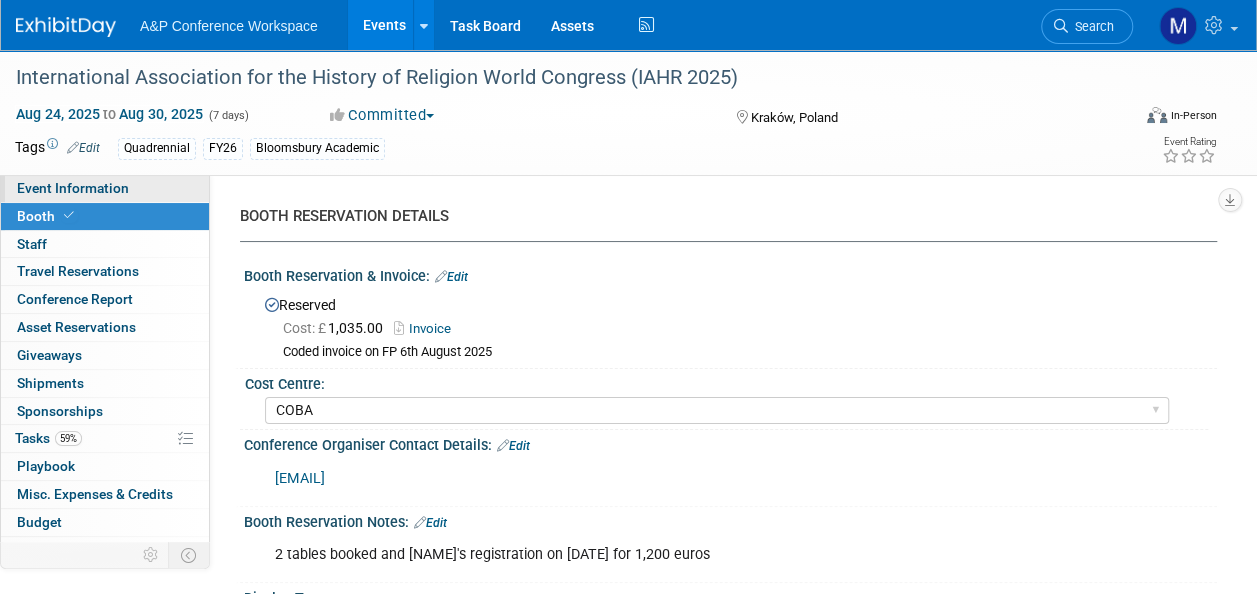 select on "Quadrennial" 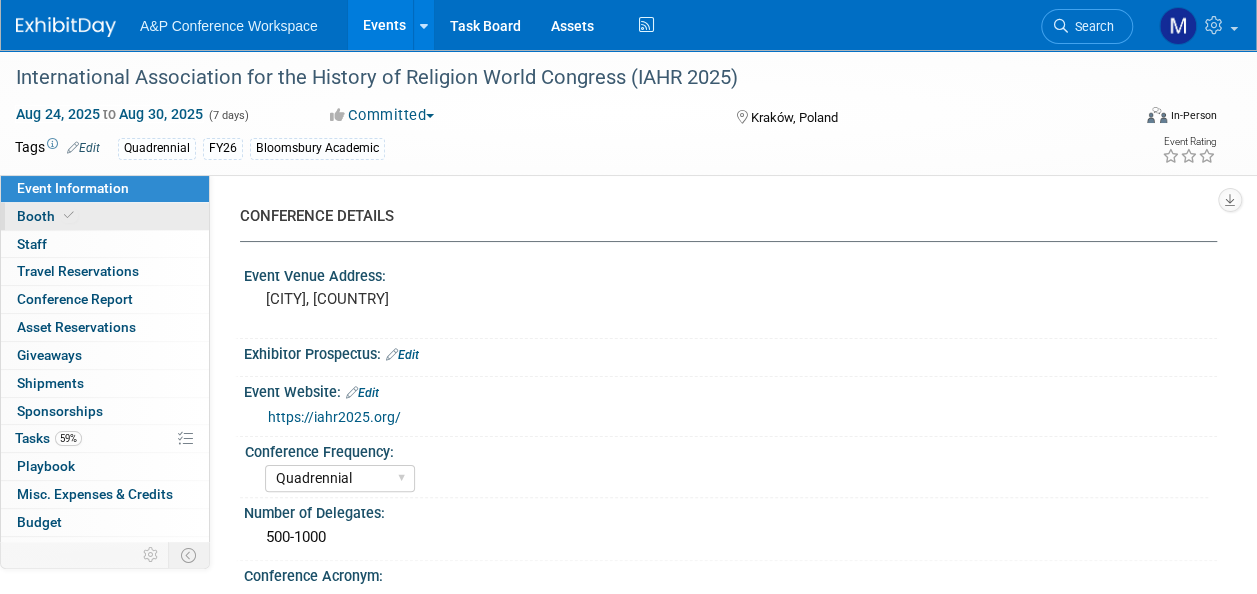 click on "Booth" at bounding box center [105, 216] 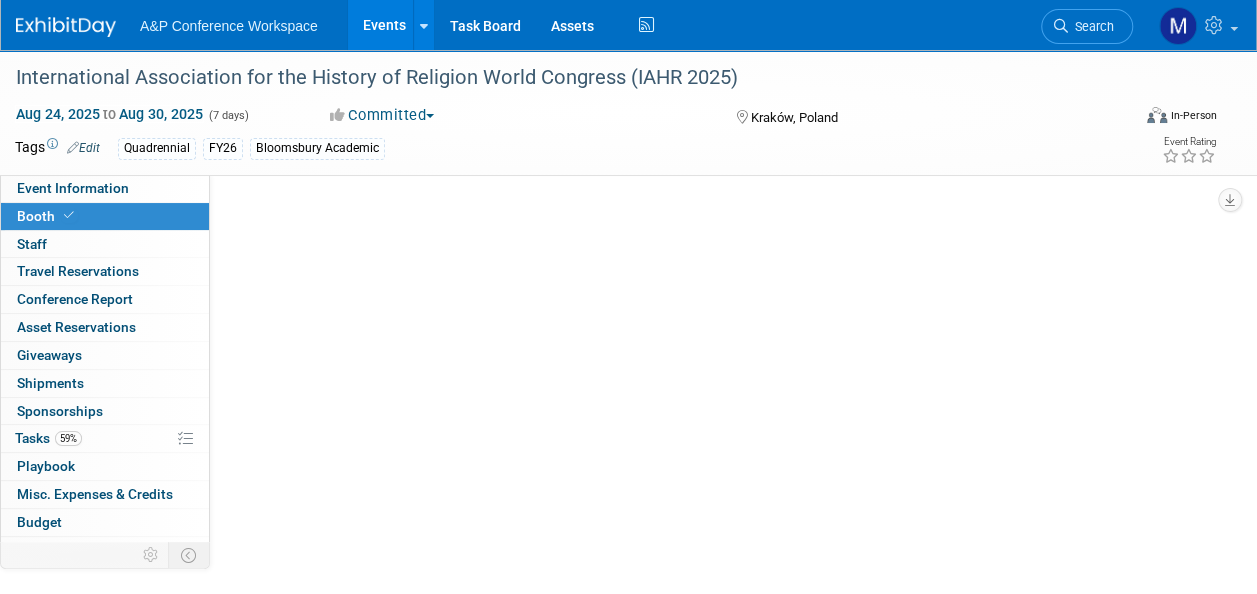 select on "COBA" 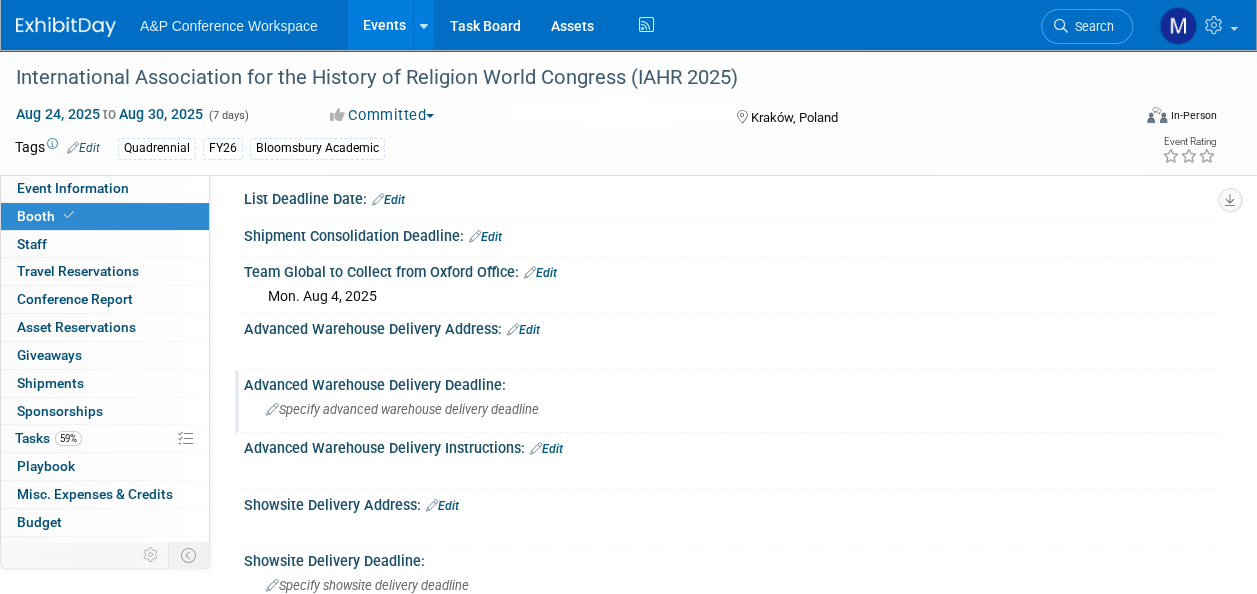 scroll, scrollTop: 900, scrollLeft: 0, axis: vertical 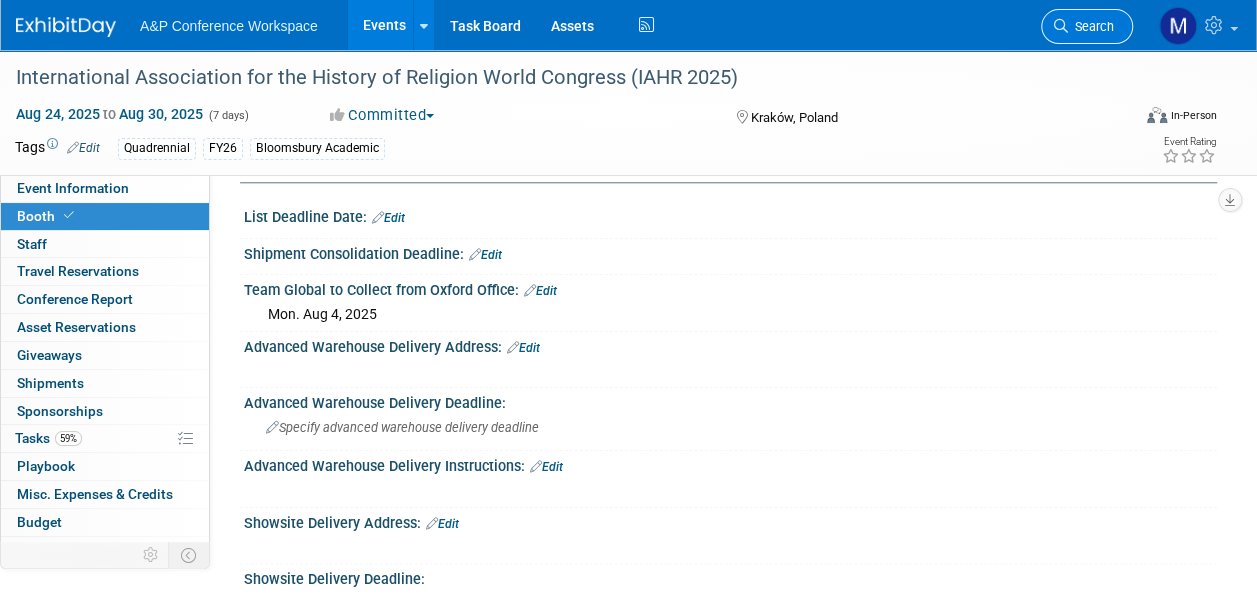 click on "Search" at bounding box center (1091, 26) 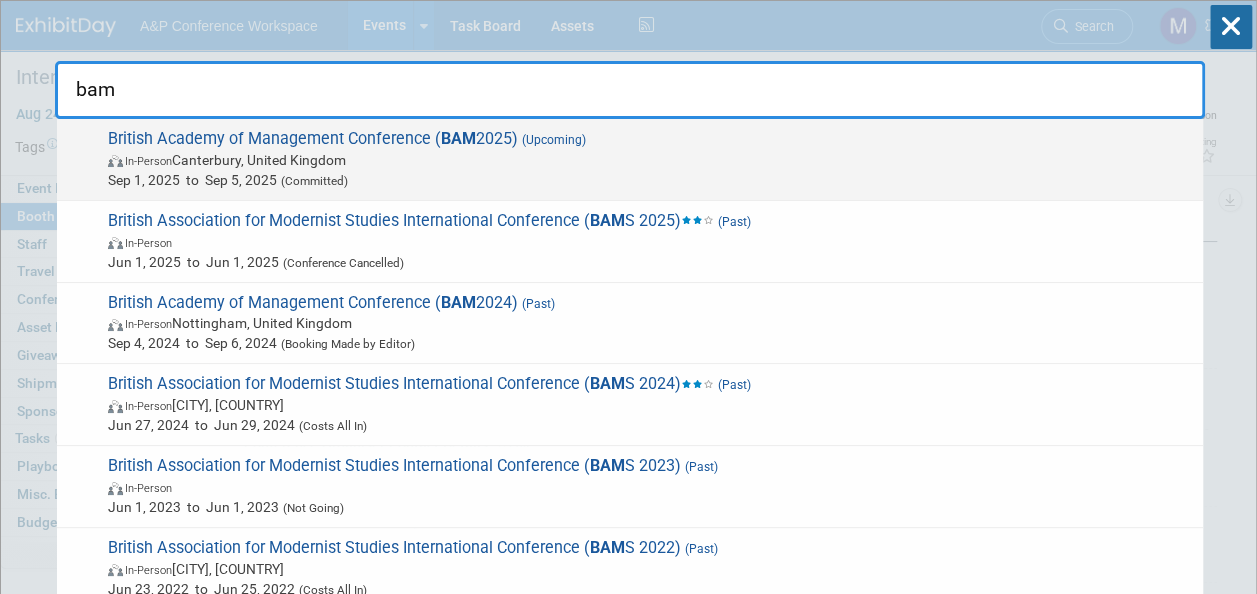 type on "bam" 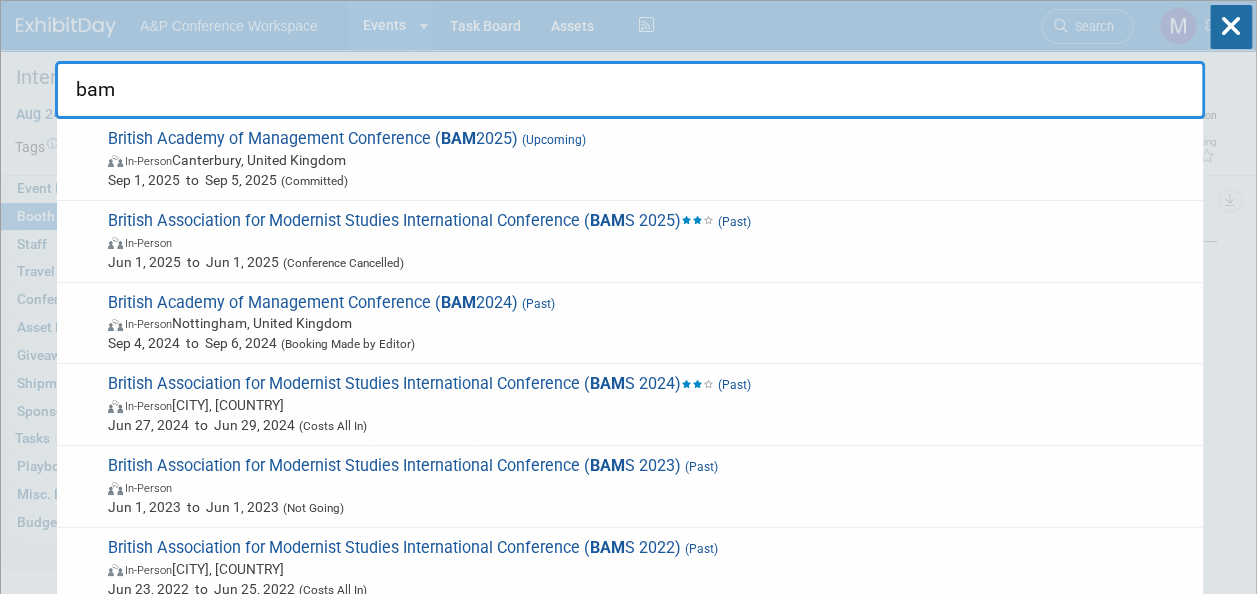 click on "BAM" at bounding box center (458, 138) 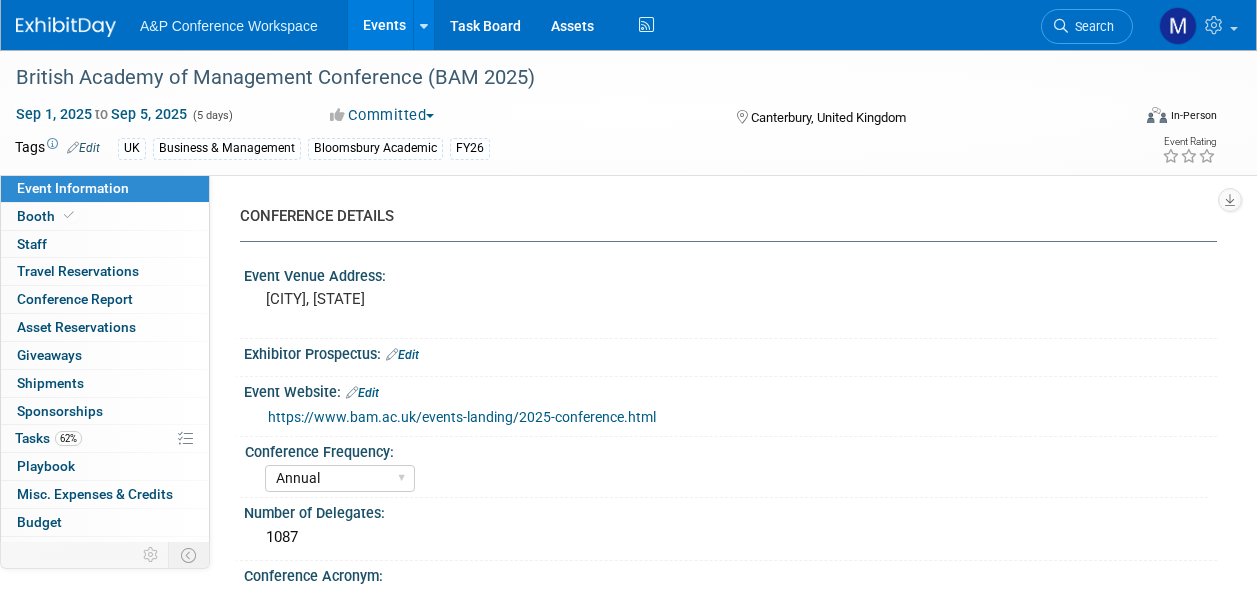 select on "Annual" 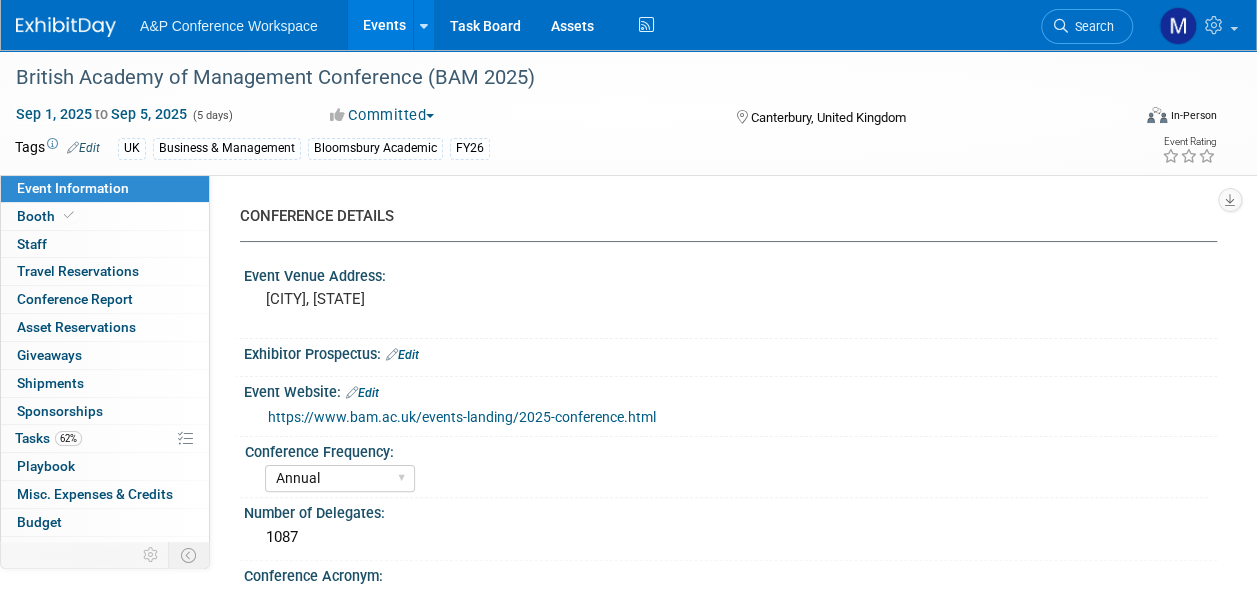 scroll, scrollTop: 0, scrollLeft: 0, axis: both 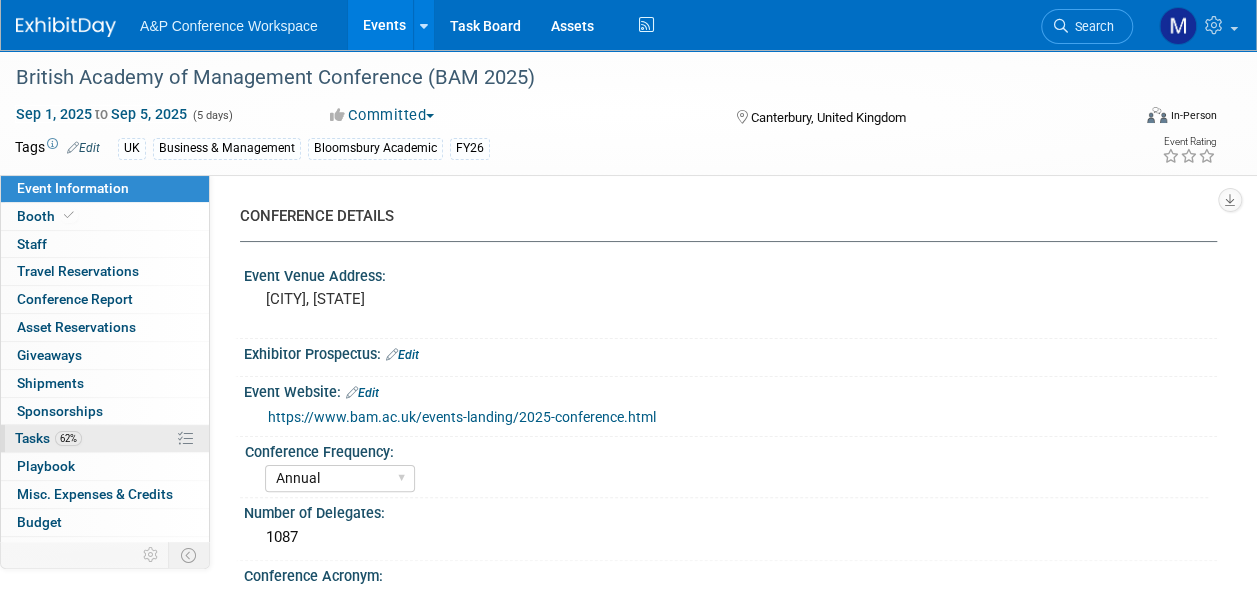 click on "62%
Tasks 62%" at bounding box center (105, 438) 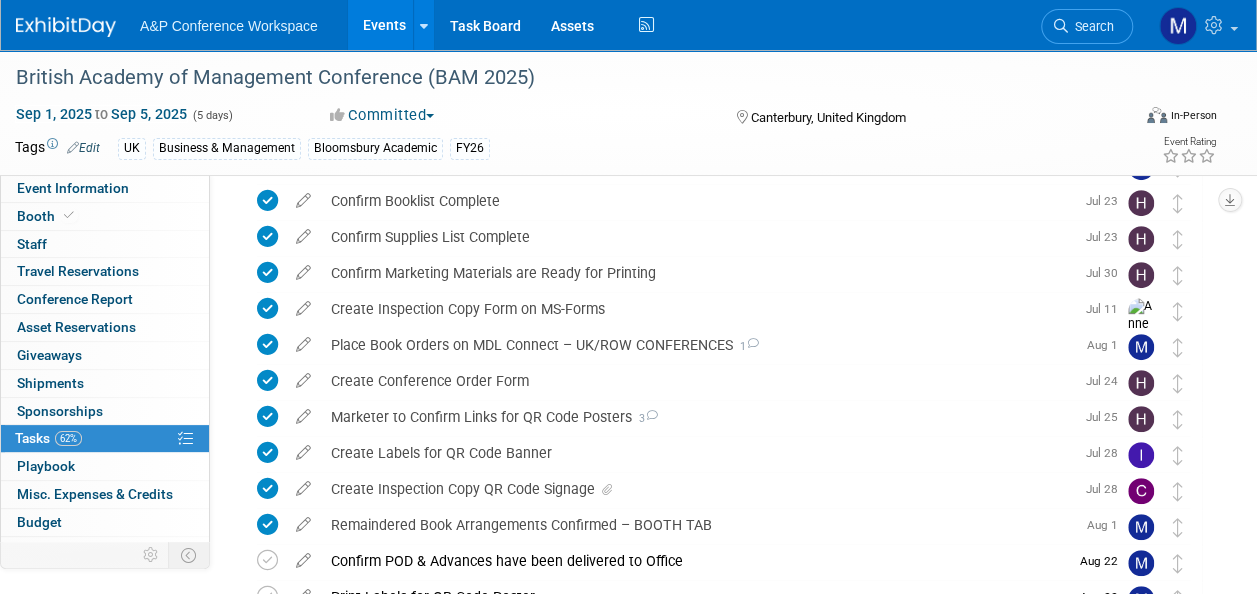 scroll, scrollTop: 400, scrollLeft: 0, axis: vertical 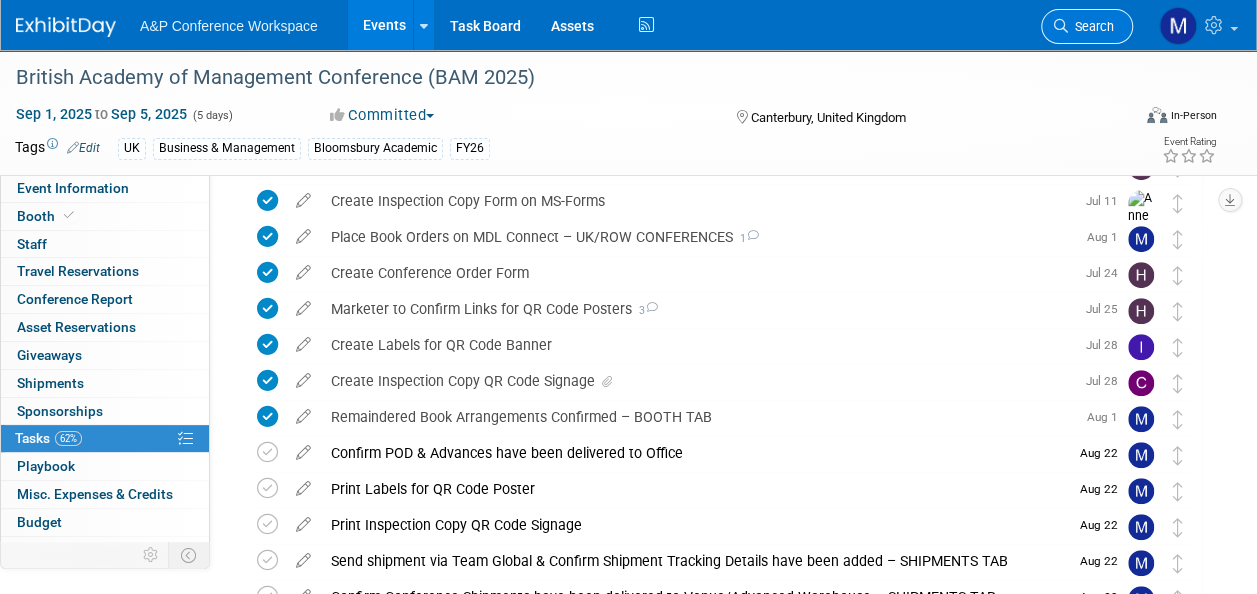 click on "Search" at bounding box center [1087, 26] 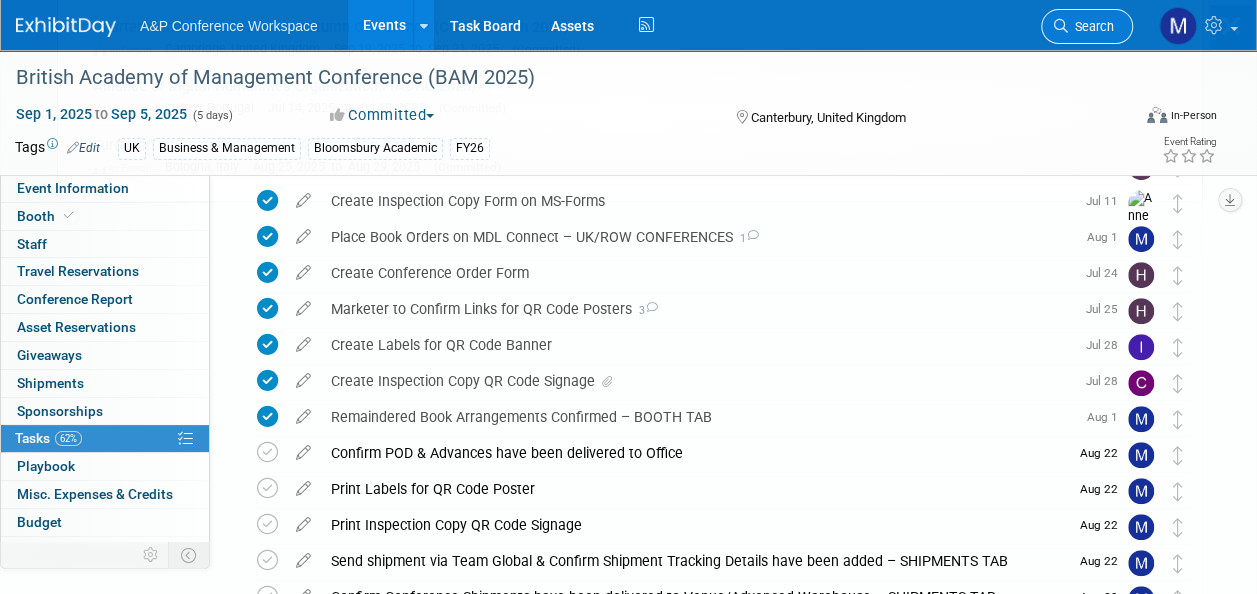 scroll, scrollTop: 0, scrollLeft: 0, axis: both 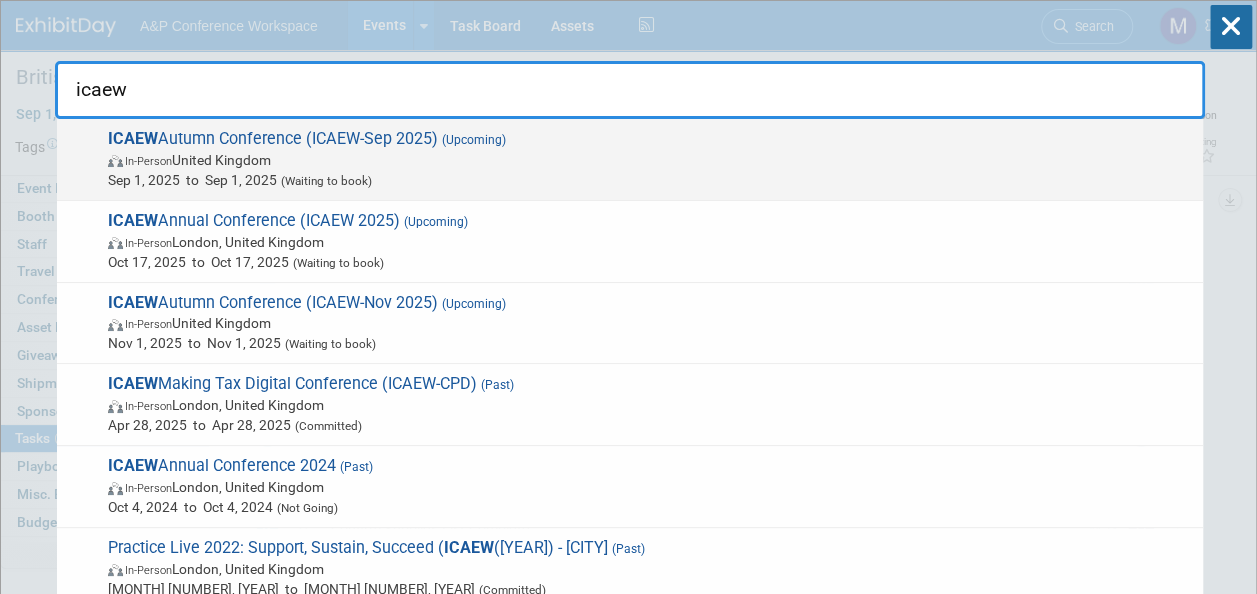 type on "icaew" 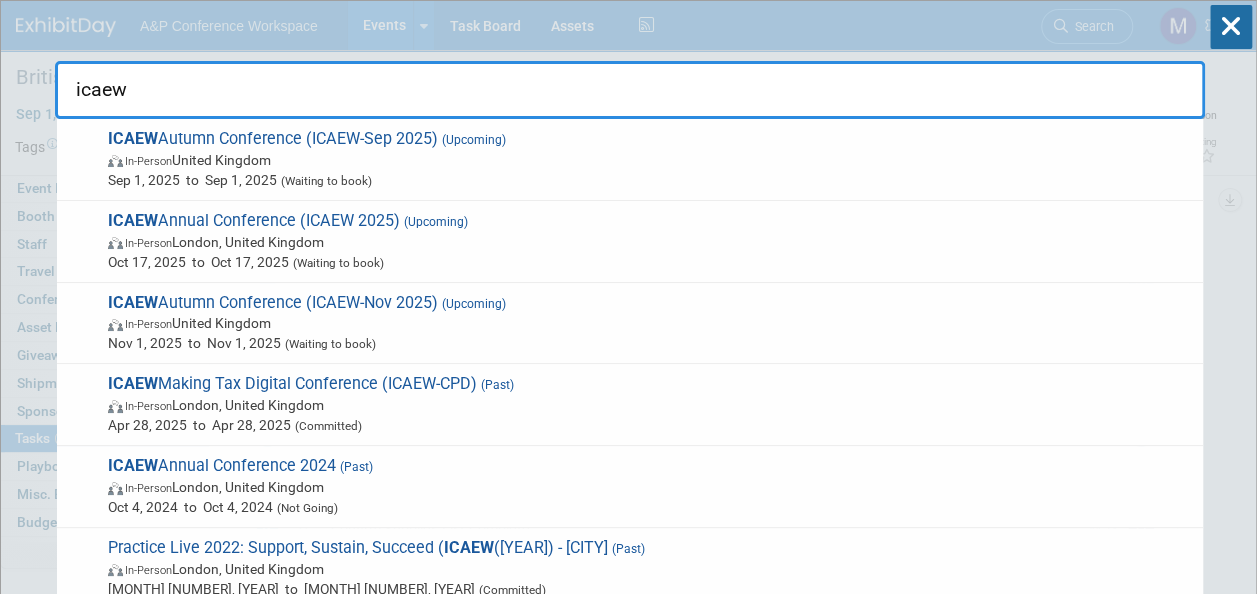 click on "ICAEW  Autumn Conference (ICAEW-Sep 2025)  (Upcoming)  In-Person     United Kingdom Sep 1, 2025  to  Sep 1, 2025  (Waiting to book)" at bounding box center [647, 159] 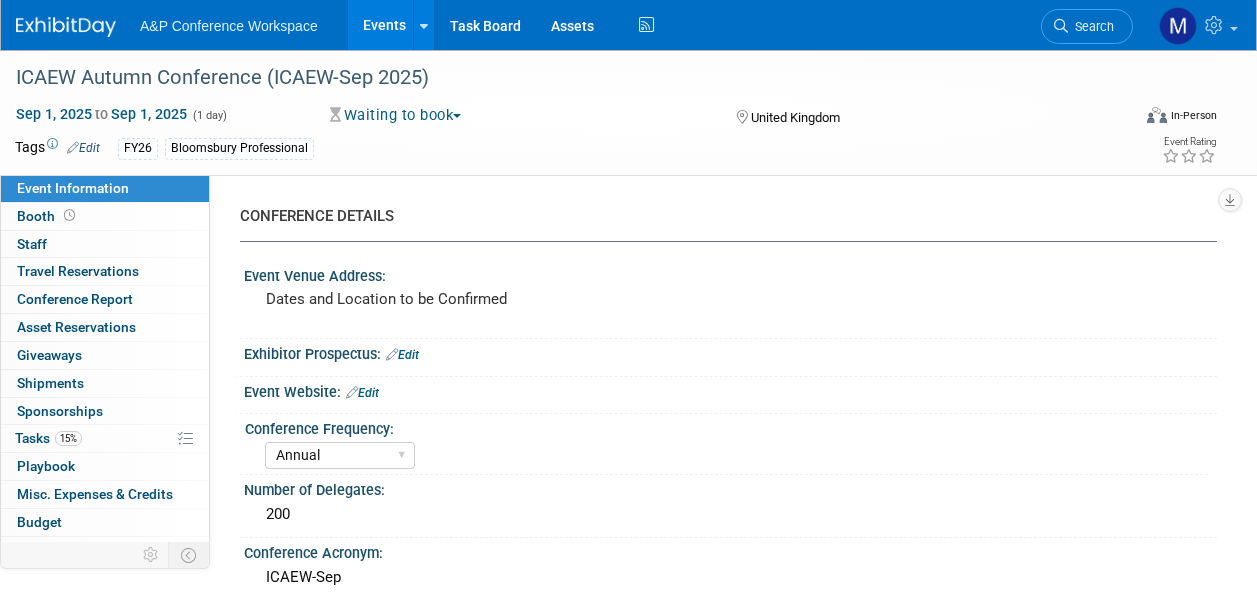 select on "Annual" 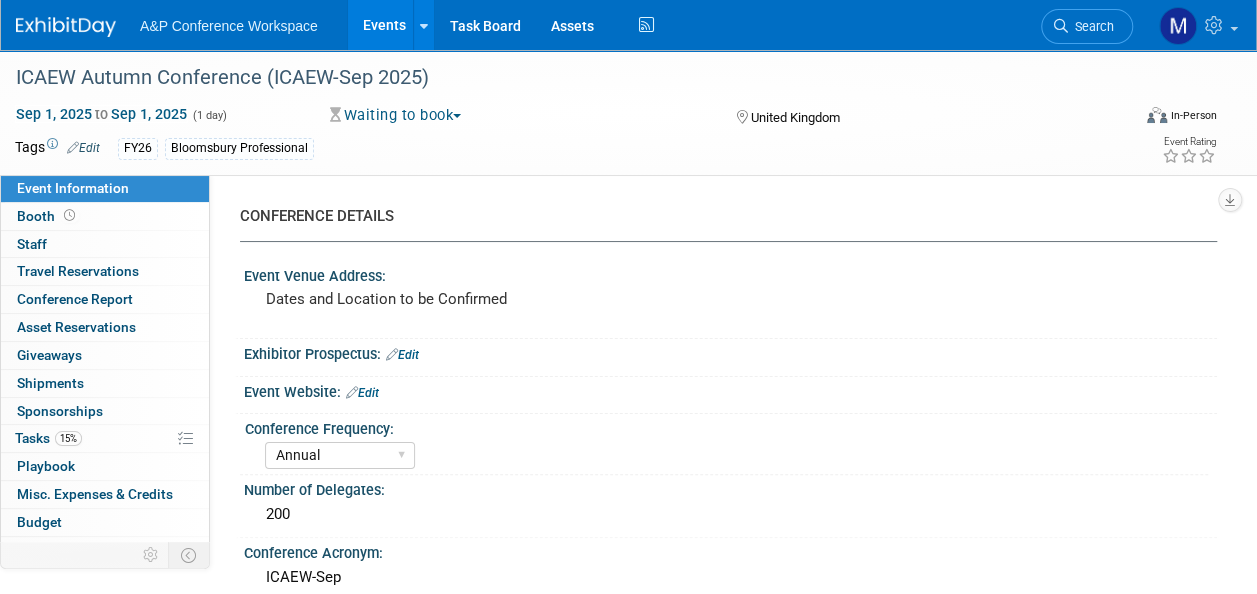 scroll, scrollTop: 0, scrollLeft: 0, axis: both 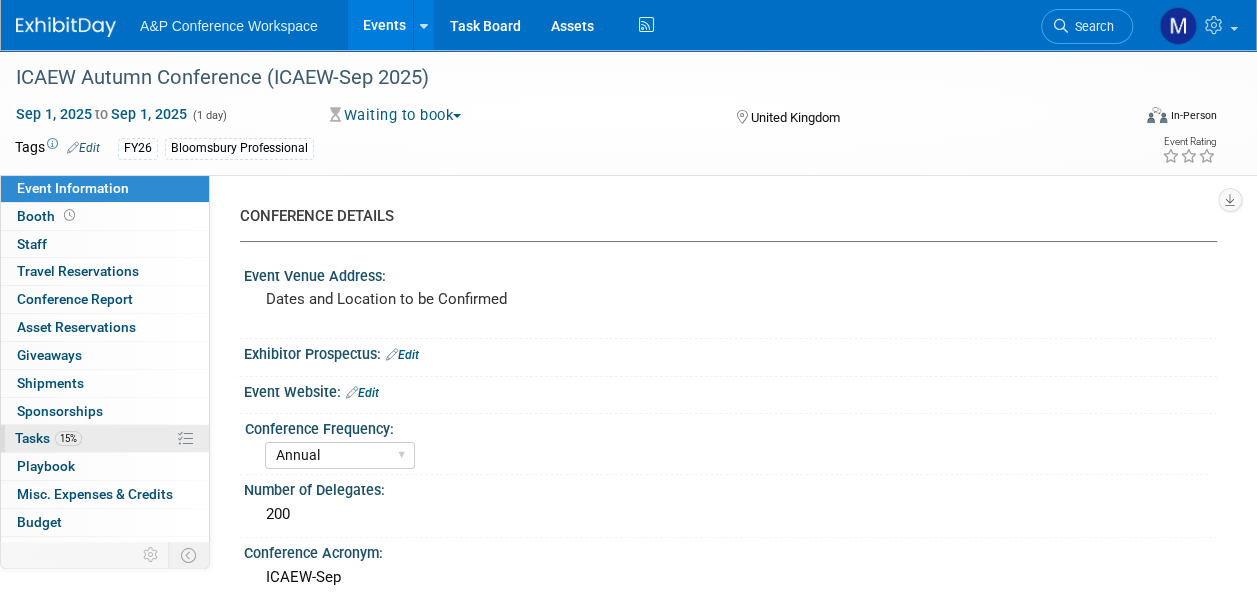 click on "15%
Tasks 15%" at bounding box center [105, 438] 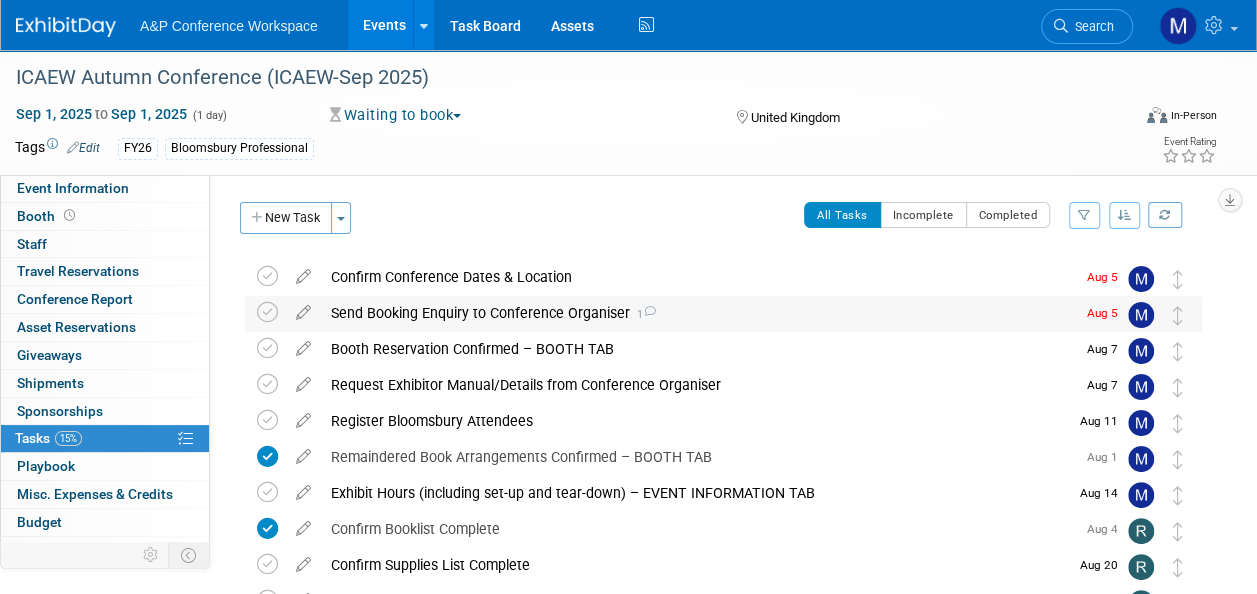 click on "Send Booking Enquiry to Conference Organiser
1" at bounding box center (698, 313) 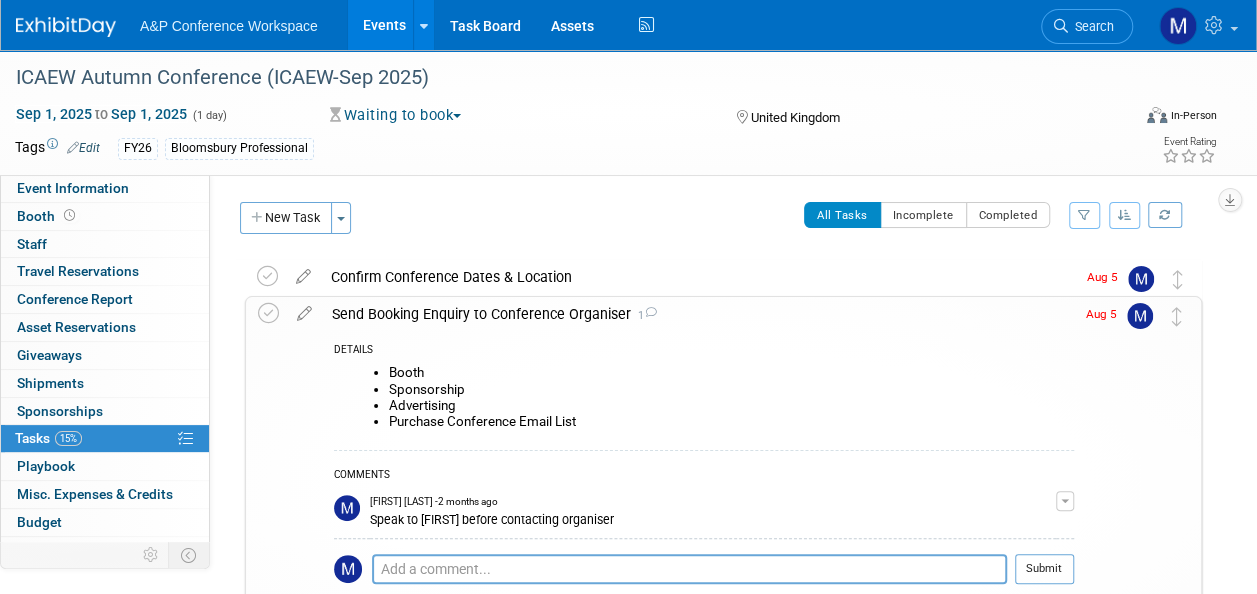 click on "Send Booking Enquiry to Conference Organiser
1" at bounding box center (698, 314) 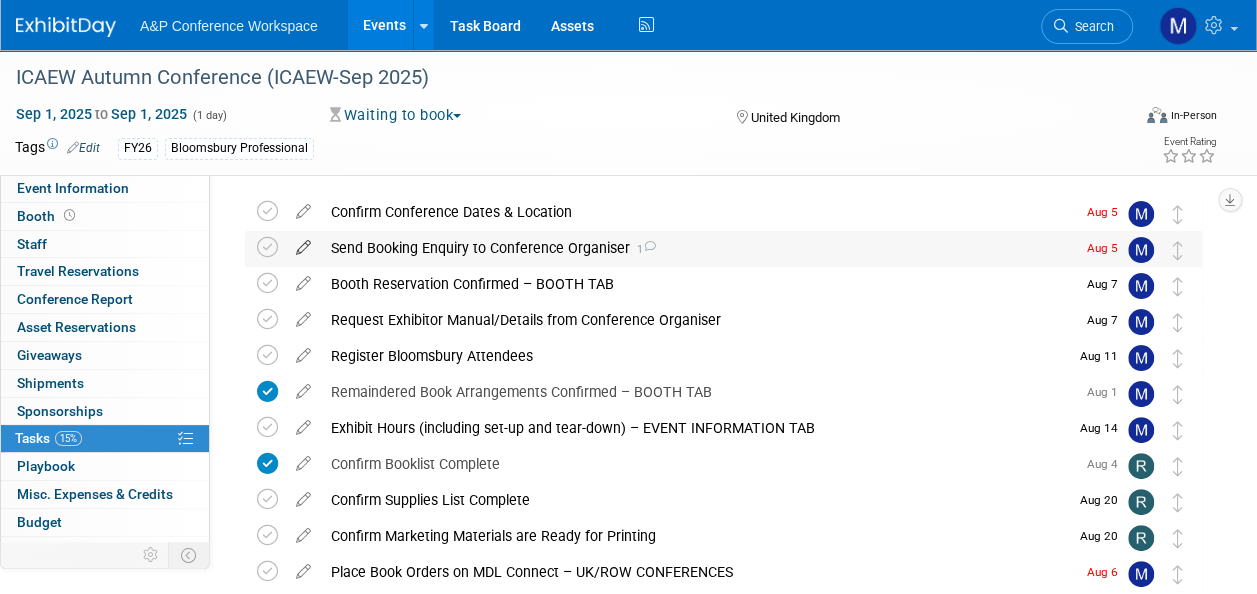 scroll, scrollTop: 100, scrollLeft: 0, axis: vertical 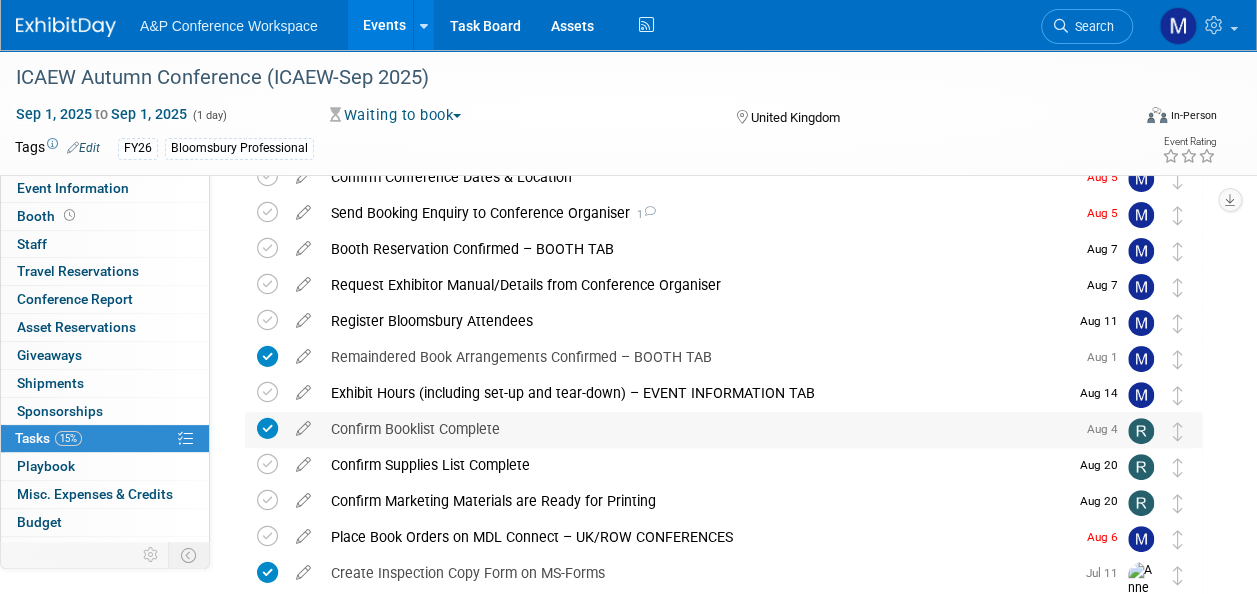 click on "Confirm Booklist Complete" at bounding box center (698, 429) 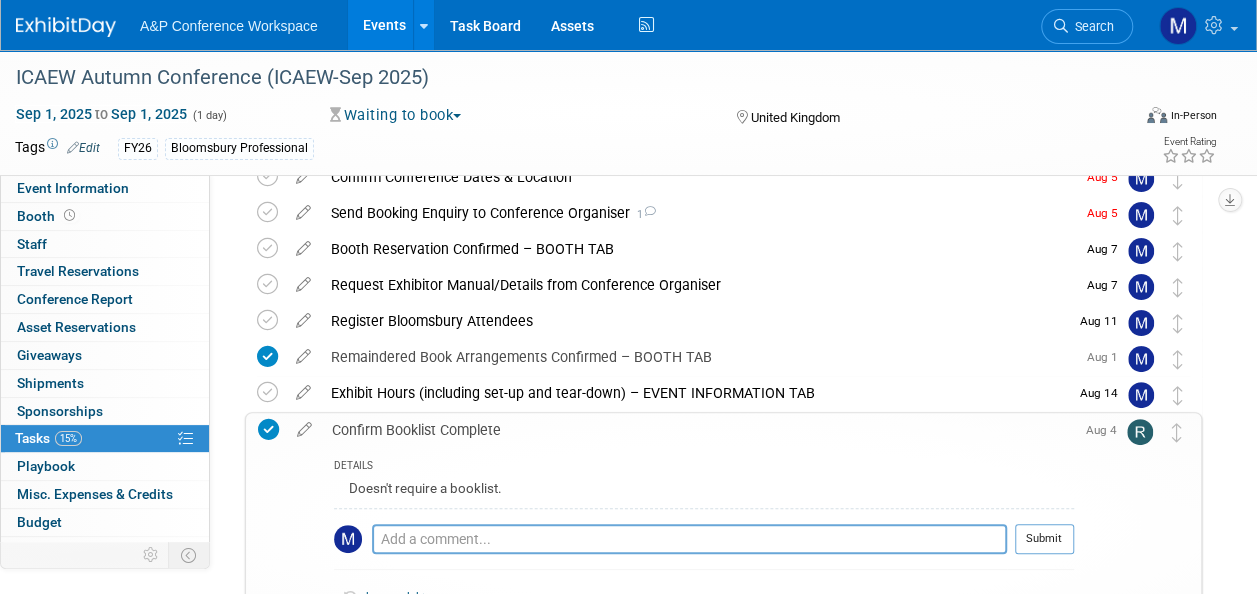 click on "Confirm Booklist Complete" at bounding box center [698, 430] 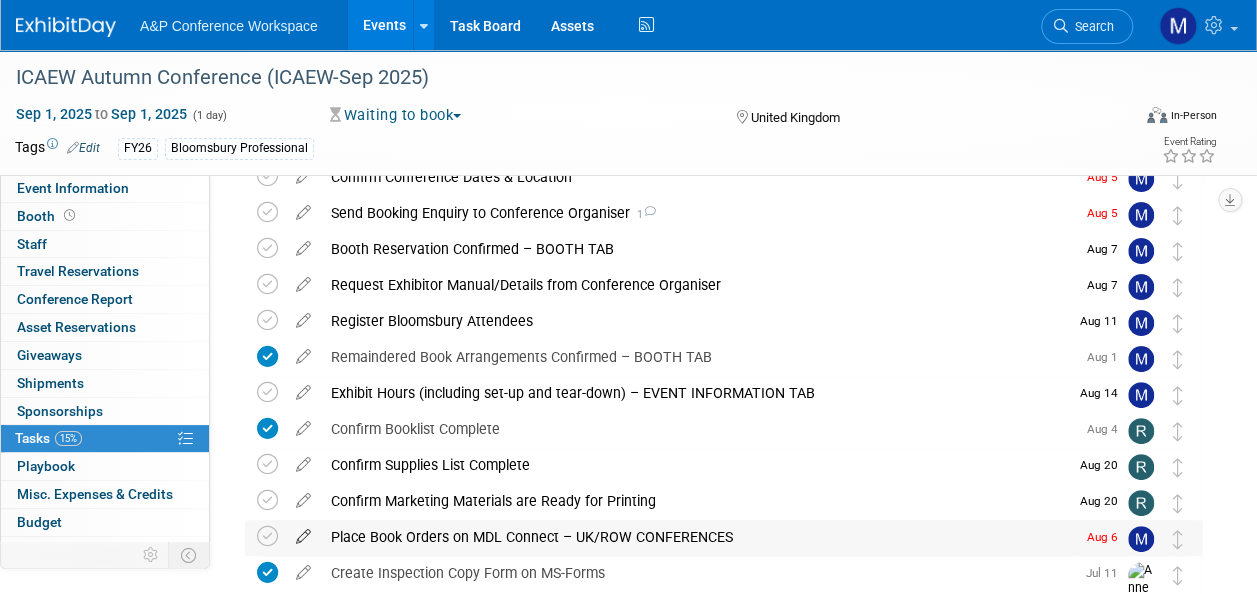click at bounding box center [303, 532] 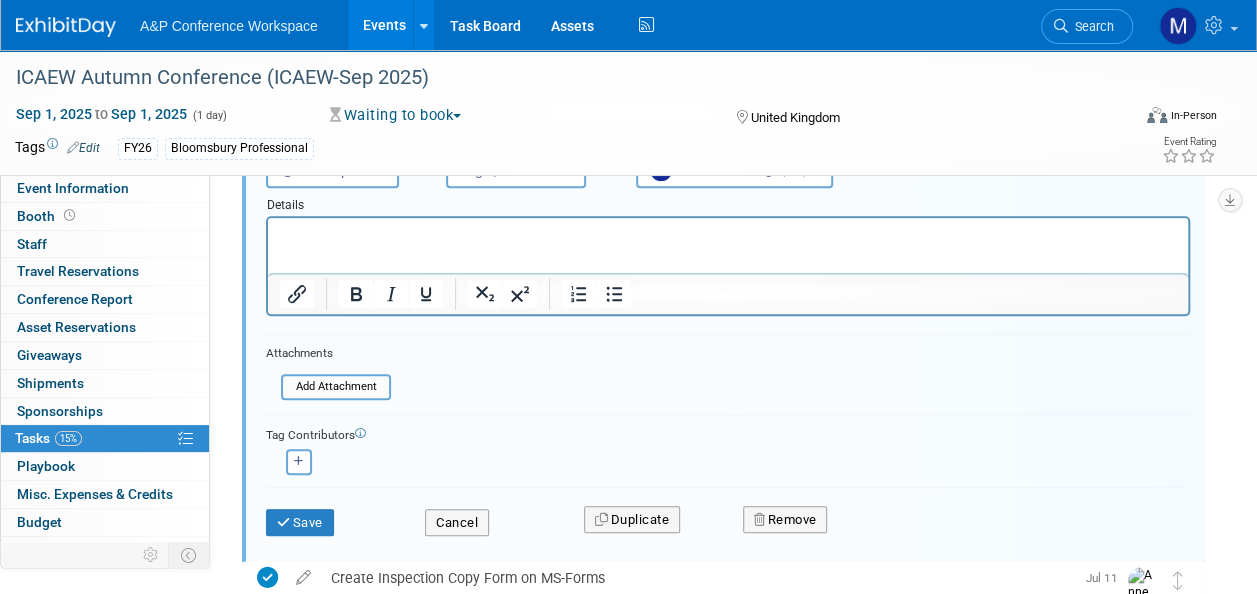 scroll, scrollTop: 626, scrollLeft: 0, axis: vertical 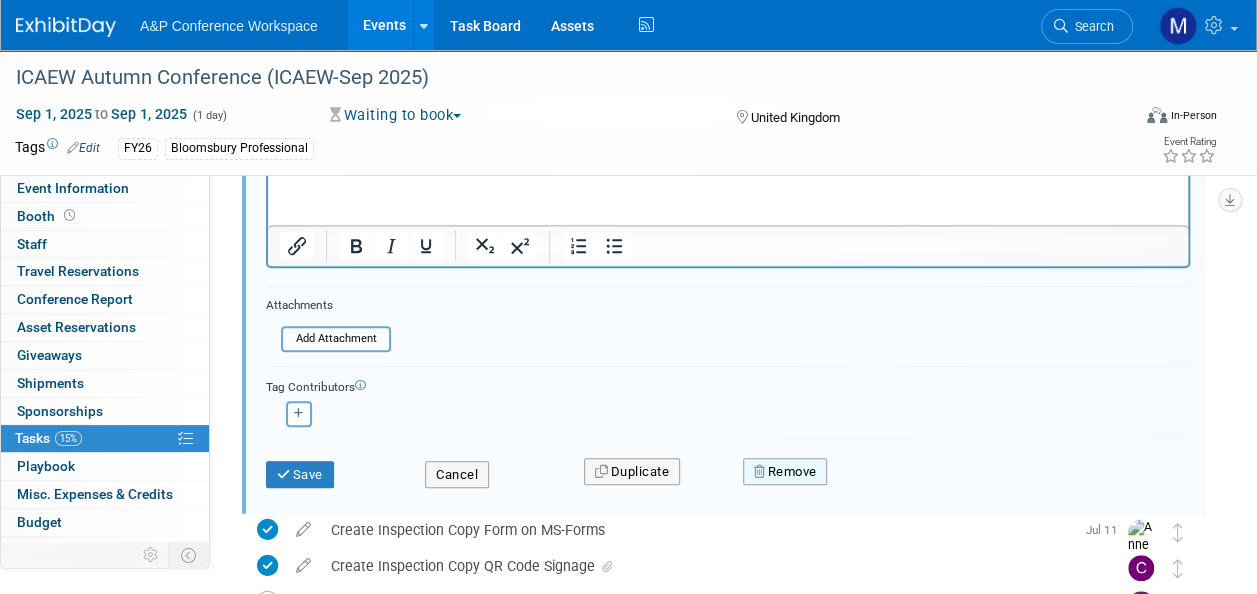 click on "Remove" at bounding box center [785, 472] 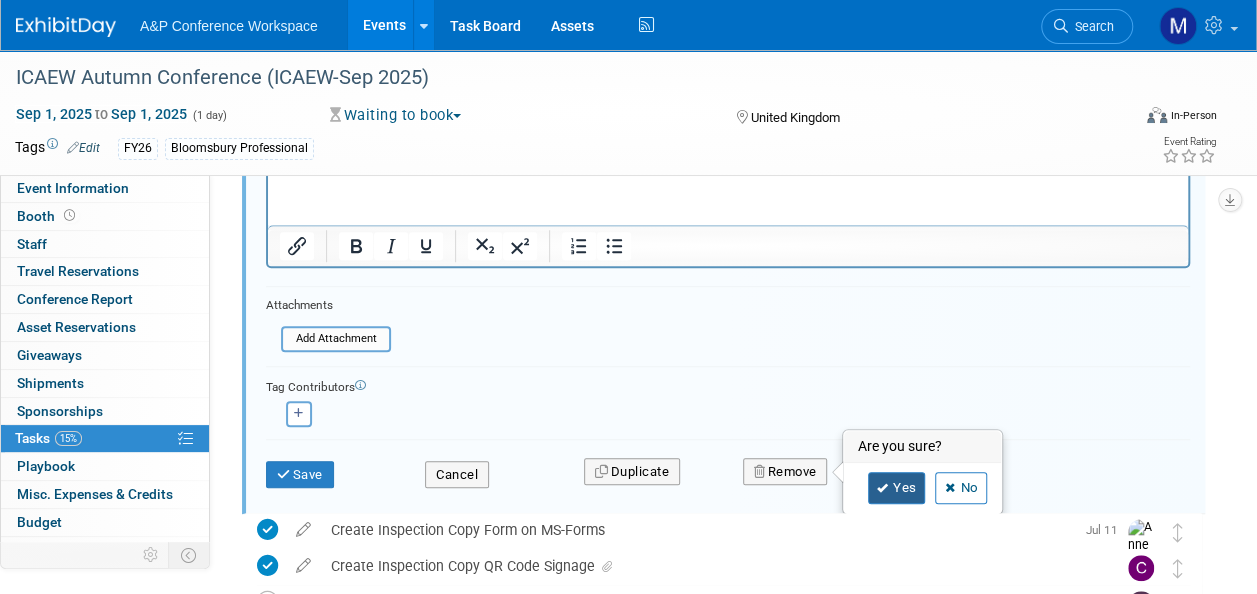 click on "Yes" at bounding box center [897, 488] 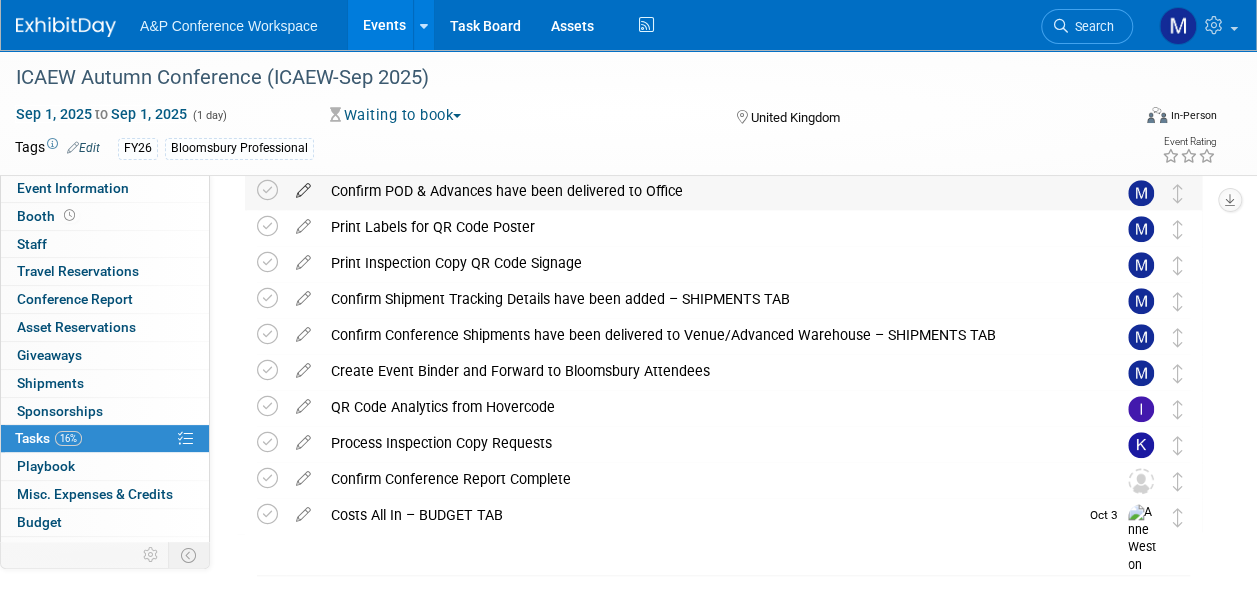 click at bounding box center [303, 186] 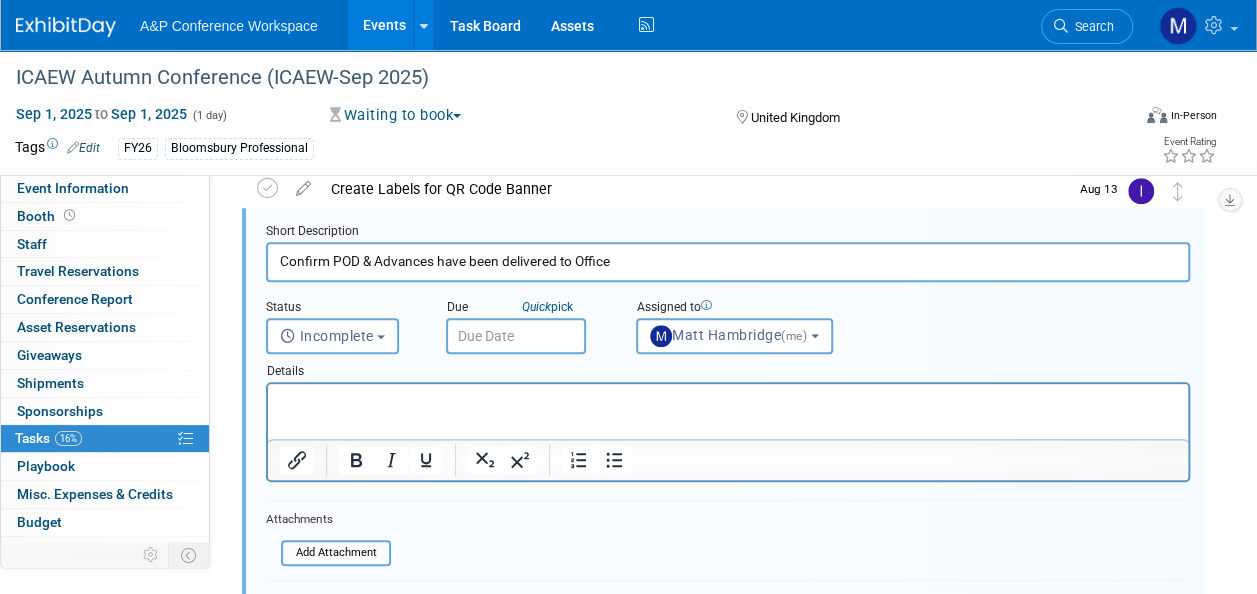 scroll, scrollTop: 806, scrollLeft: 0, axis: vertical 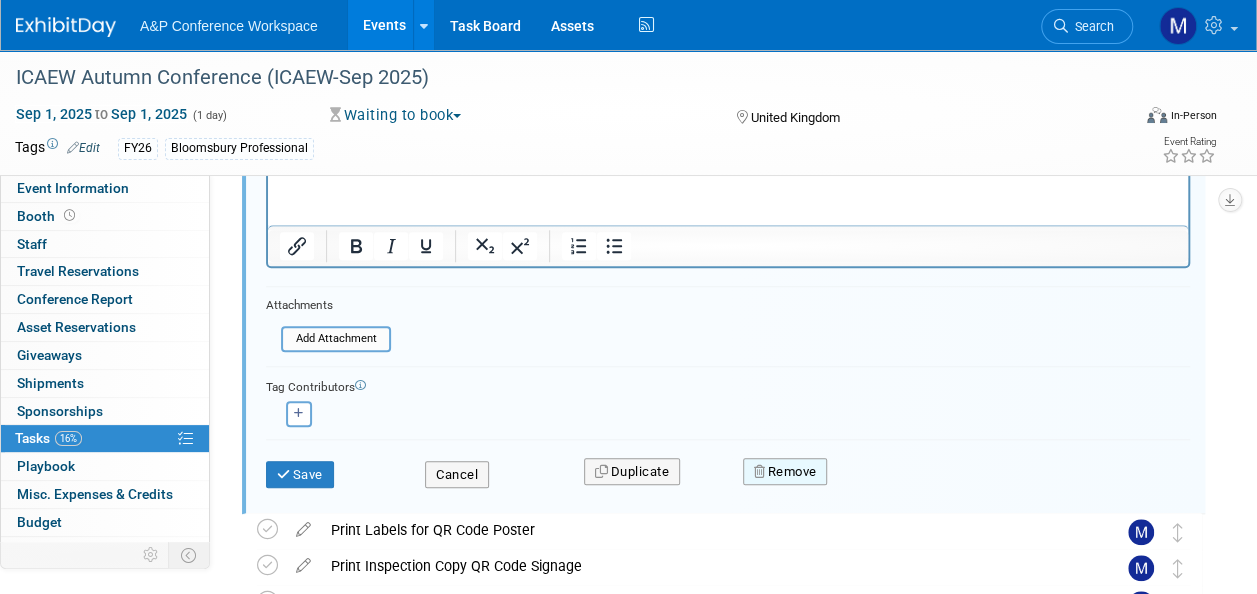 click on "Remove" at bounding box center (785, 472) 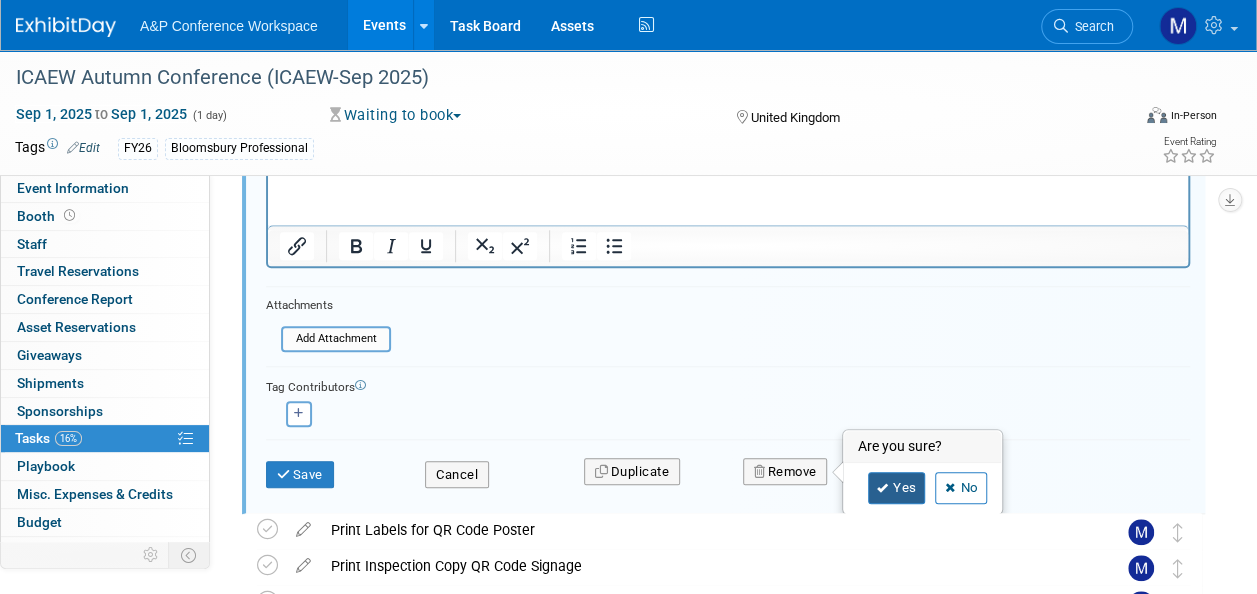 click on "Yes" at bounding box center (897, 488) 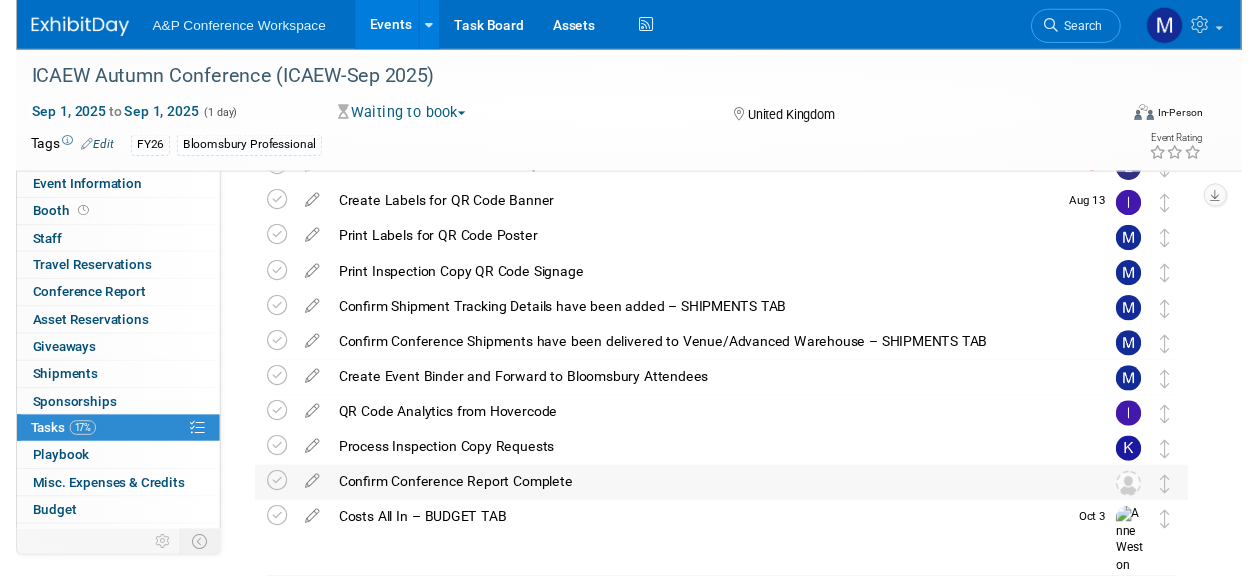 scroll, scrollTop: 351, scrollLeft: 0, axis: vertical 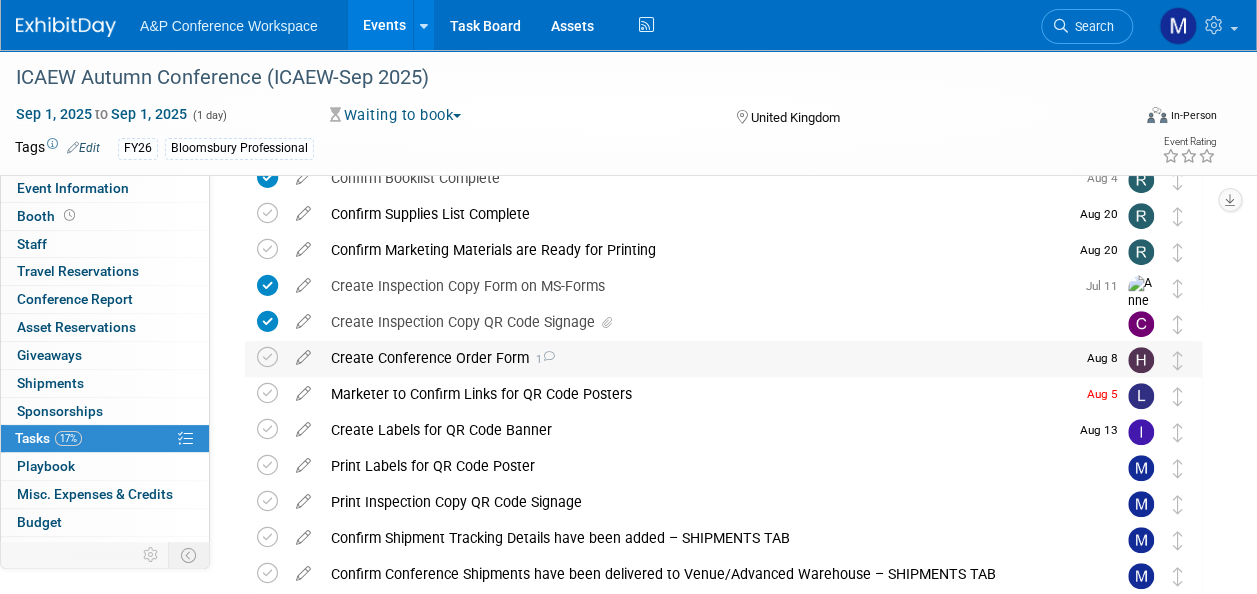 click on "Create Conference Order Form
1" at bounding box center (698, 358) 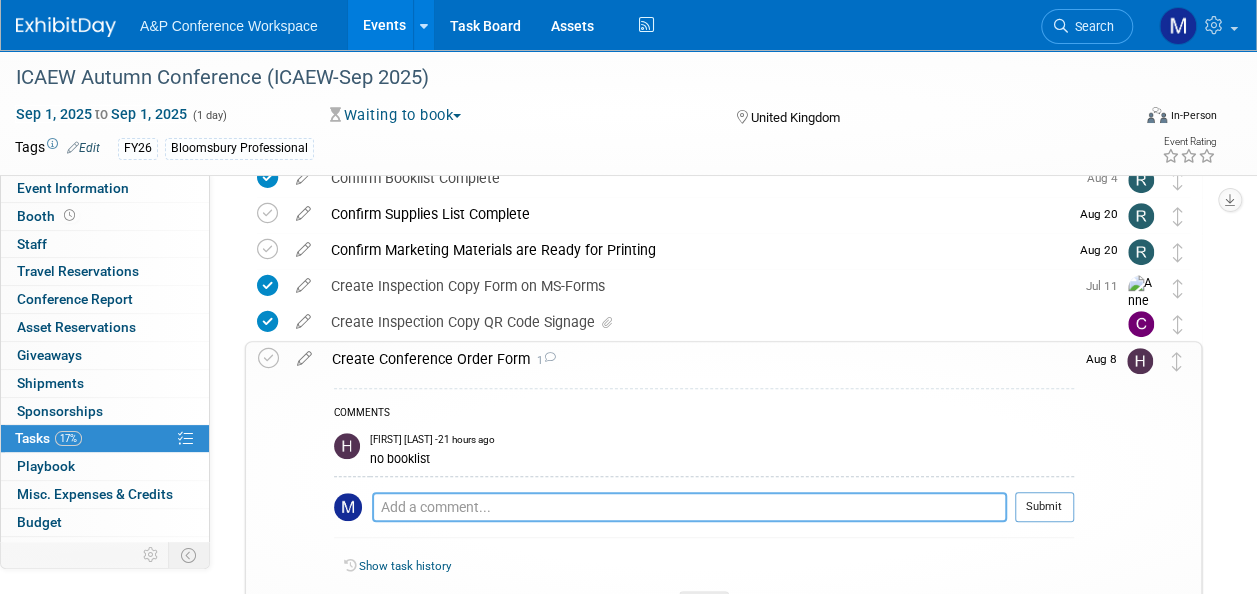 click at bounding box center (689, 507) 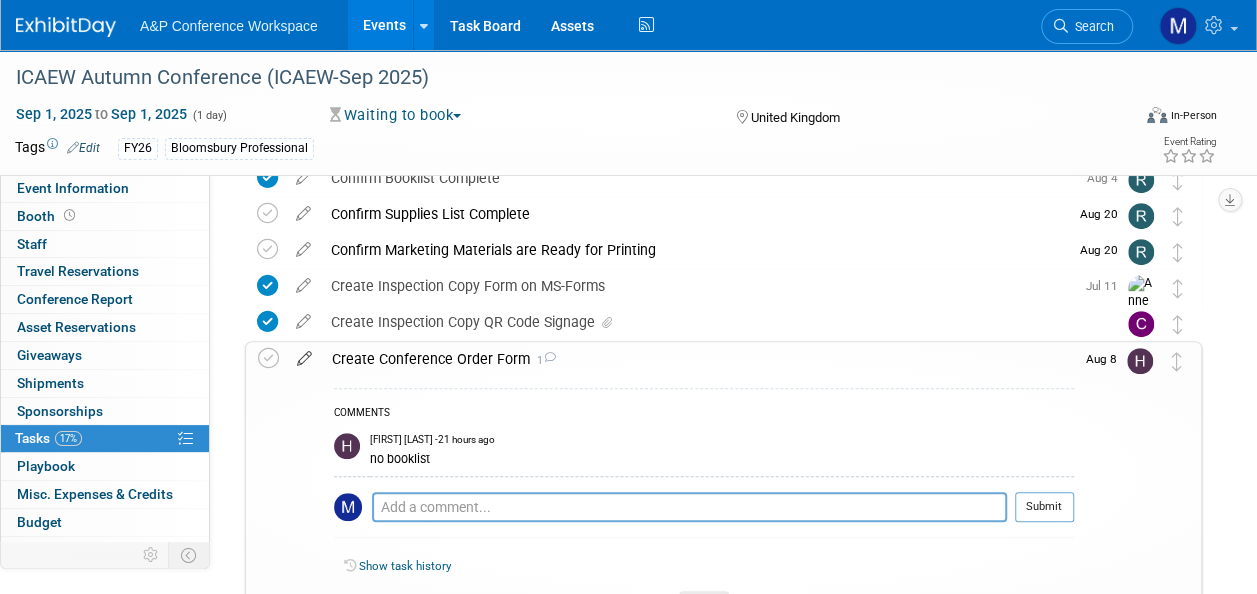 click at bounding box center [304, 354] 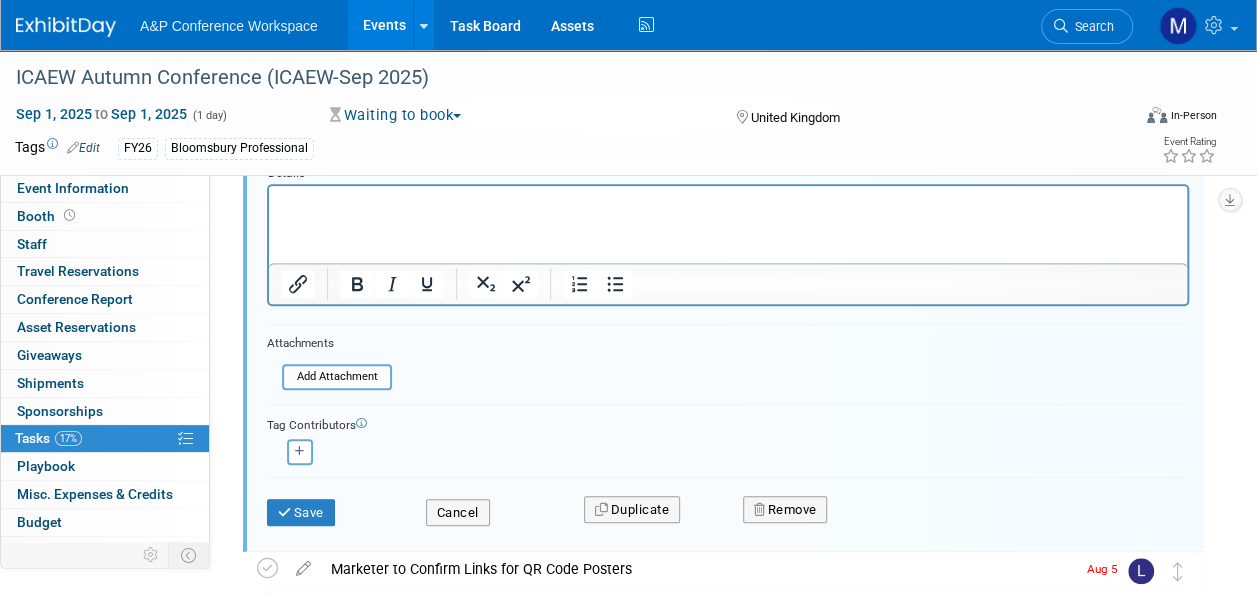 scroll, scrollTop: 699, scrollLeft: 0, axis: vertical 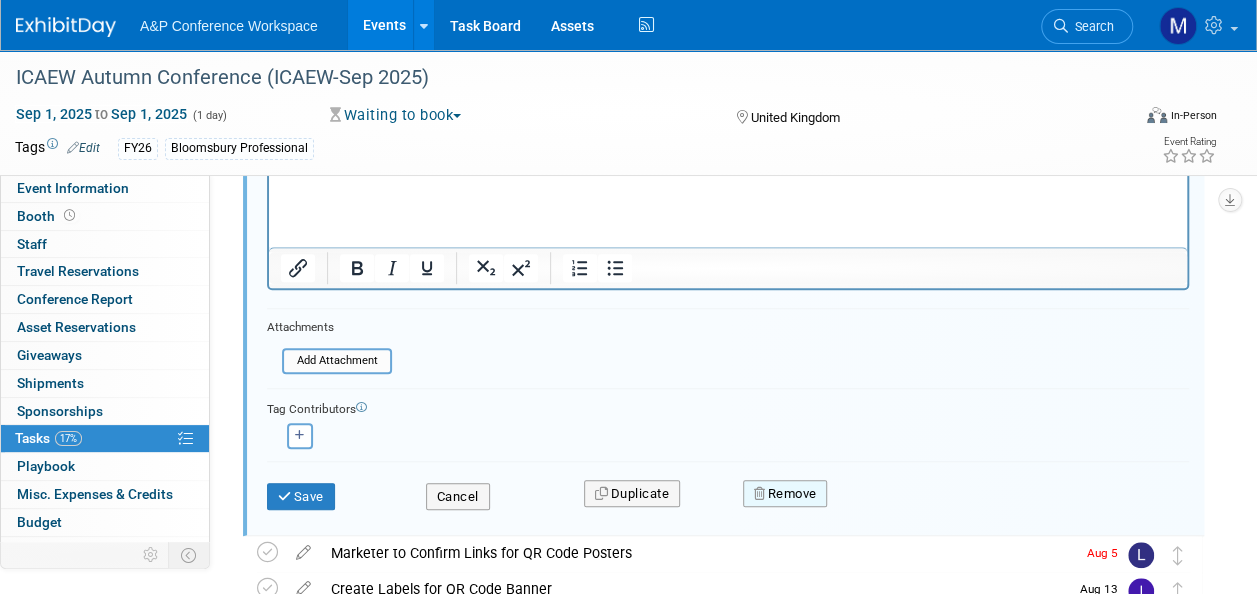 click on "Remove" at bounding box center (785, 494) 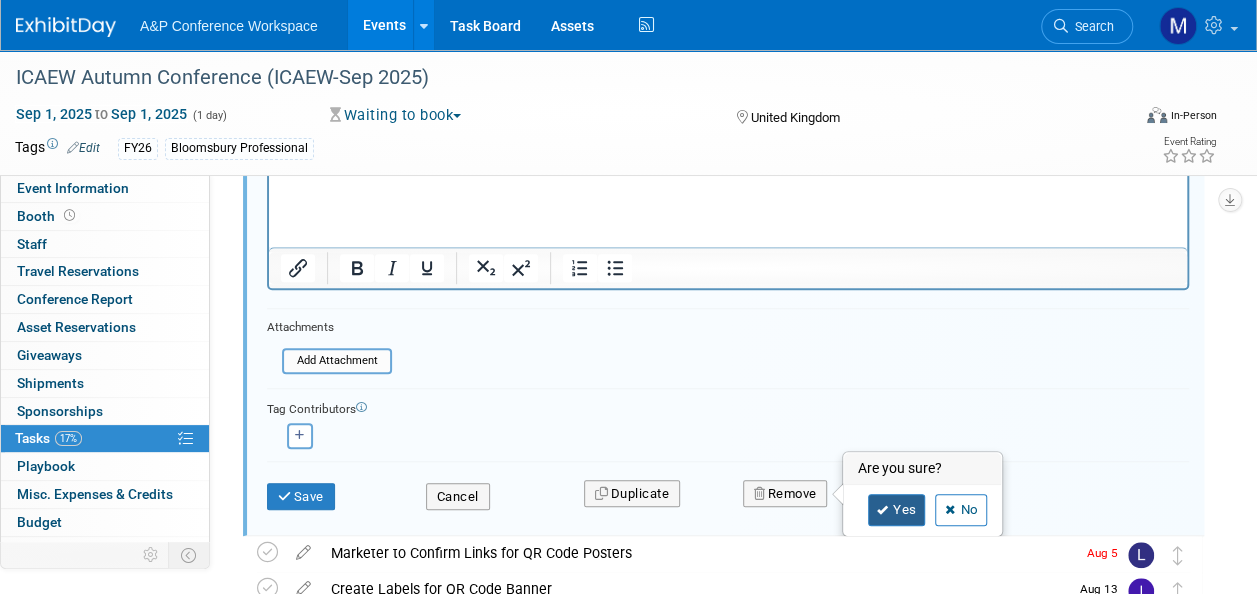 click on "Yes" at bounding box center (897, 510) 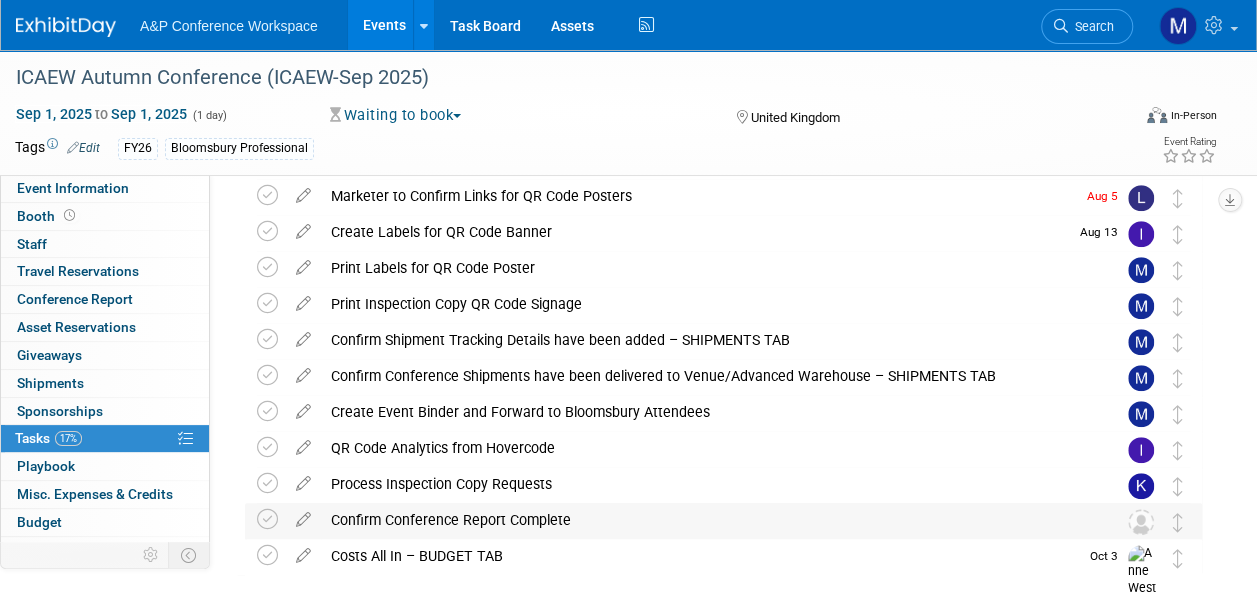 scroll, scrollTop: 415, scrollLeft: 0, axis: vertical 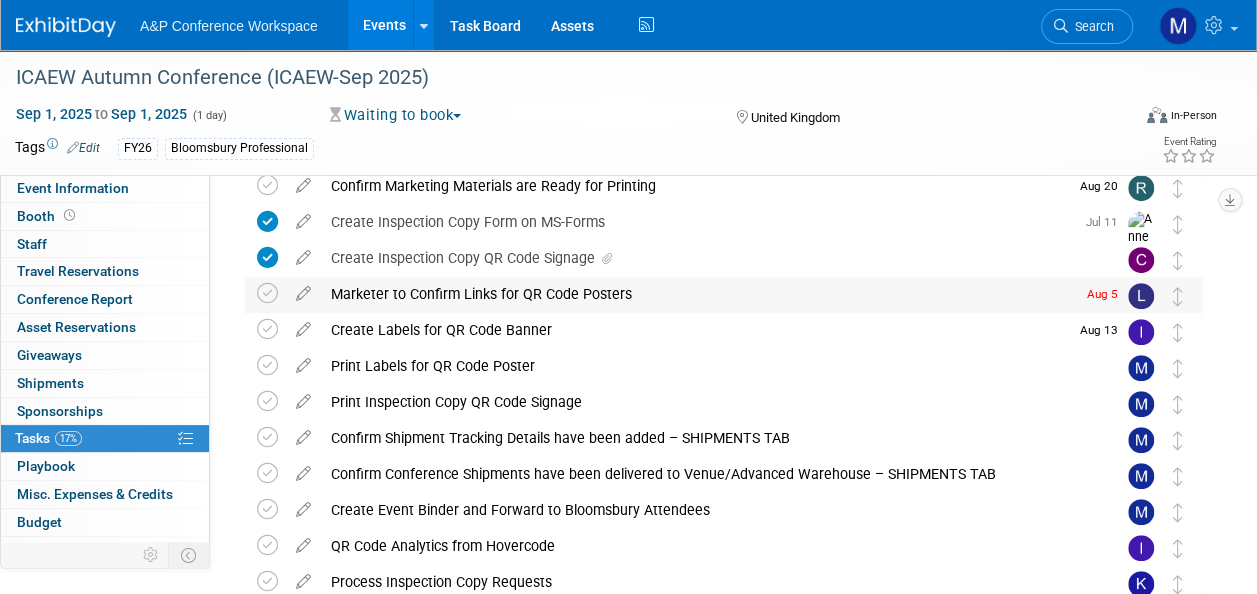 click on "Marketer to Confirm Links for QR Code Posters" at bounding box center [698, 294] 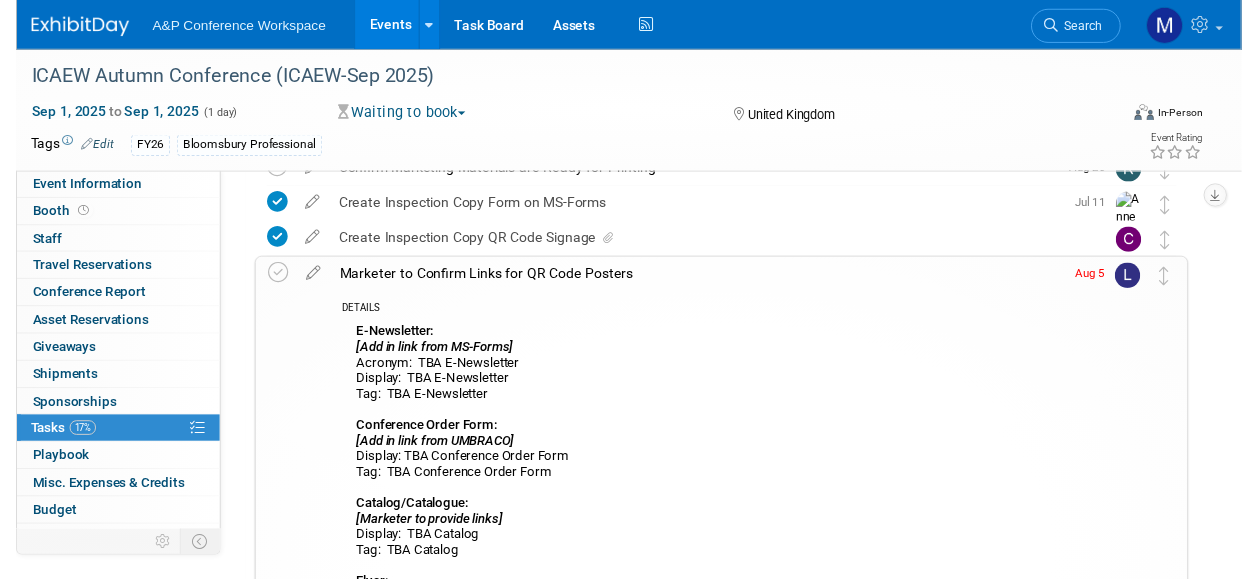 scroll, scrollTop: 415, scrollLeft: 0, axis: vertical 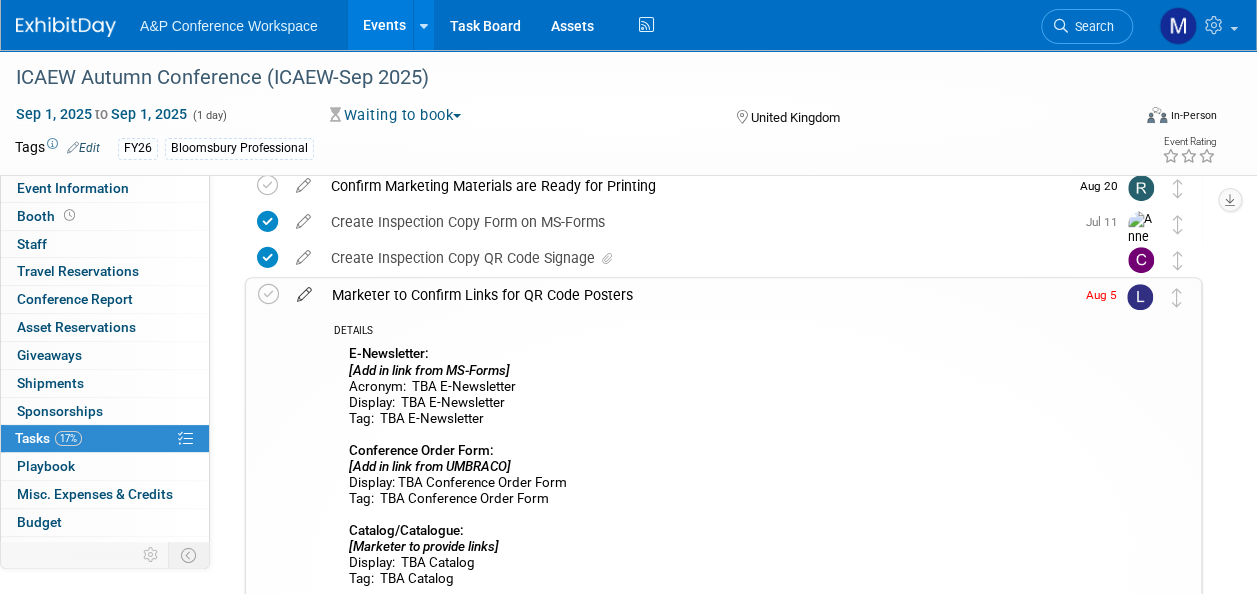 click at bounding box center (304, 290) 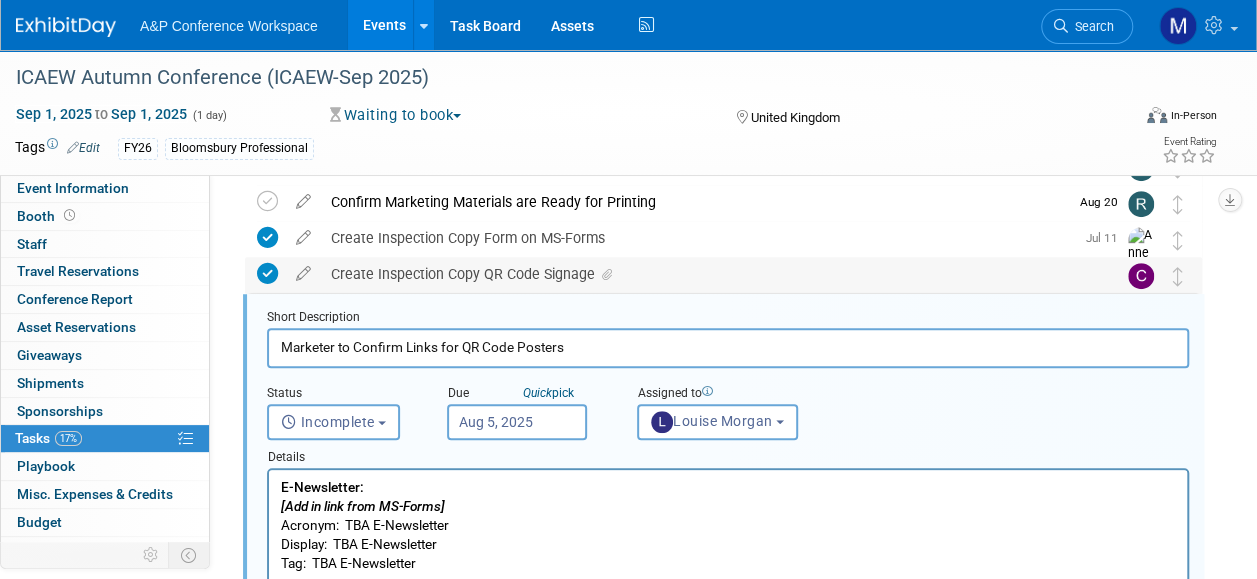 scroll, scrollTop: 0, scrollLeft: 0, axis: both 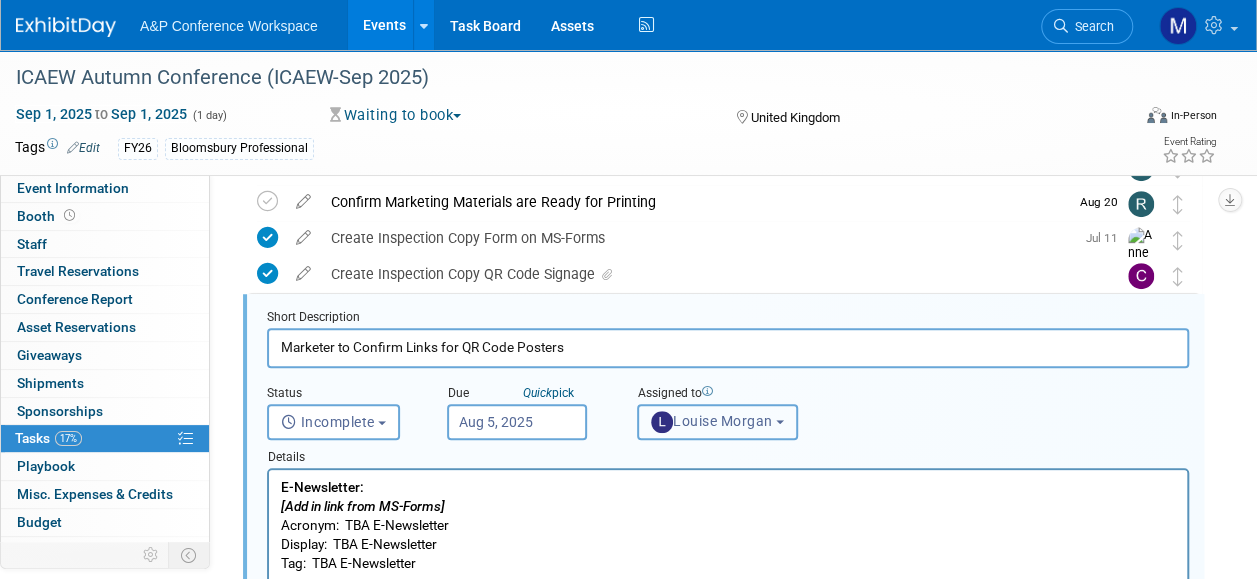 click on "Louise Morgan" at bounding box center [712, 421] 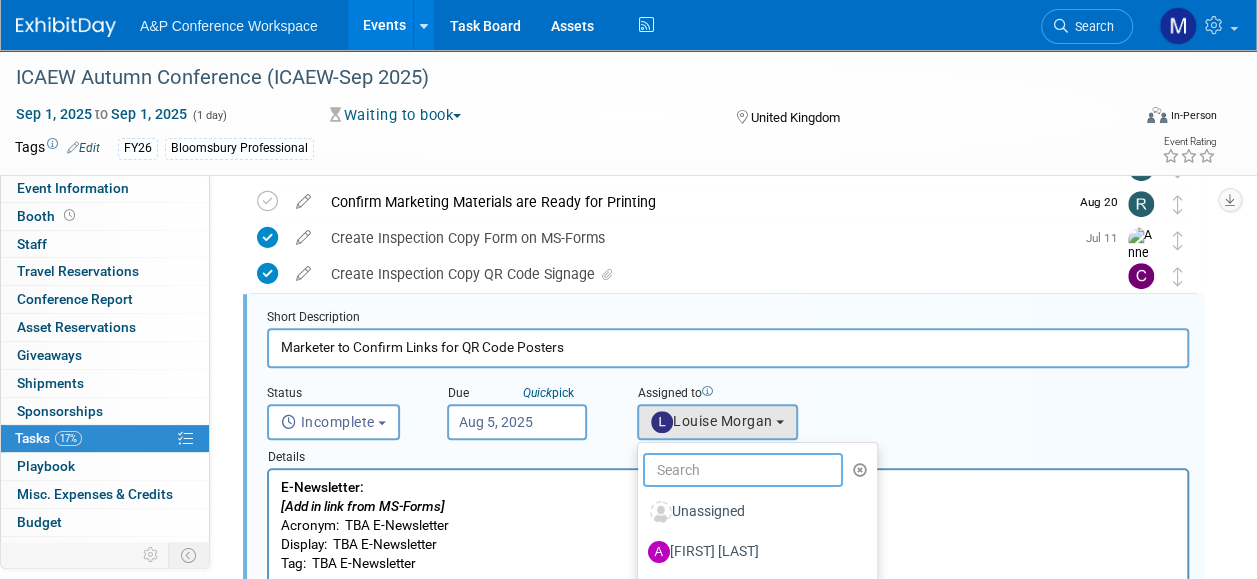 click at bounding box center [743, 470] 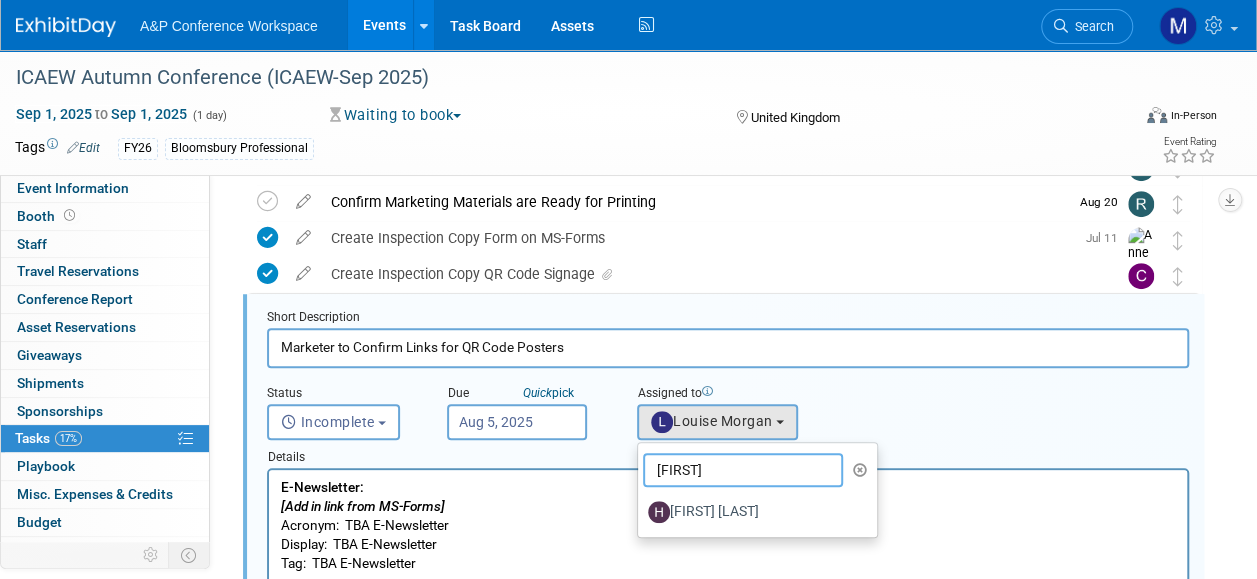 type on "hannah" 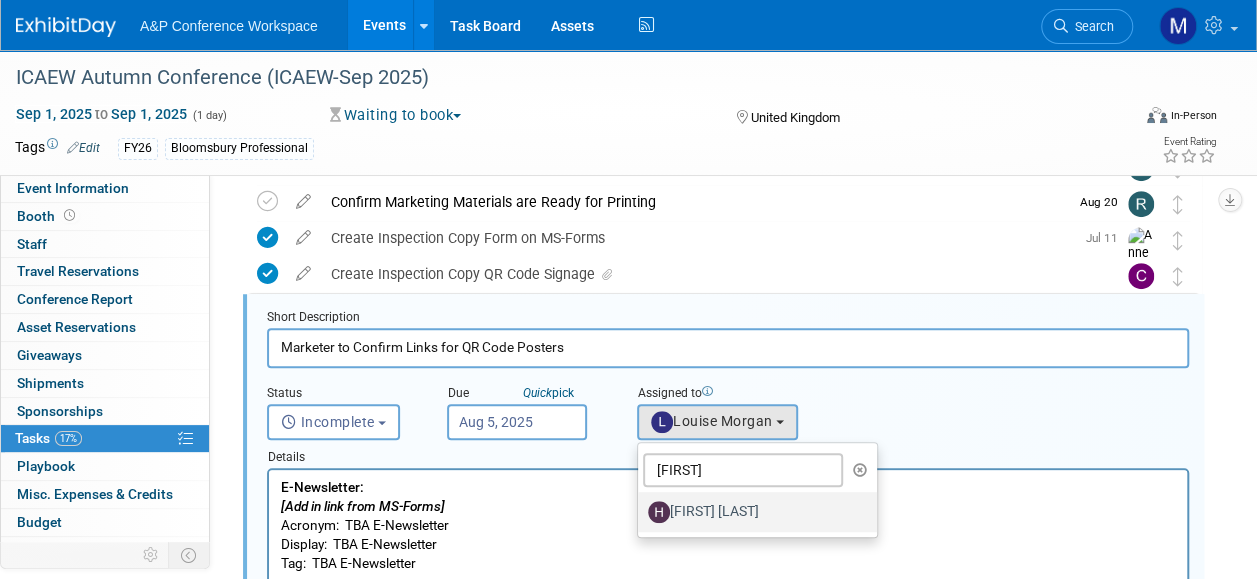 drag, startPoint x: 462, startPoint y: 49, endPoint x: 731, endPoint y: 518, distance: 540.6681 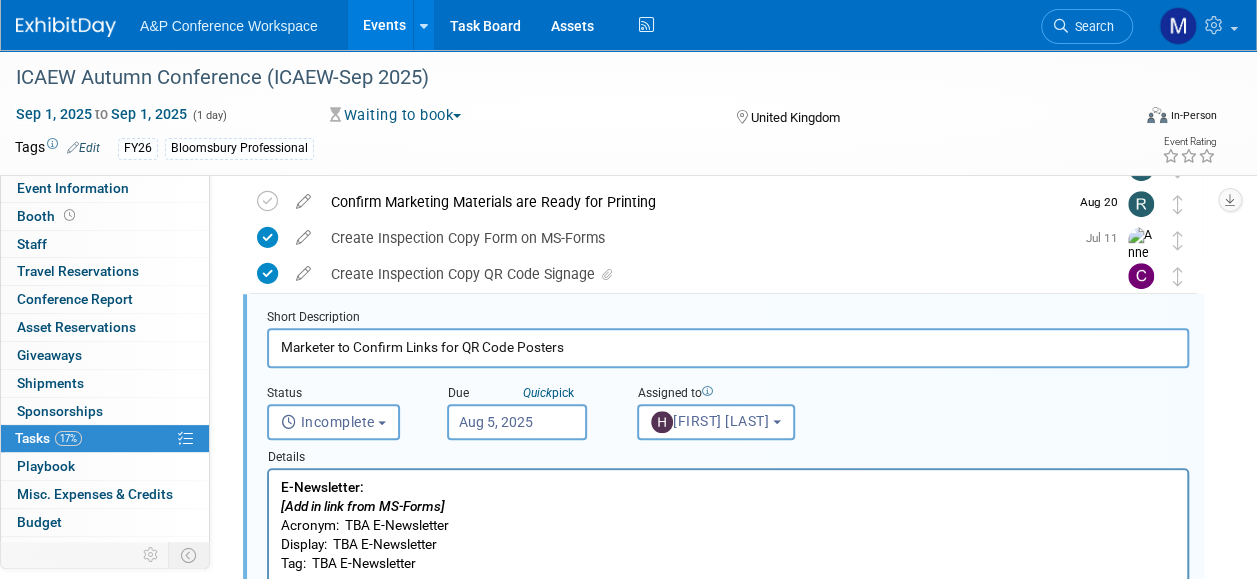click on "Aug 5, 2025" at bounding box center [517, 422] 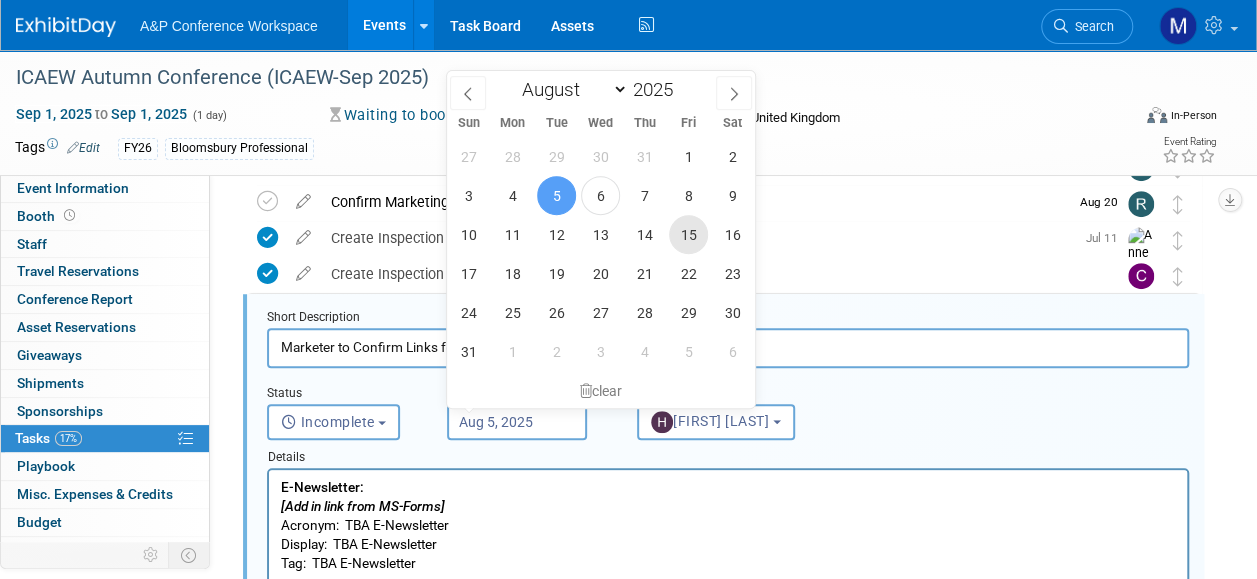 click on "15" at bounding box center (688, 234) 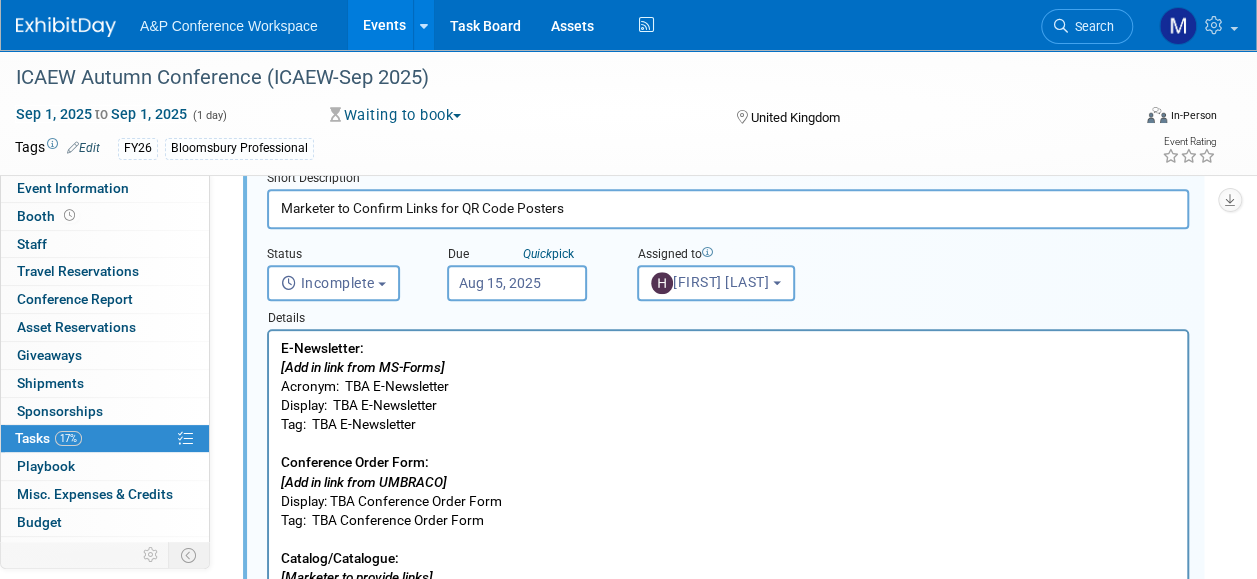 scroll, scrollTop: 599, scrollLeft: 0, axis: vertical 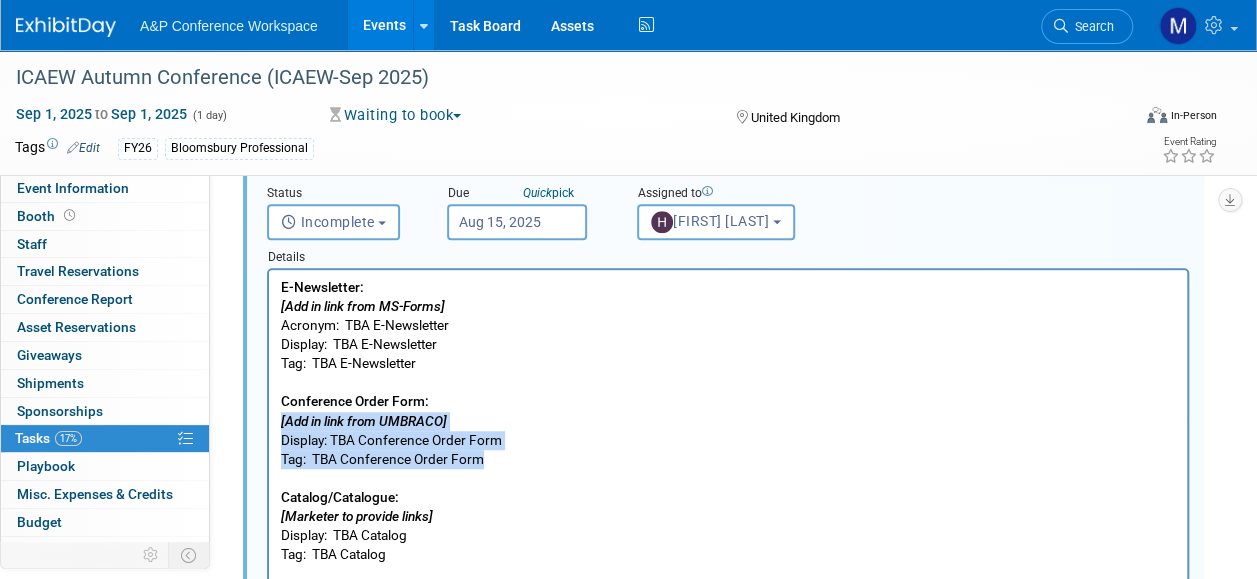 drag, startPoint x: 505, startPoint y: 461, endPoint x: 278, endPoint y: 412, distance: 232.22833 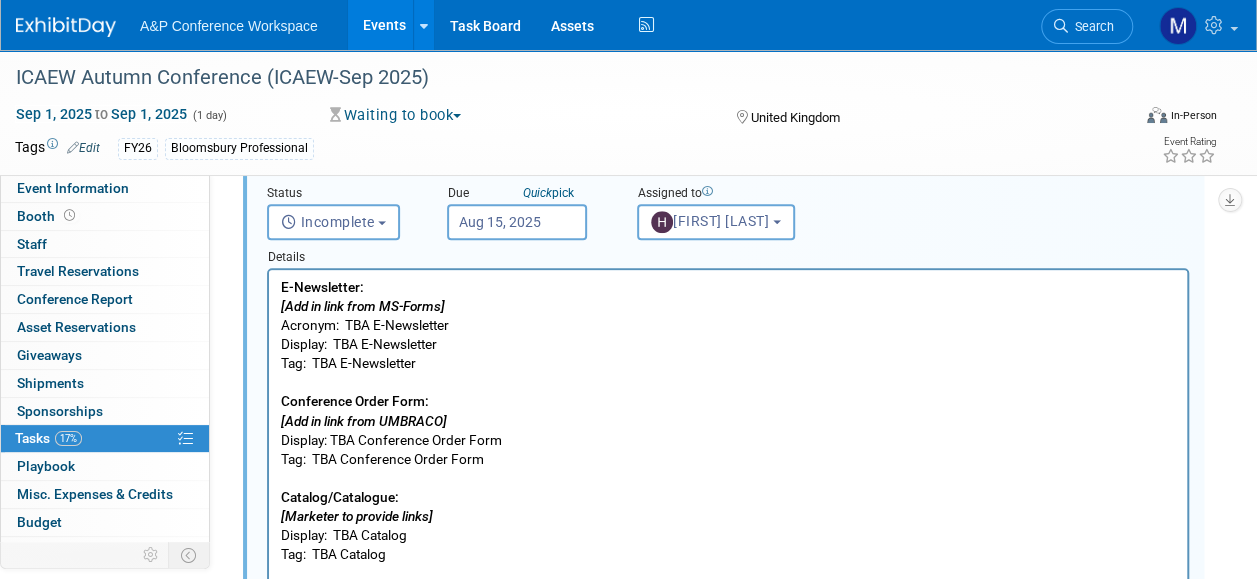 click on "E-Newsletter: [Add in link from MS-Forms] Acronym:  TBA E-Newsletter Display:  TBA E-Newsletter Tag:  TBA E-Newsletter Conference Order Form: [Add in link from UMBRACO] Display: TBA Conference Order Form Tag:  TBA Conference Order Form Catalog/Catalogue: [Marketer to provide links] Display:  TBA Catalog Tag:  TBA Catalog Flyer: [Marketer to provide links] Display:  TBA Flyer Tag:  TBA Flyer" at bounding box center [728, 465] 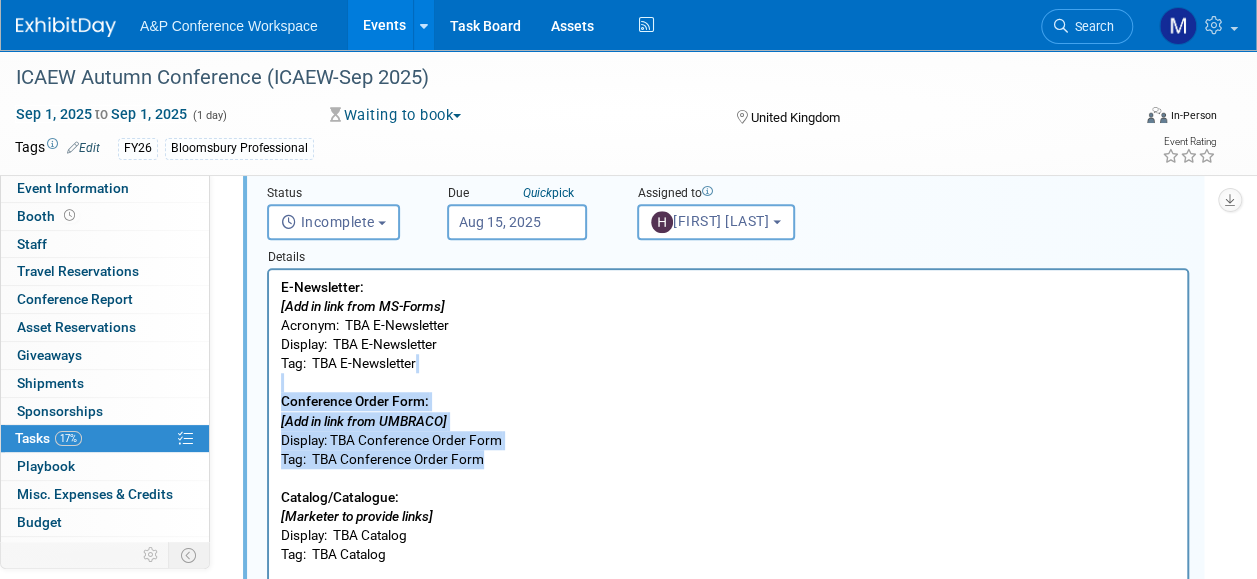 drag, startPoint x: 508, startPoint y: 461, endPoint x: 275, endPoint y: 385, distance: 245.08162 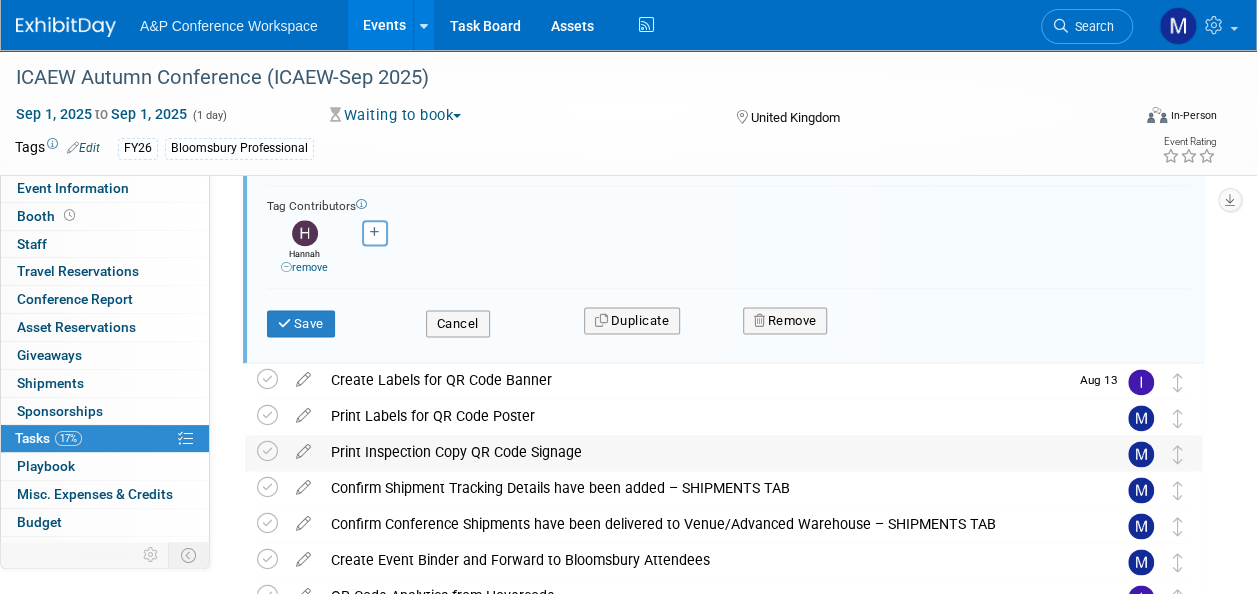 scroll, scrollTop: 1199, scrollLeft: 0, axis: vertical 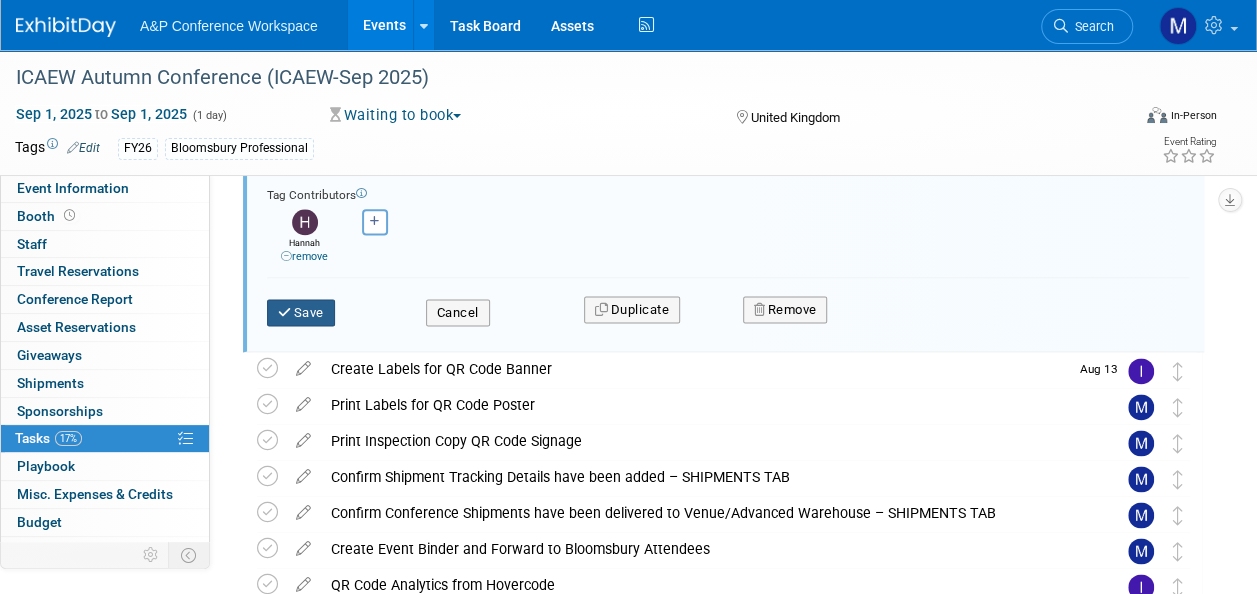 click on "Save" 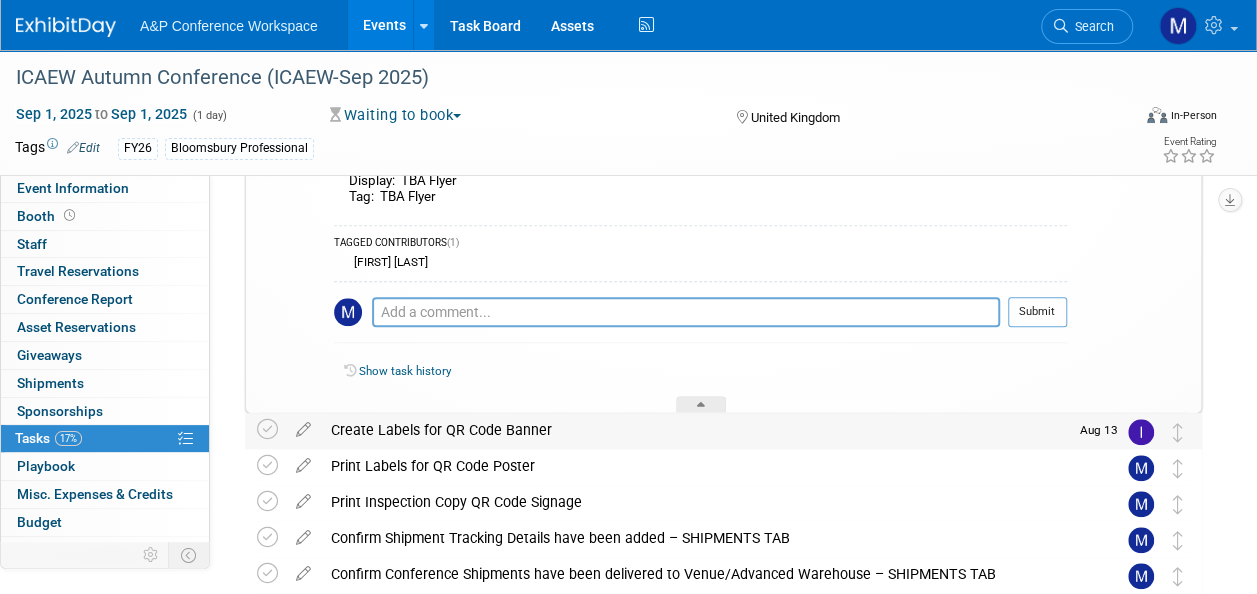 scroll, scrollTop: 713, scrollLeft: 0, axis: vertical 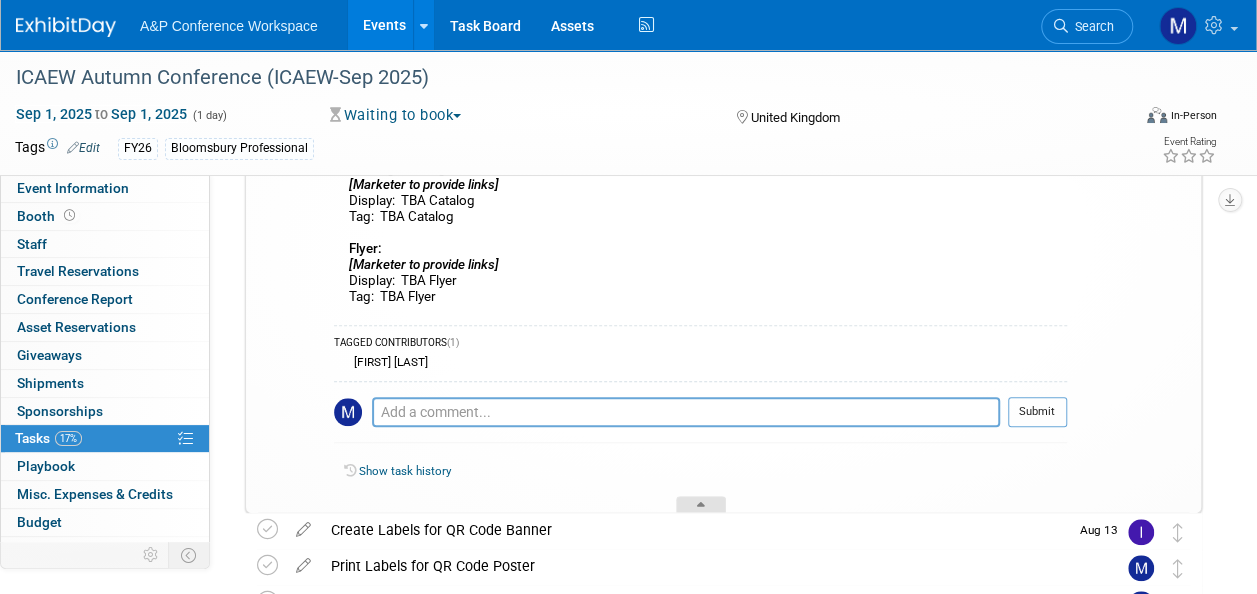 click 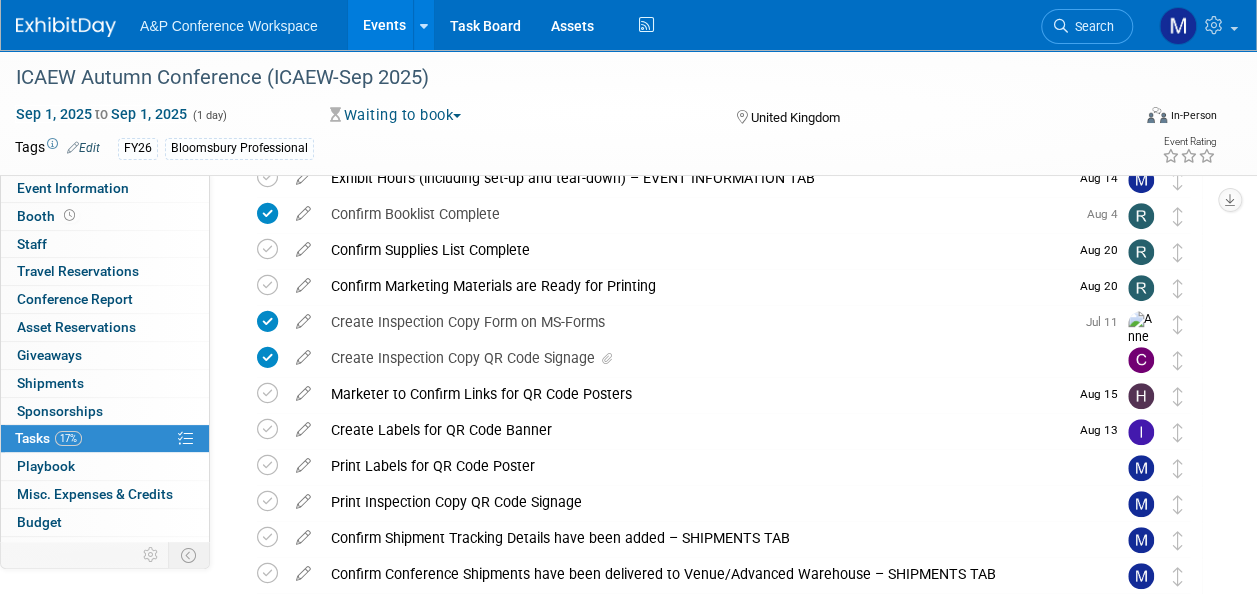 scroll, scrollTop: 215, scrollLeft: 0, axis: vertical 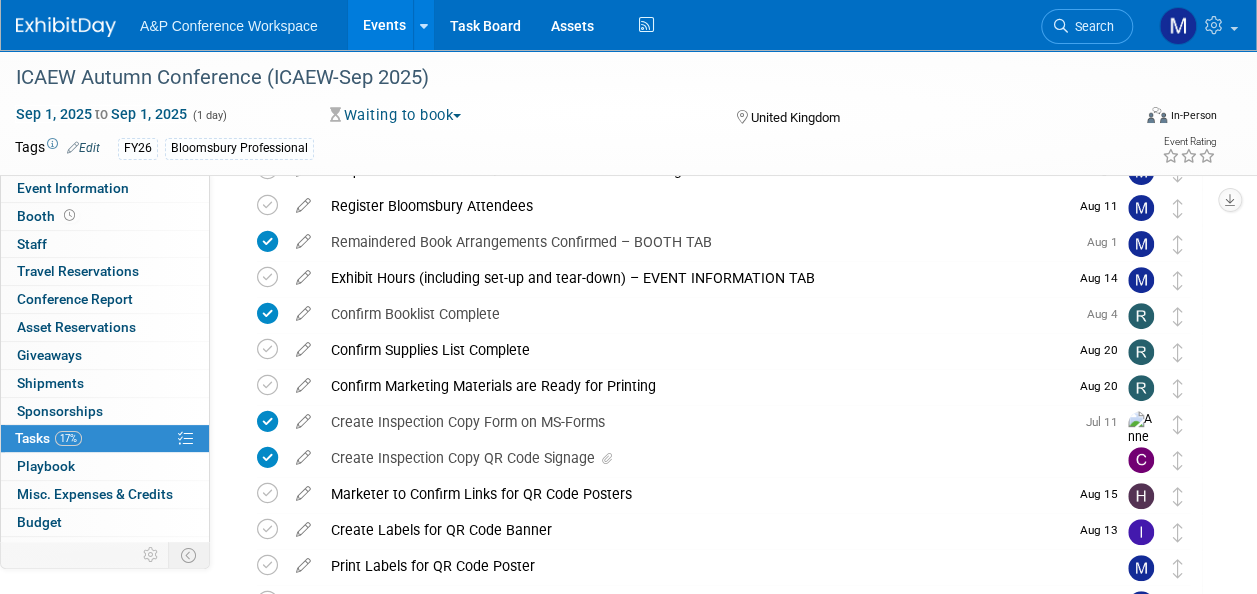 click on "Search" 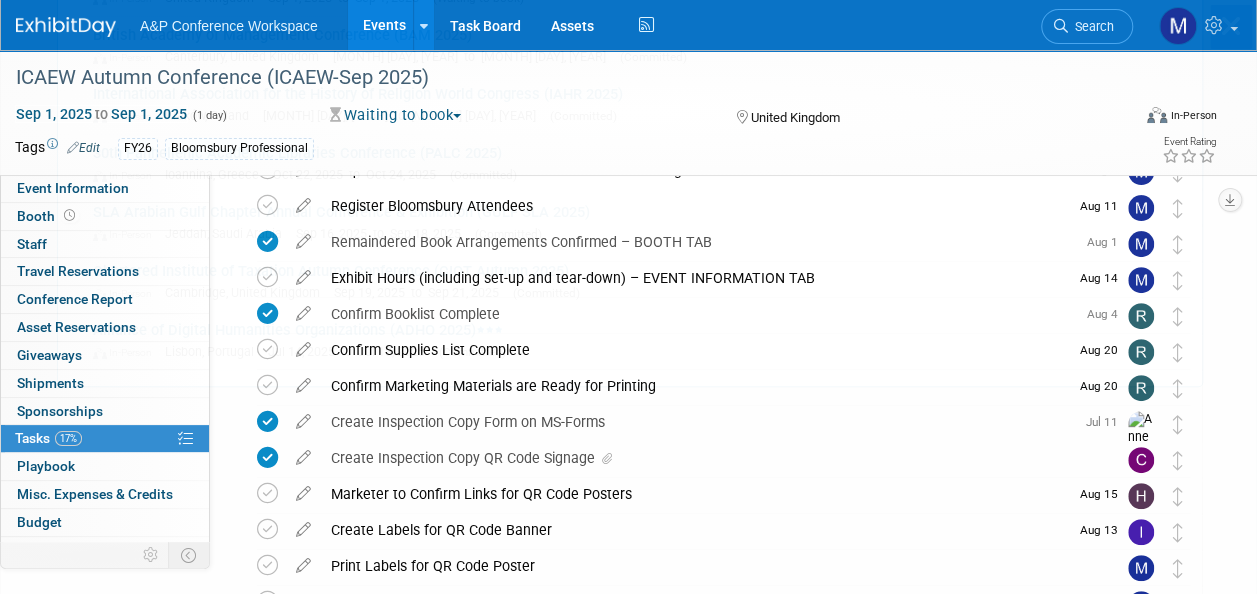 scroll, scrollTop: 0, scrollLeft: 0, axis: both 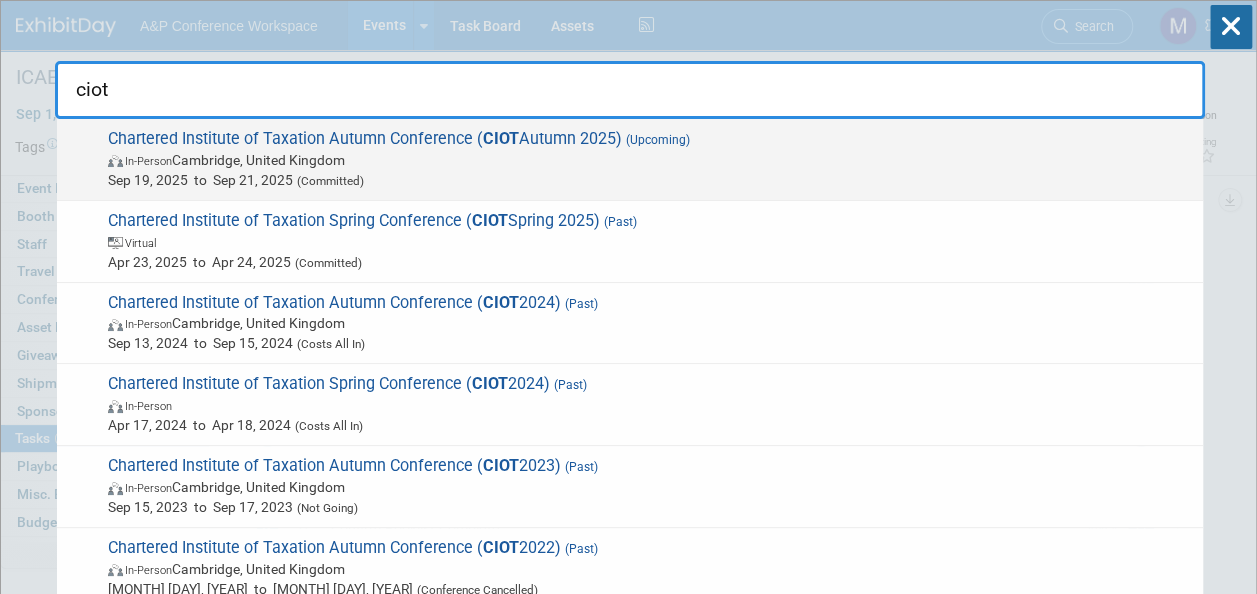 type on "ciot" 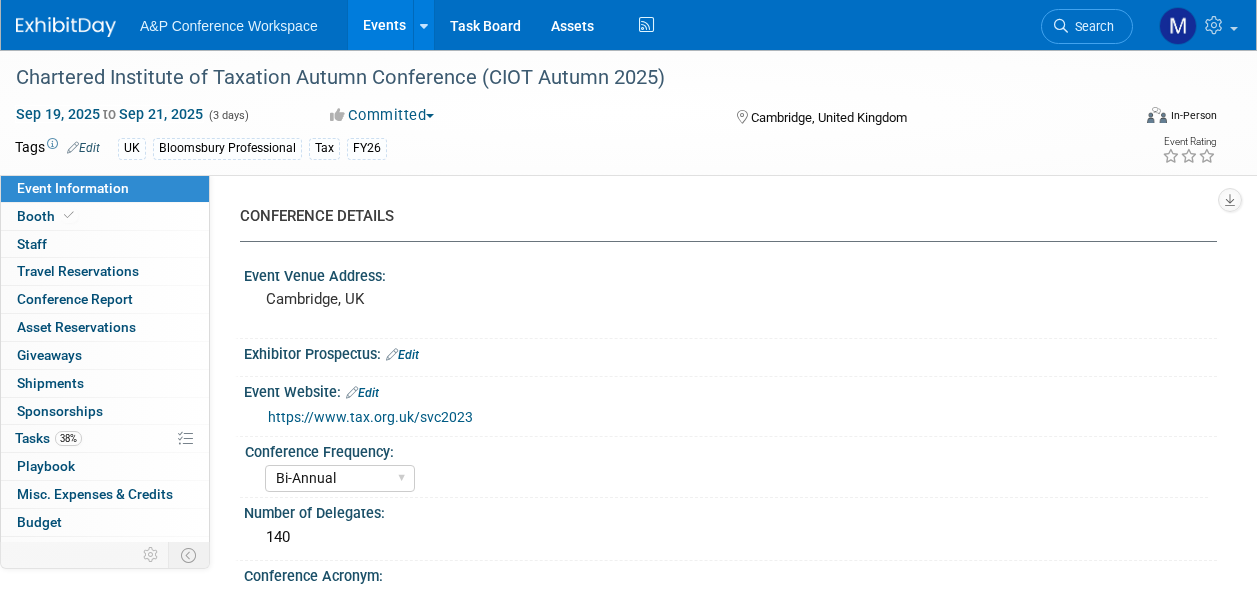 select on "Bi-Annual" 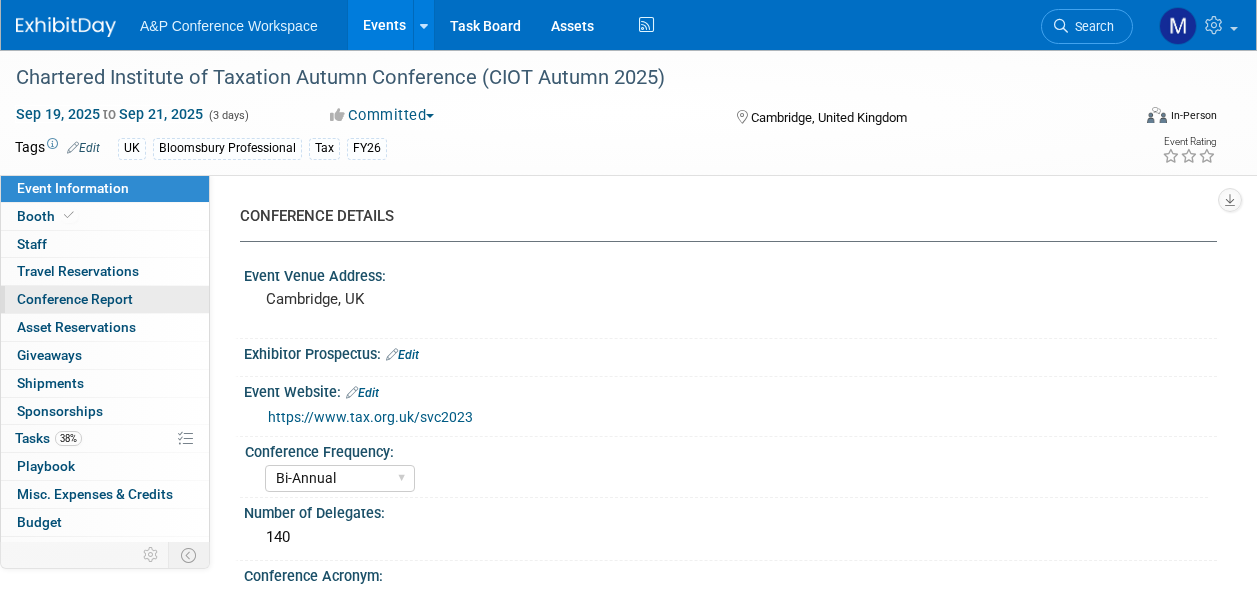 scroll, scrollTop: 0, scrollLeft: 0, axis: both 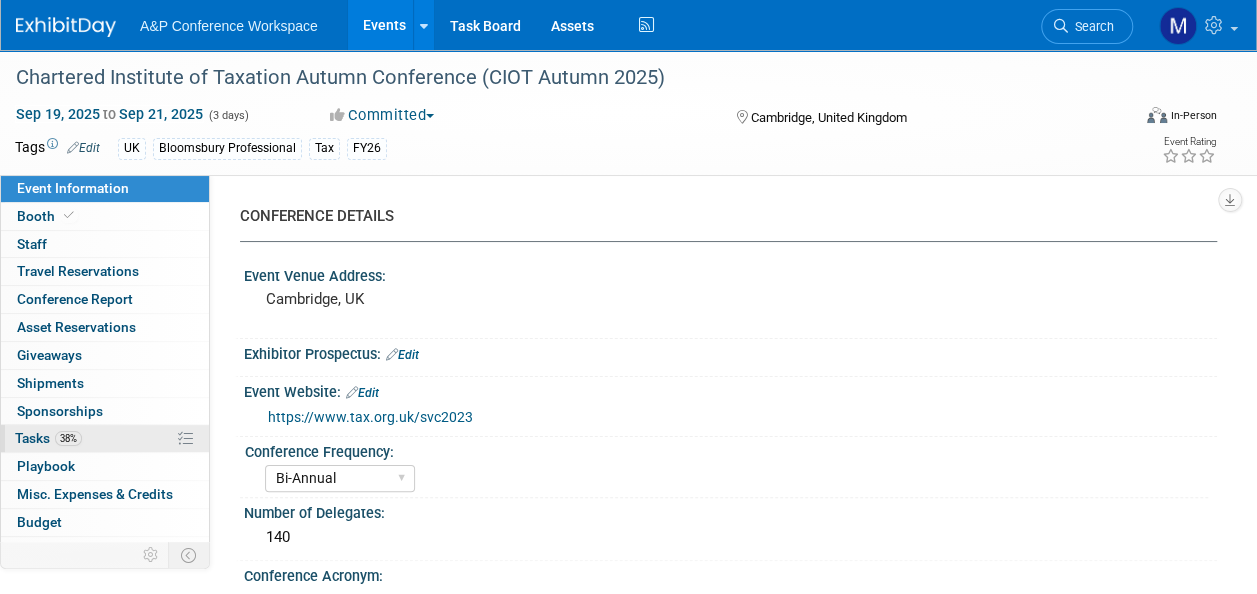 click on "38%
Tasks 38%" at bounding box center (105, 438) 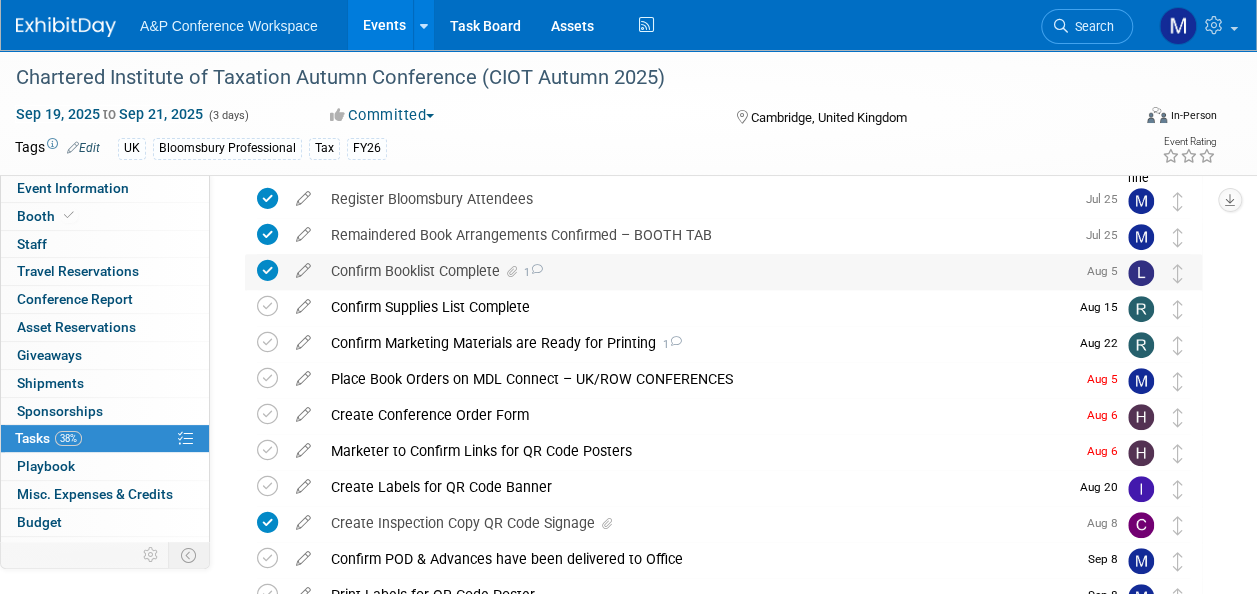 scroll, scrollTop: 300, scrollLeft: 0, axis: vertical 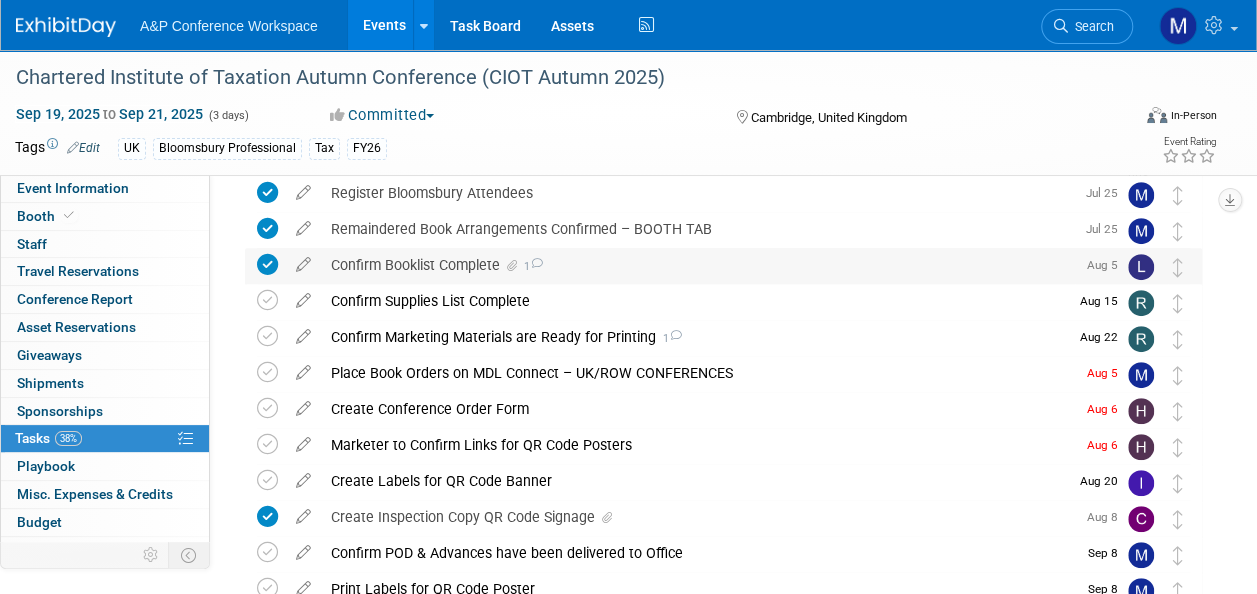 click on "Confirm Booklist Complete
1" at bounding box center (698, 265) 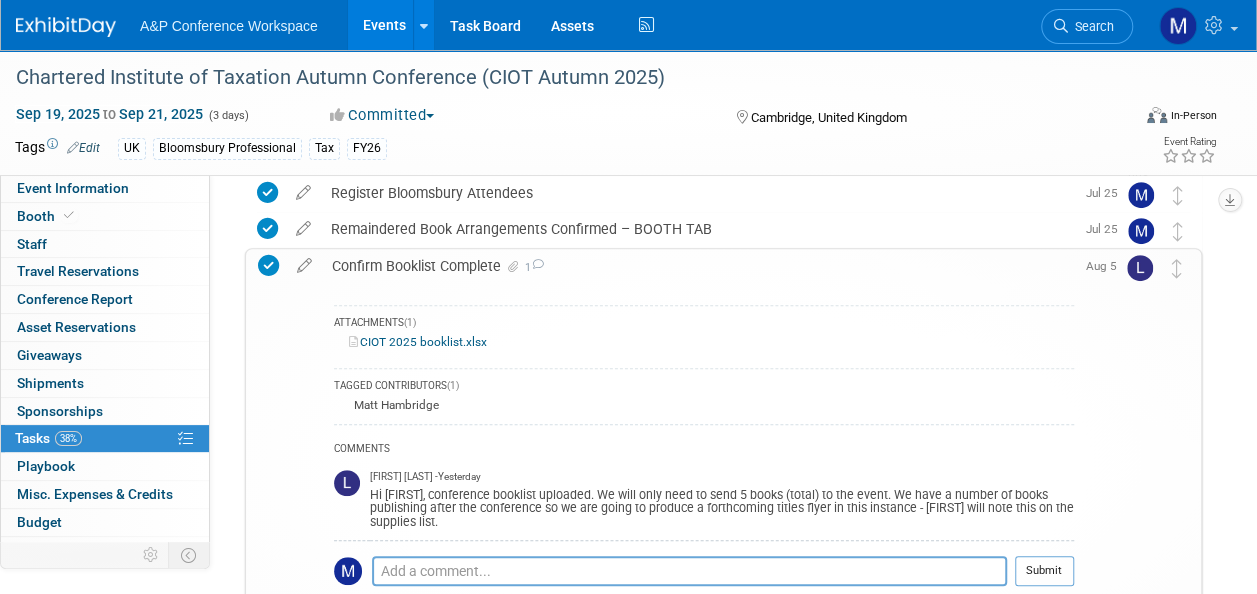 click on "CIOT 2025 booklist.xlsx" at bounding box center (418, 342) 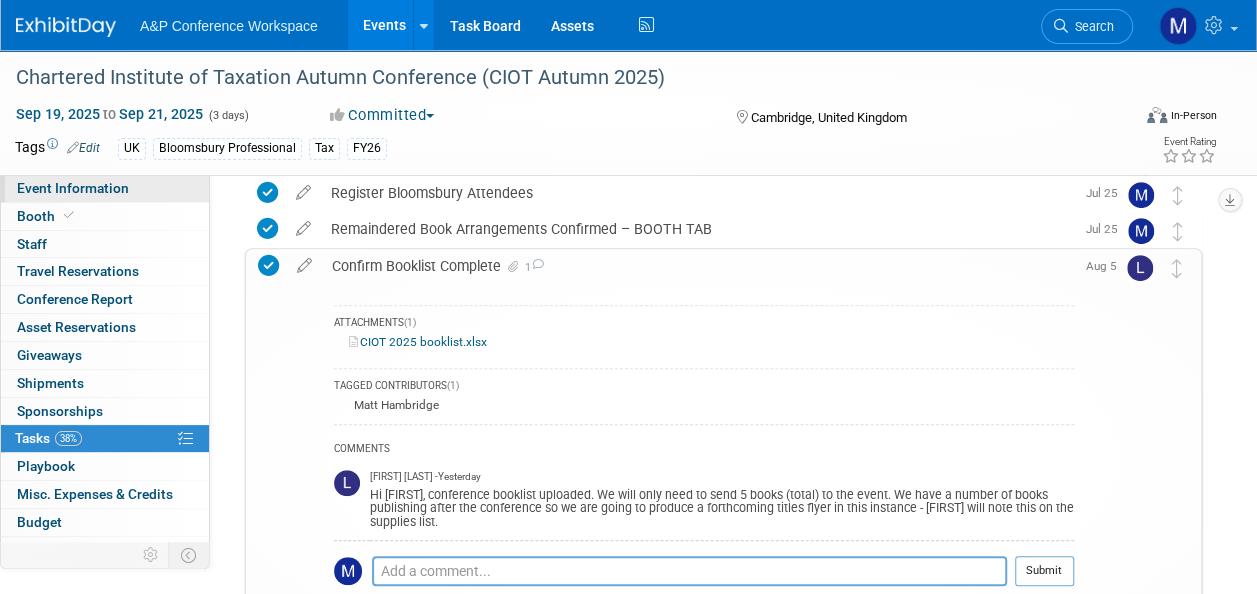 click on "Event Information" at bounding box center (105, 188) 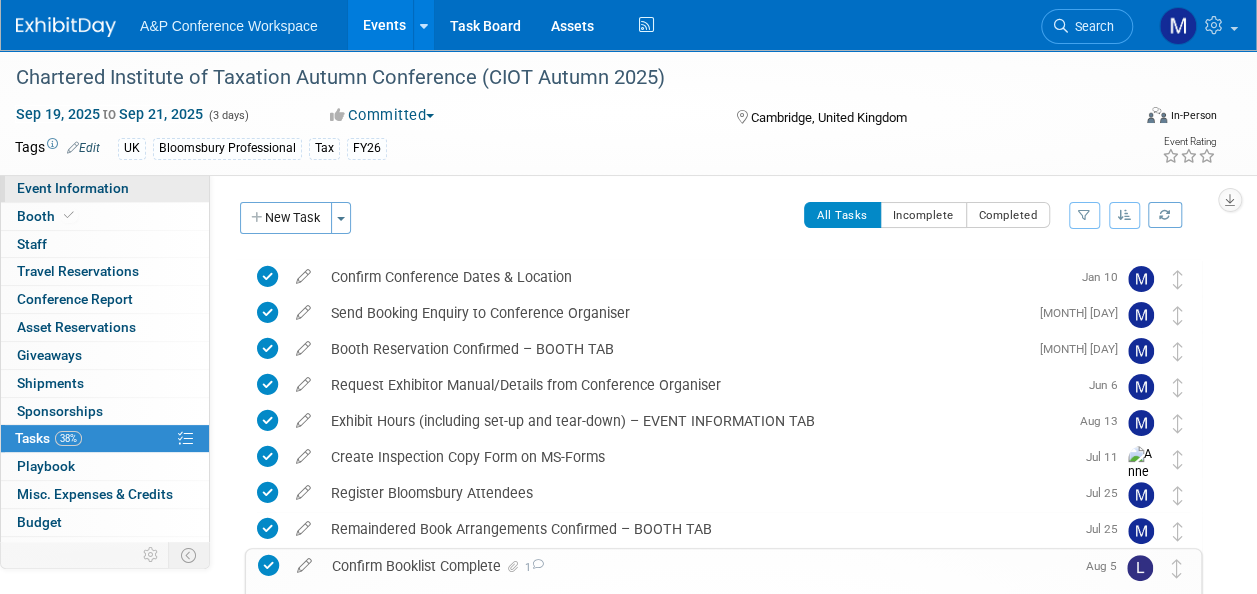 select on "Bi-Annual" 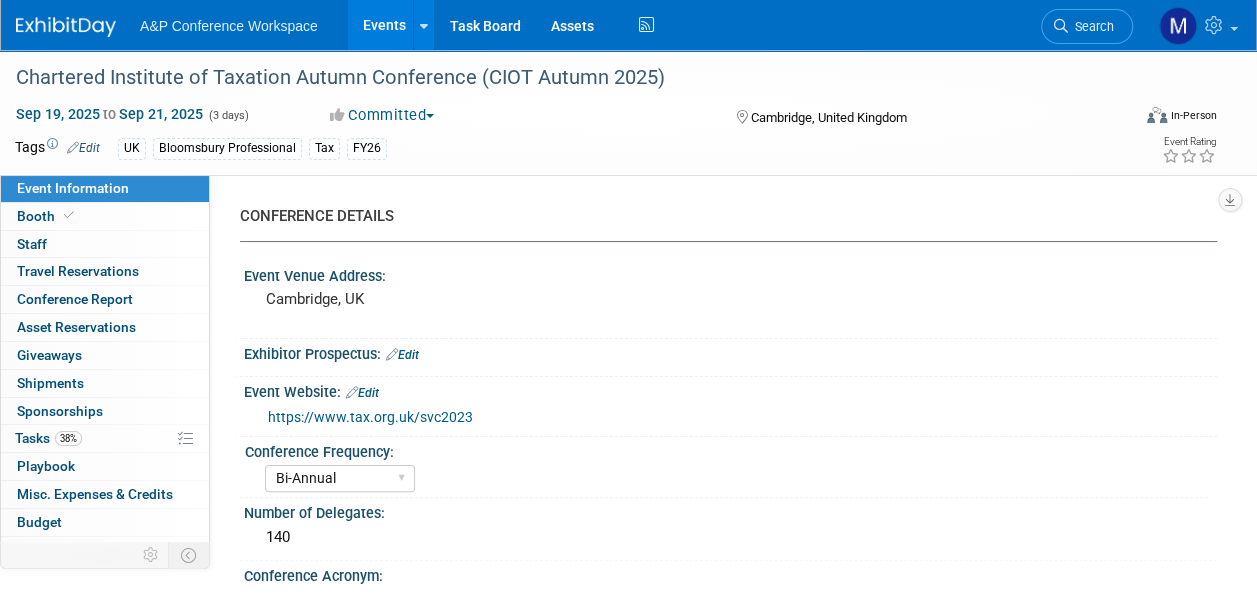 click on "Search" at bounding box center (1087, 26) 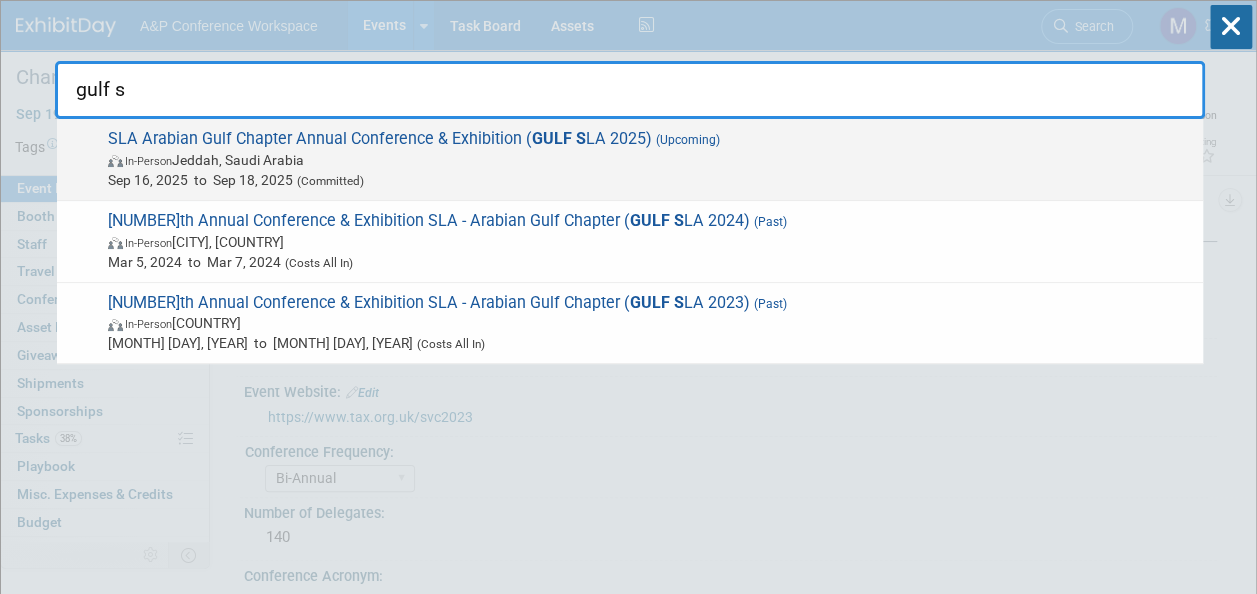 type on "gulf s" 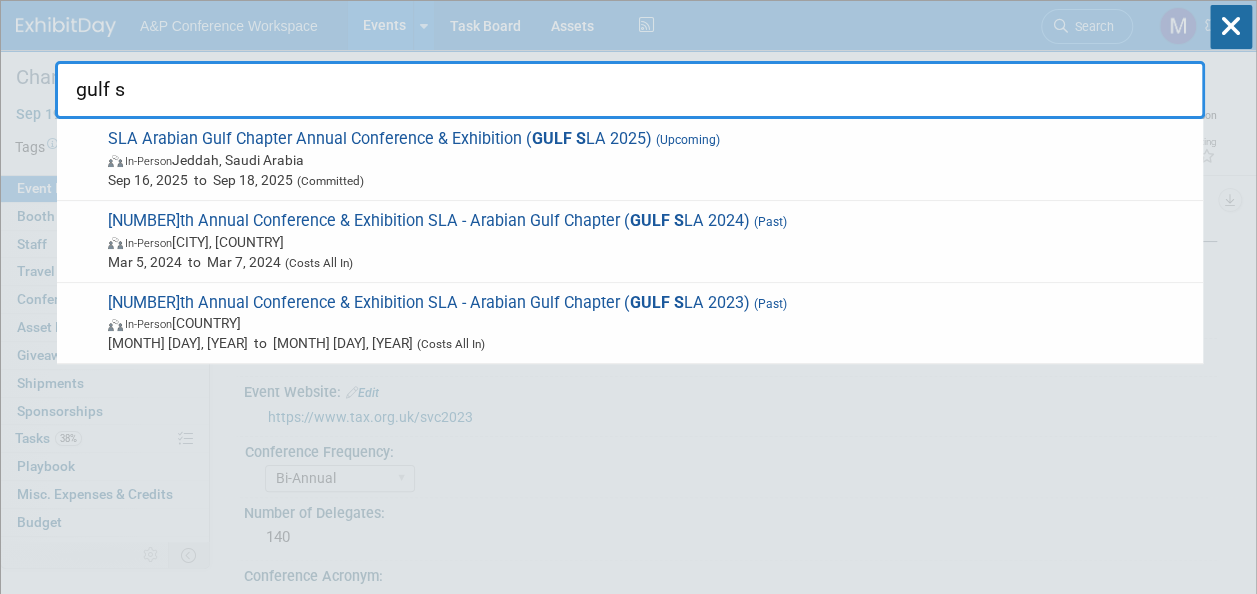 click on "SLA Arabian Gulf Chapter Annual Conference & Exhibition ( GULF S LA 2025)  (Upcoming)  In-Person     Jeddah, Saudi Arabia Sep 16, 2025  to  Sep 18, 2025  (Committed)" at bounding box center (647, 159) 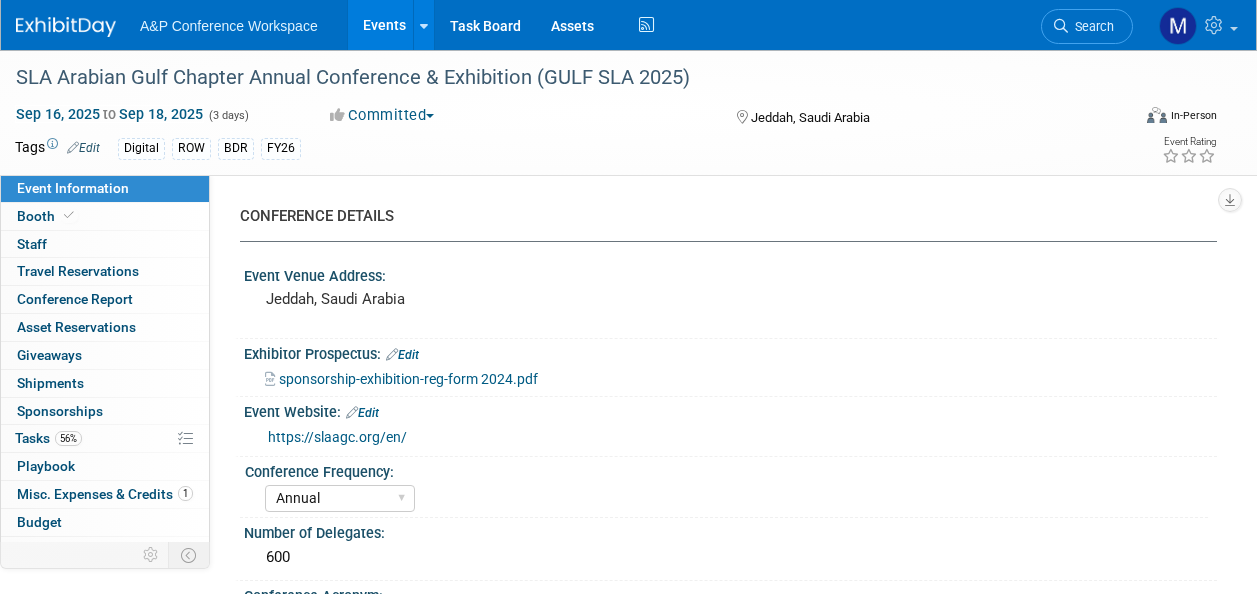 select on "Annual" 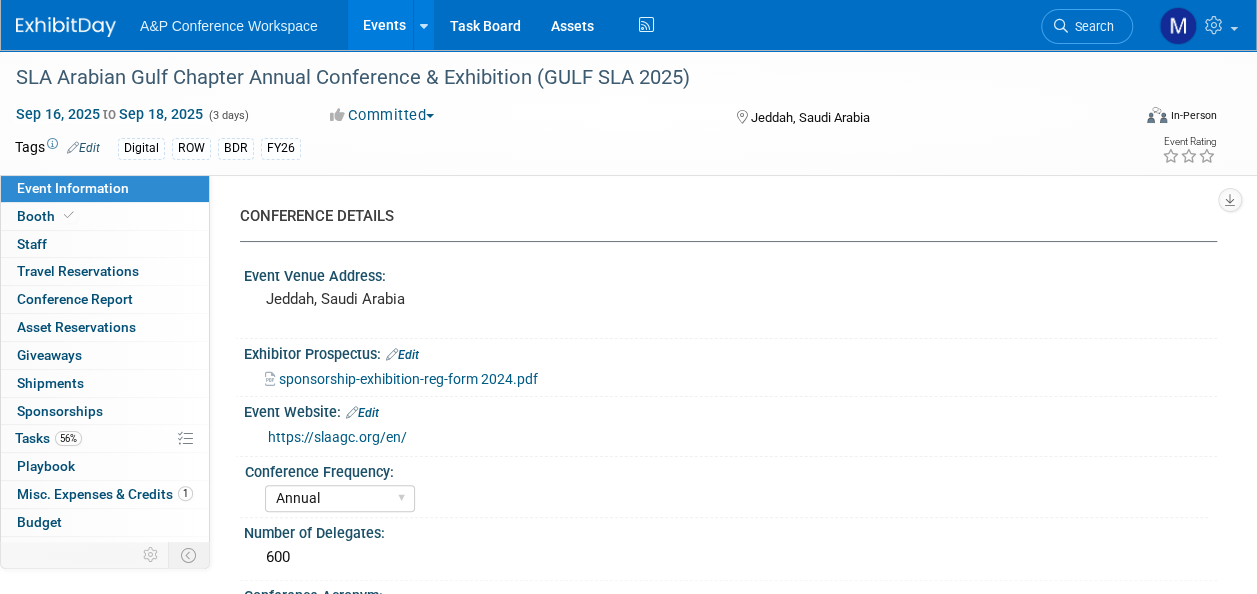 scroll, scrollTop: 0, scrollLeft: 0, axis: both 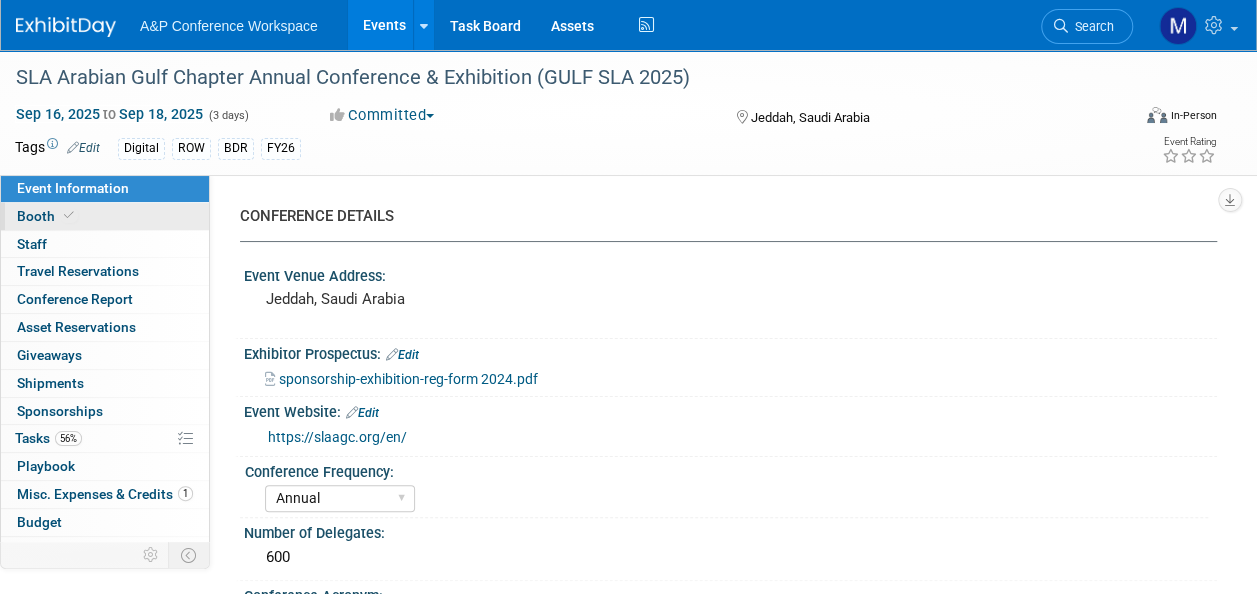 click on "Booth" at bounding box center (105, 216) 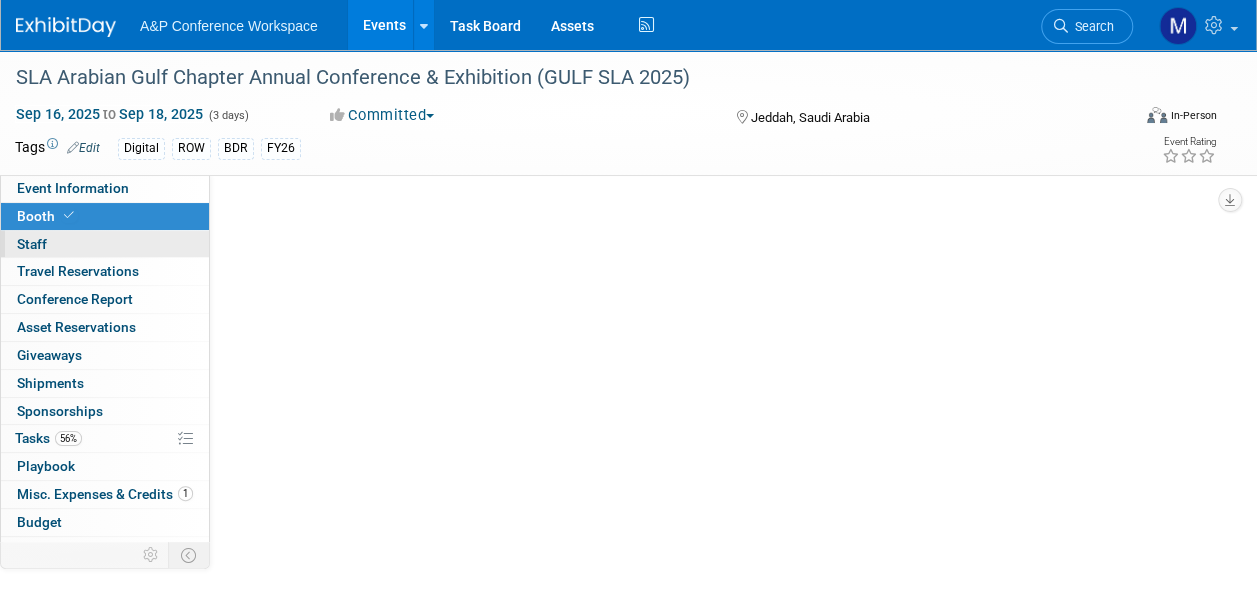 select on "DIGI" 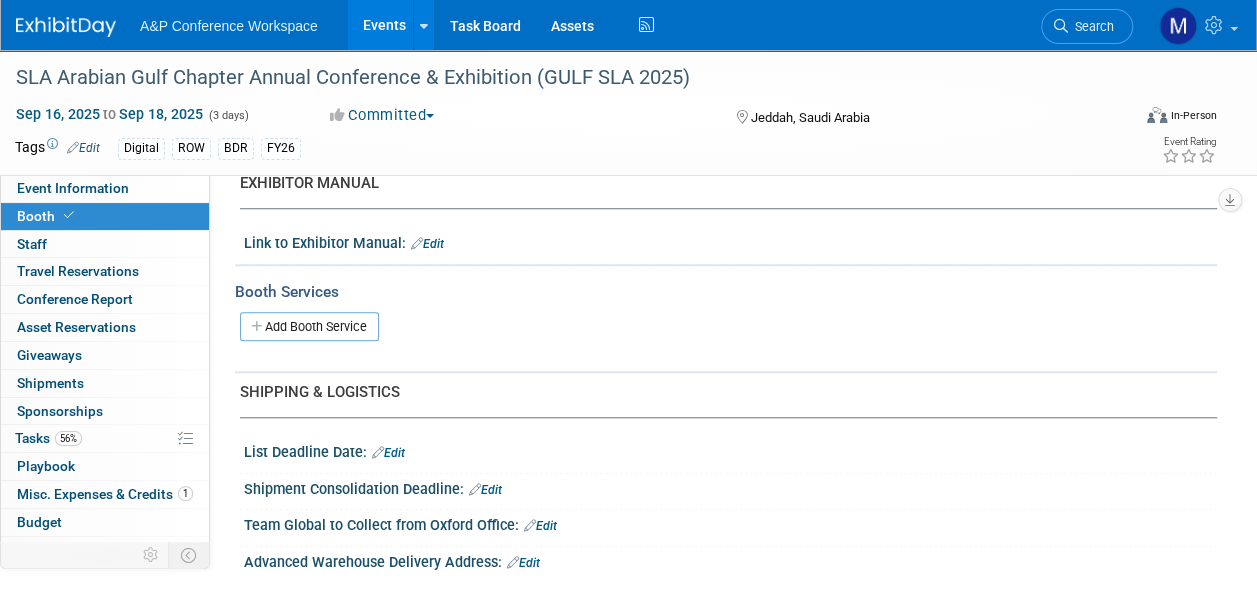 scroll, scrollTop: 900, scrollLeft: 0, axis: vertical 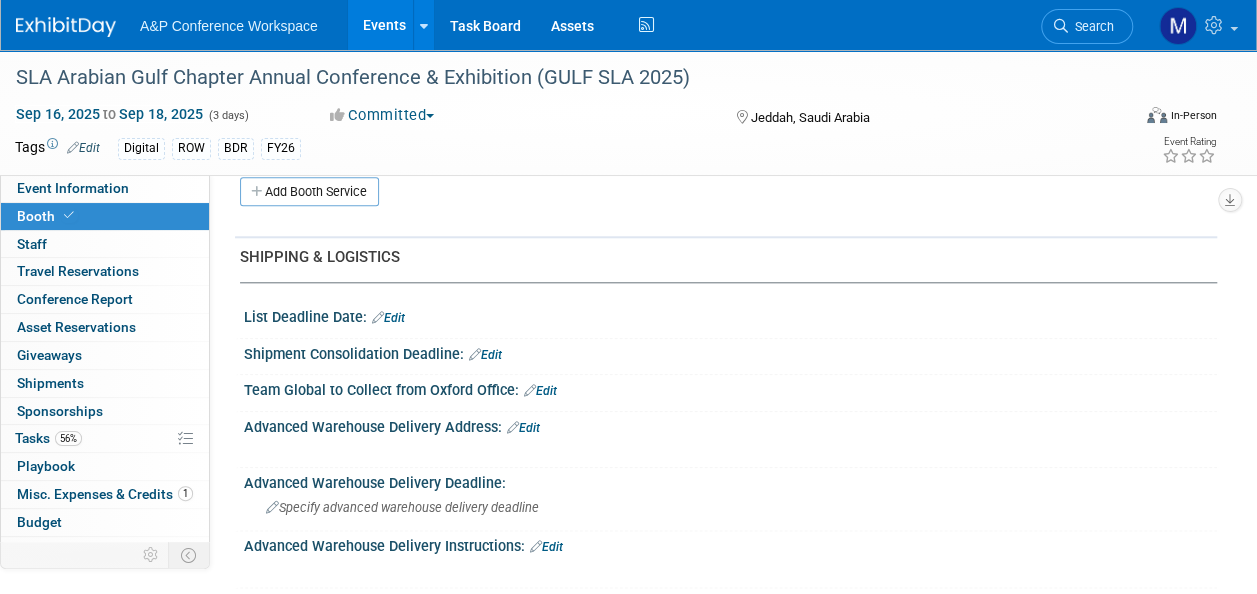 click on "Edit" at bounding box center [540, 391] 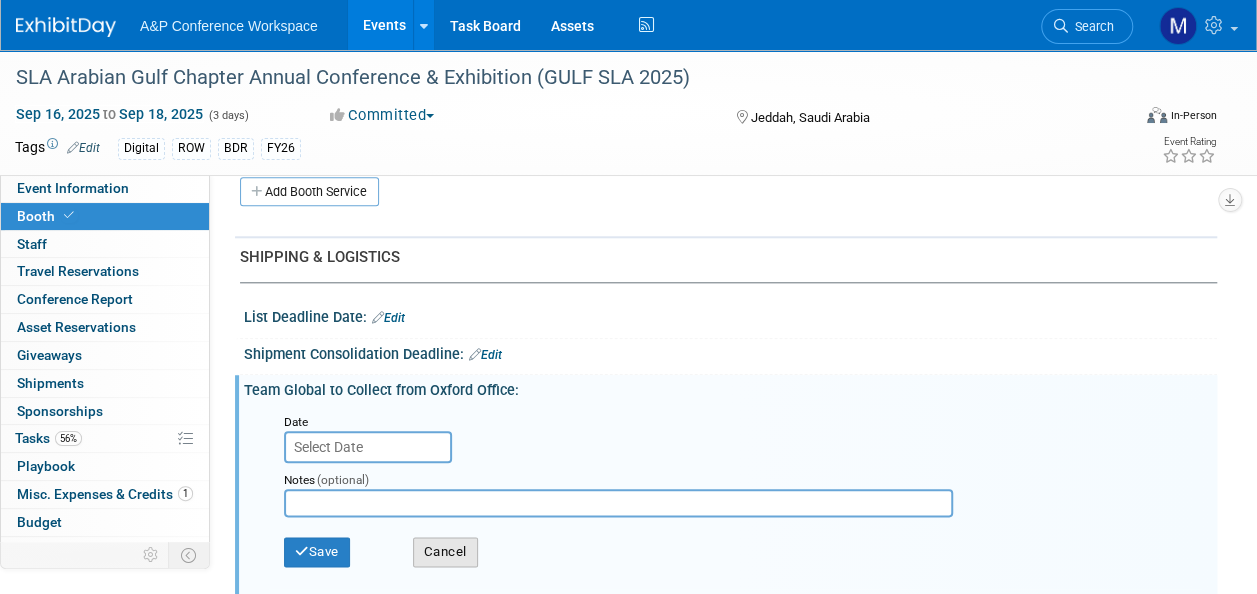 click on "Cancel" at bounding box center [445, 552] 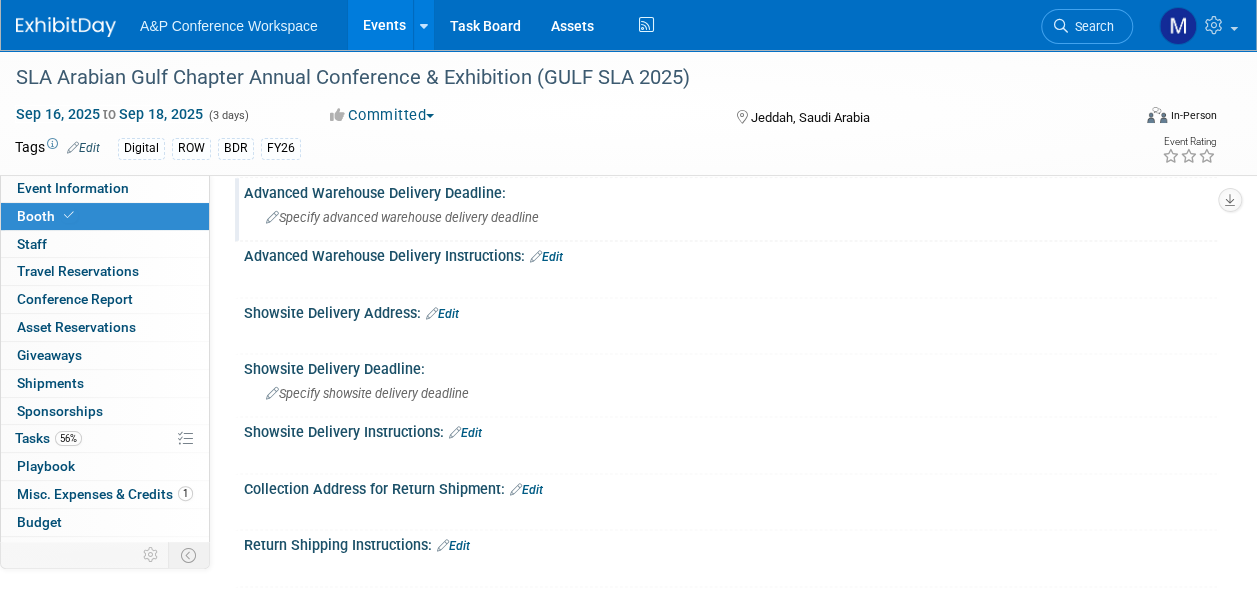 scroll, scrollTop: 1200, scrollLeft: 0, axis: vertical 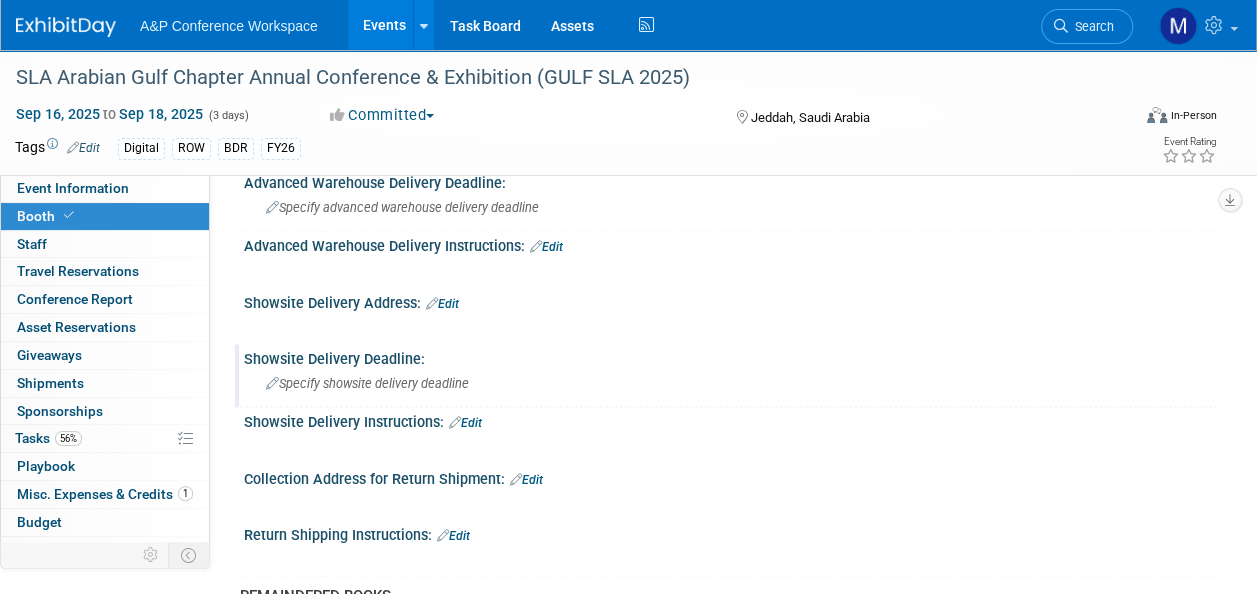 click on "Specify showsite delivery deadline" at bounding box center [367, 383] 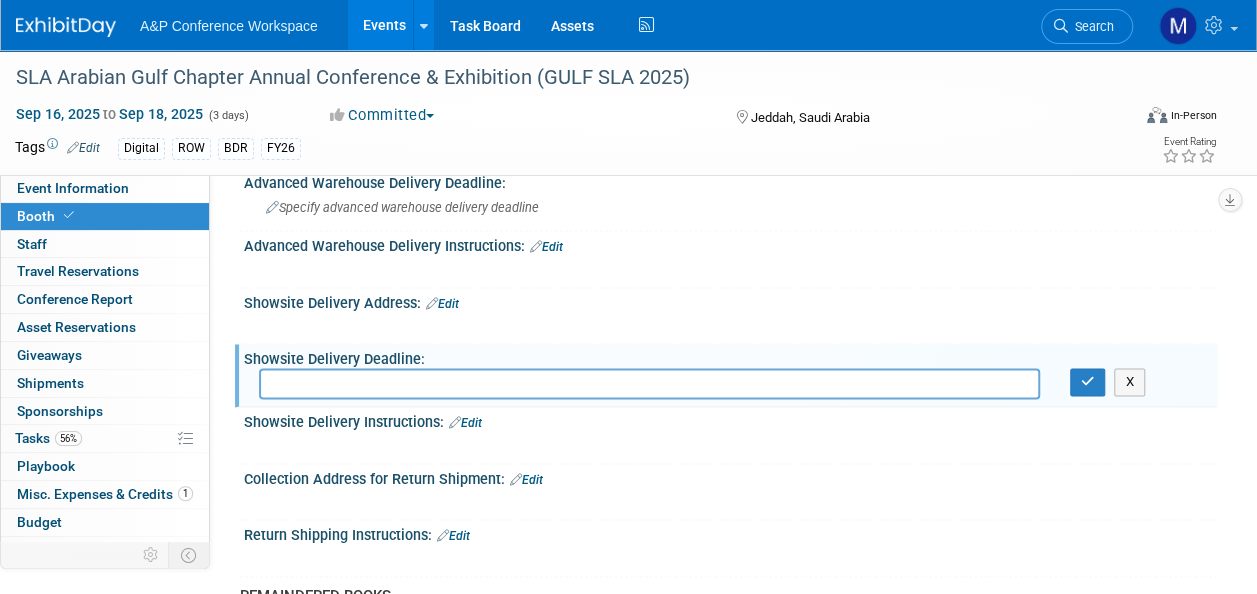 click on "Edit" at bounding box center [442, 304] 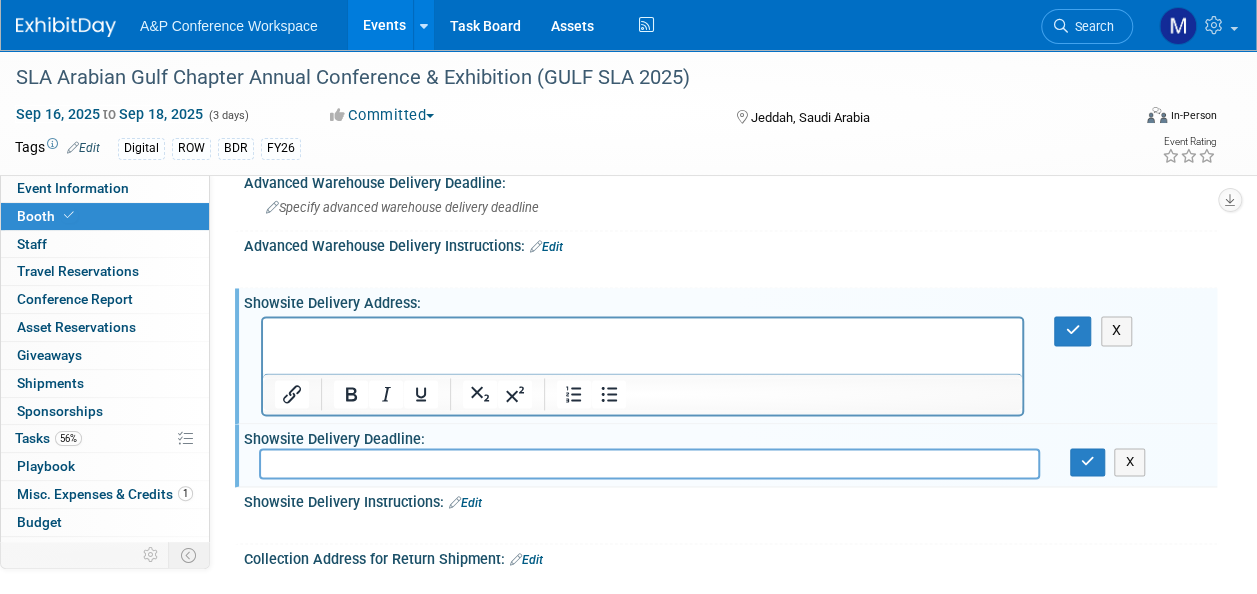 scroll, scrollTop: 0, scrollLeft: 0, axis: both 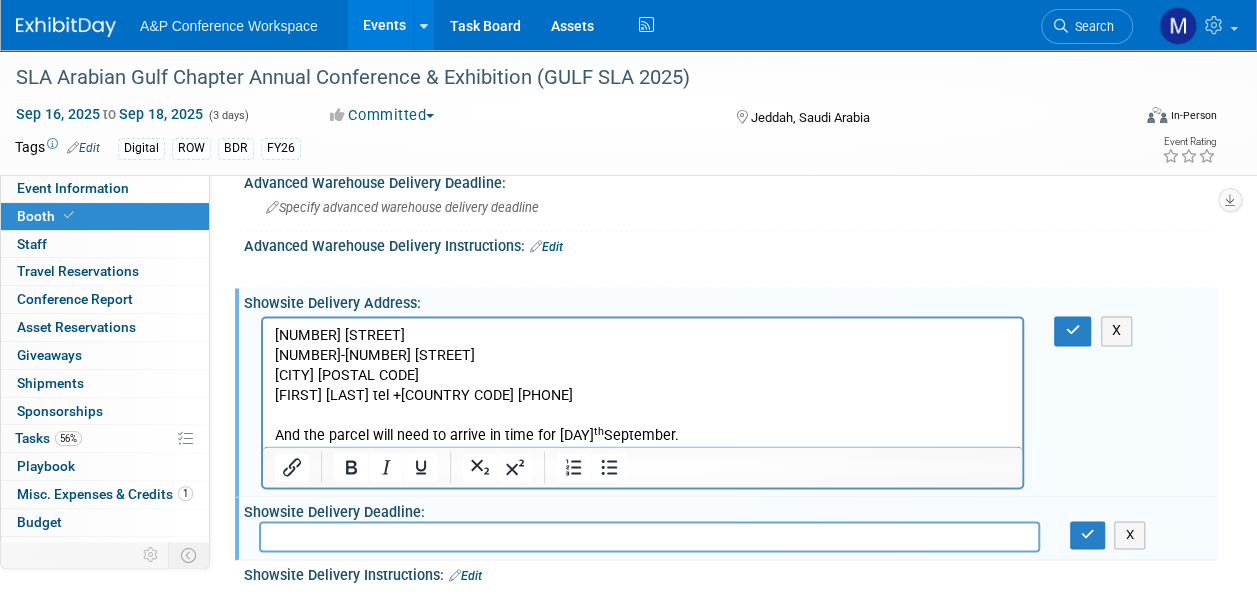 drag, startPoint x: 676, startPoint y: 434, endPoint x: 276, endPoint y: 427, distance: 400.06125 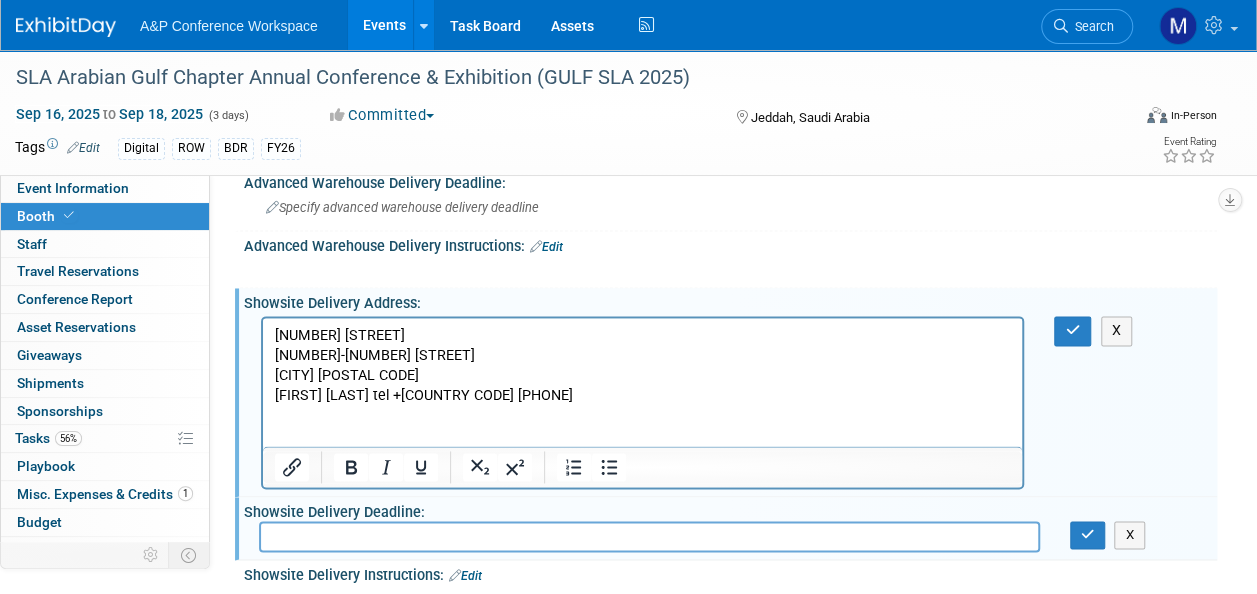 click at bounding box center [649, 536] 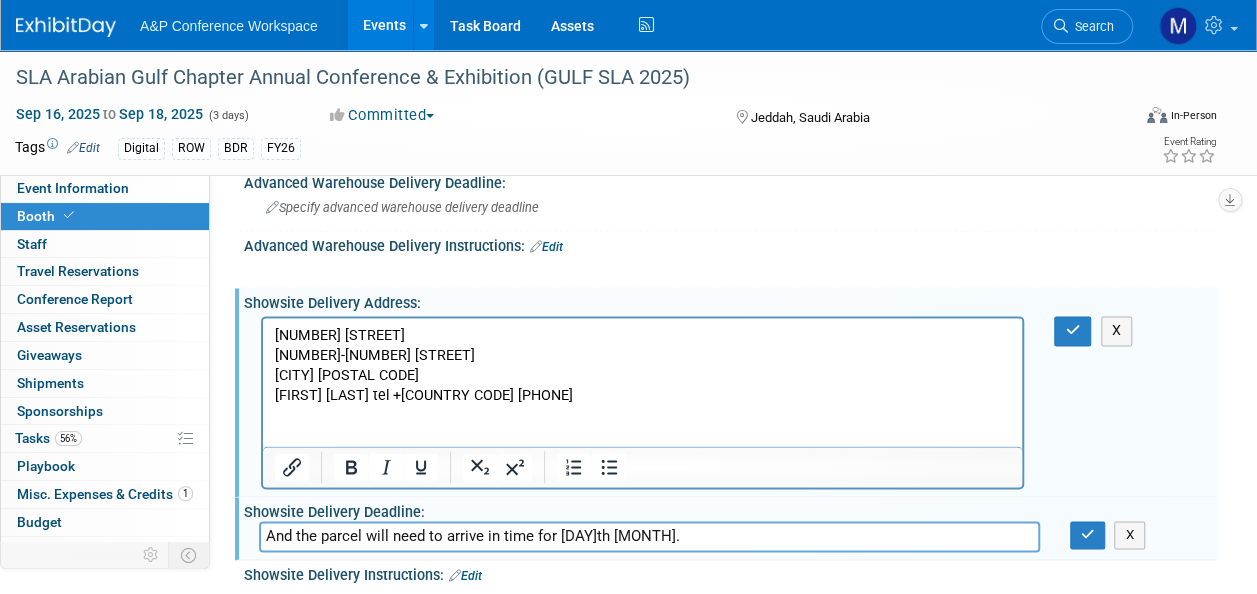 click on "Singapore 458966" at bounding box center (643, 376) 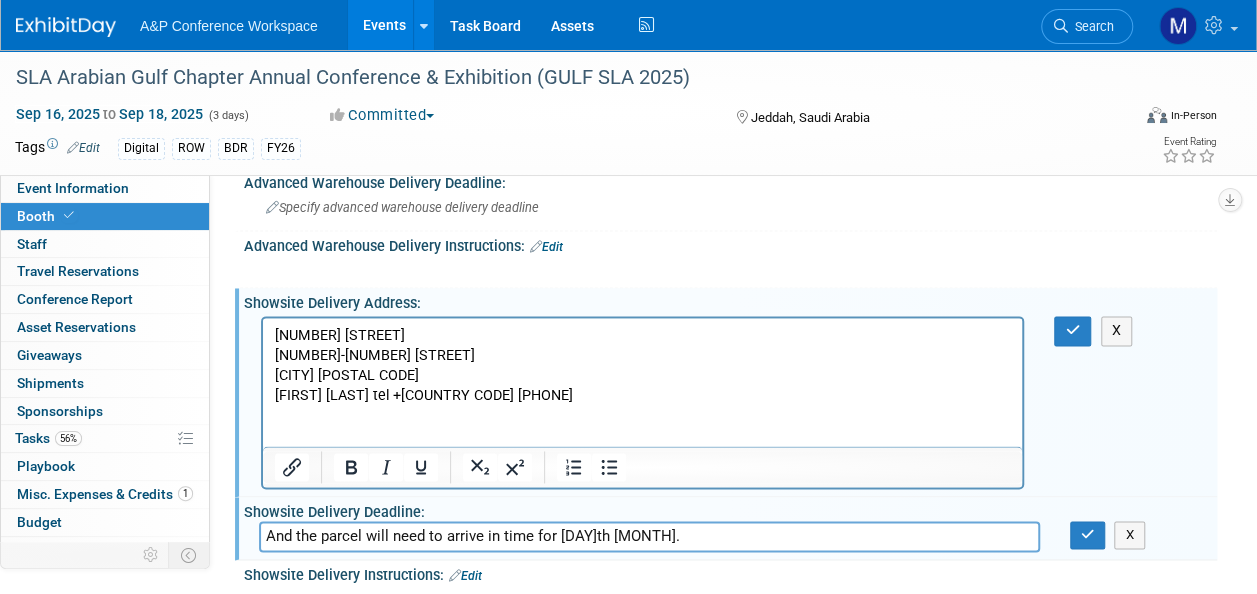 scroll, scrollTop: 1522, scrollLeft: 0, axis: vertical 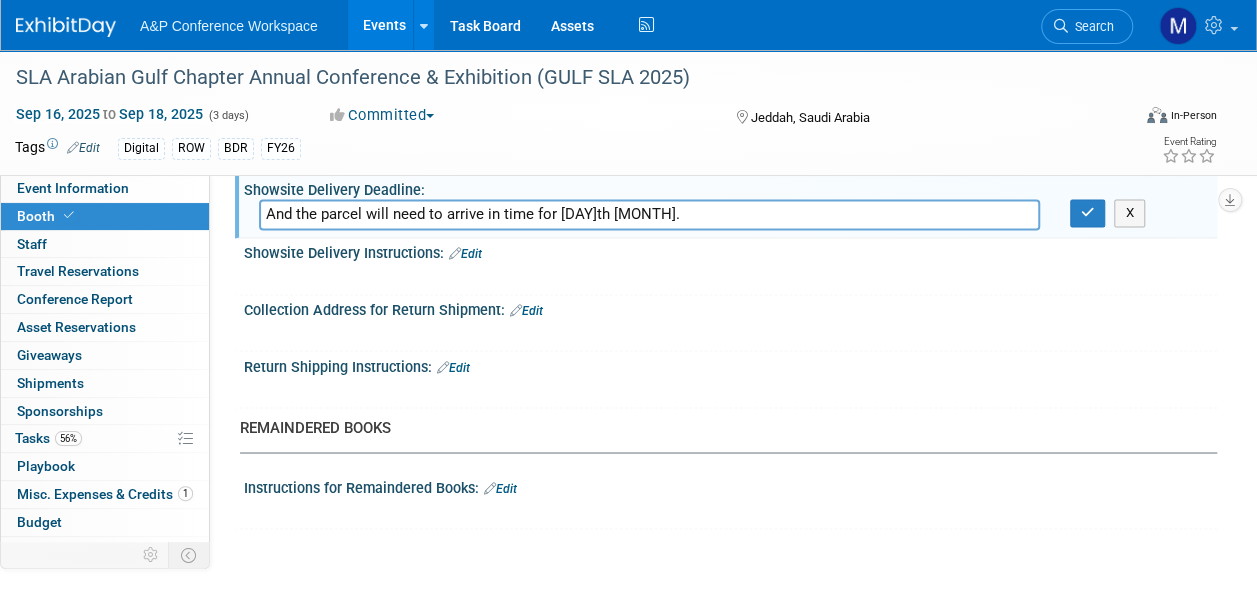 drag, startPoint x: 556, startPoint y: 207, endPoint x: 259, endPoint y: 216, distance: 297.13632 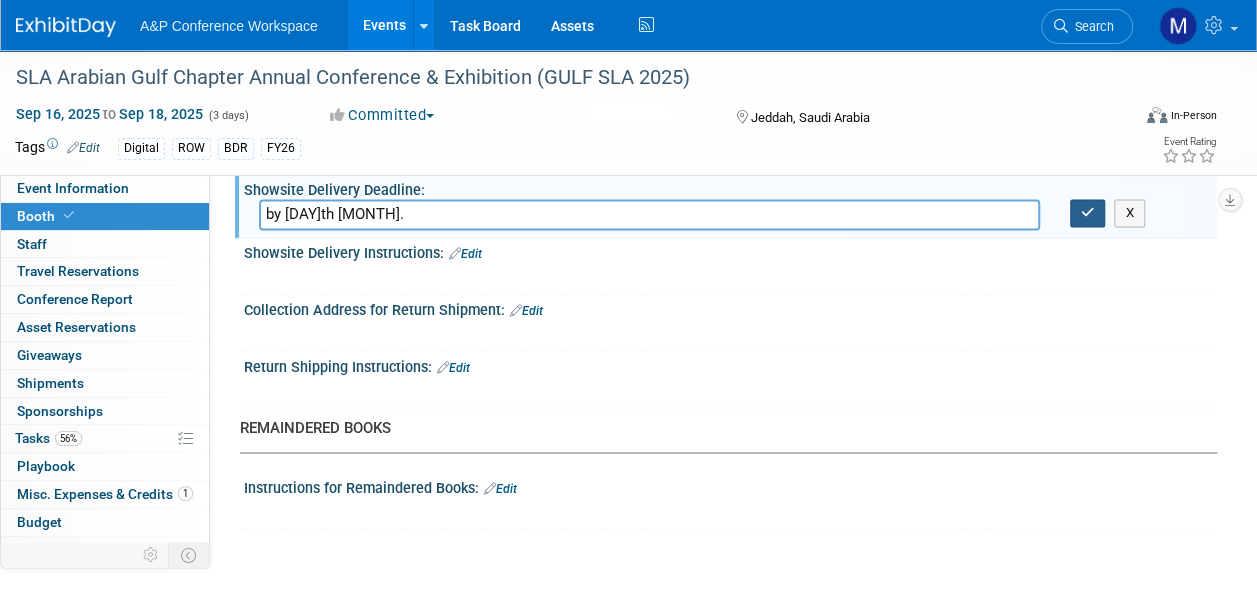 type on "by 12th September." 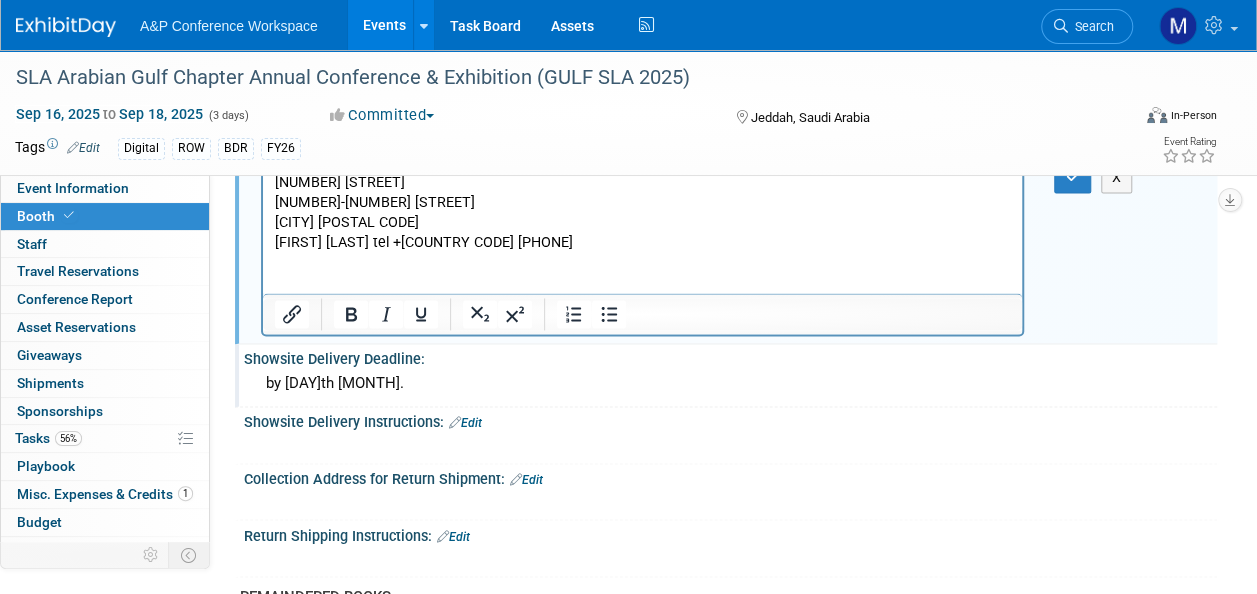 scroll, scrollTop: 1322, scrollLeft: 0, axis: vertical 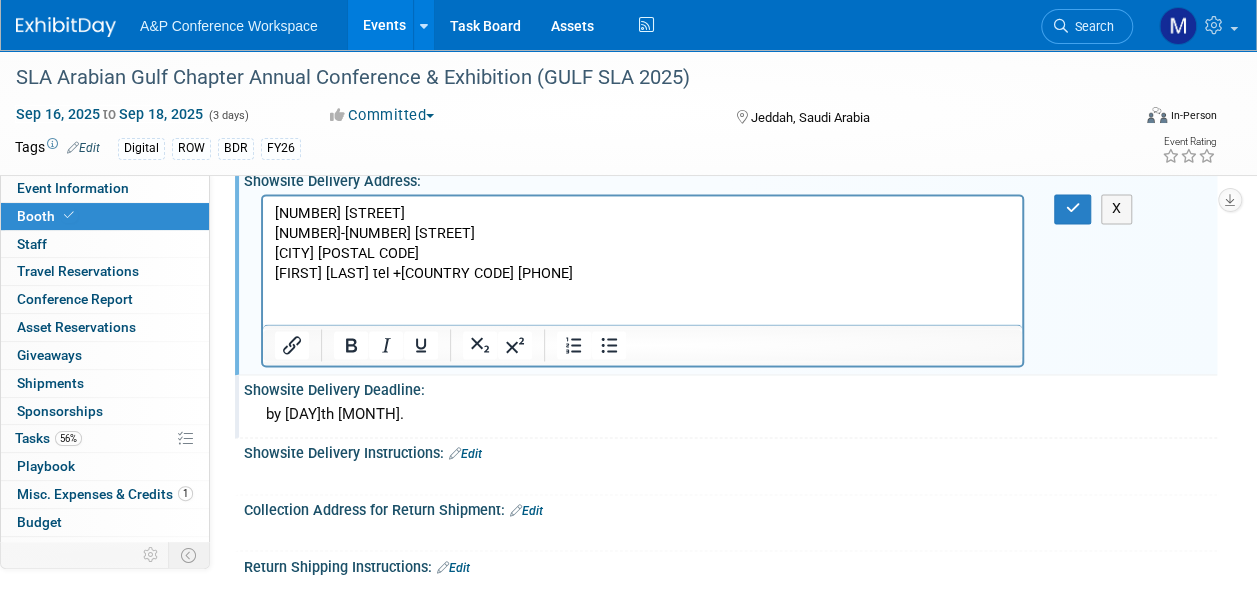 click on "Singapore 458966" at bounding box center (643, 254) 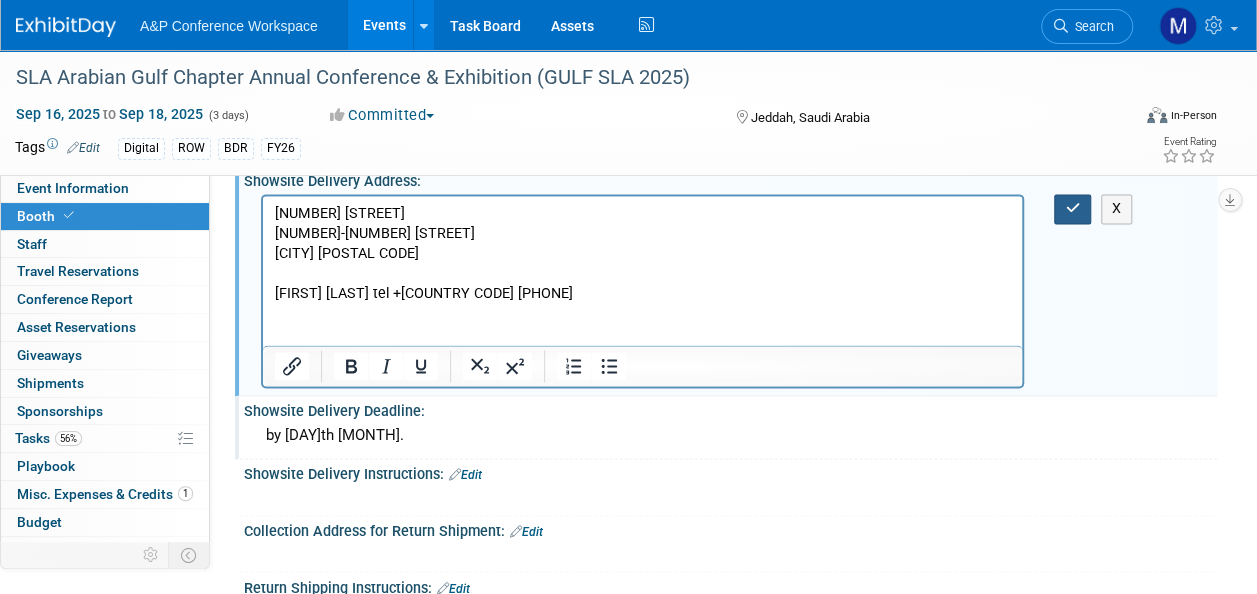 click at bounding box center (1072, 208) 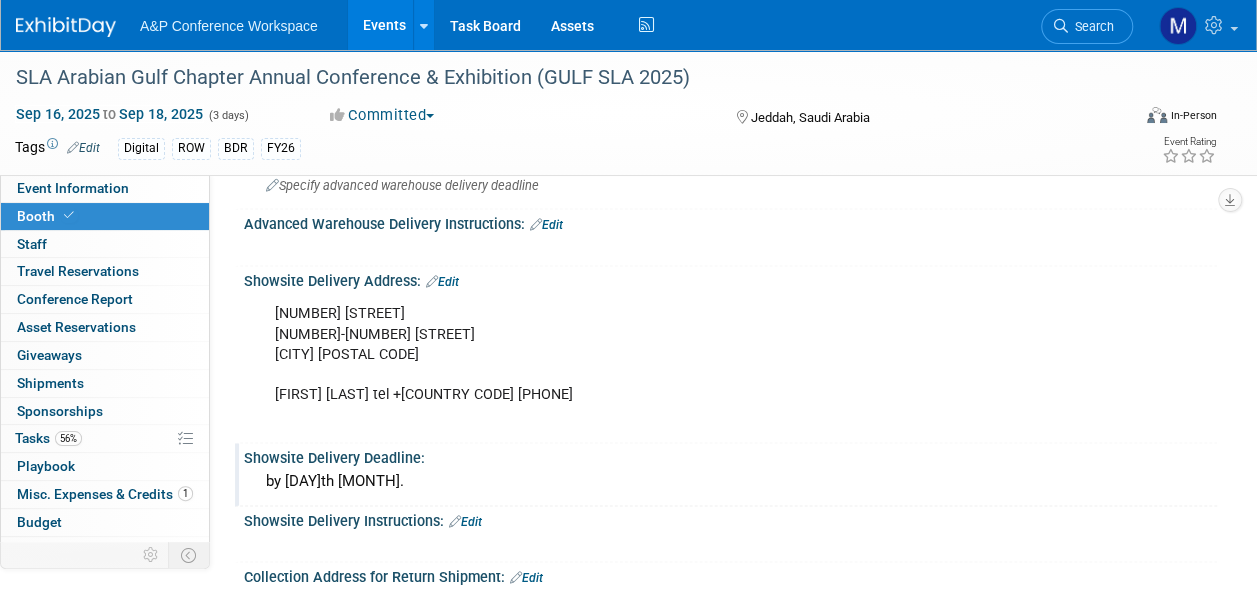 scroll, scrollTop: 1122, scrollLeft: 0, axis: vertical 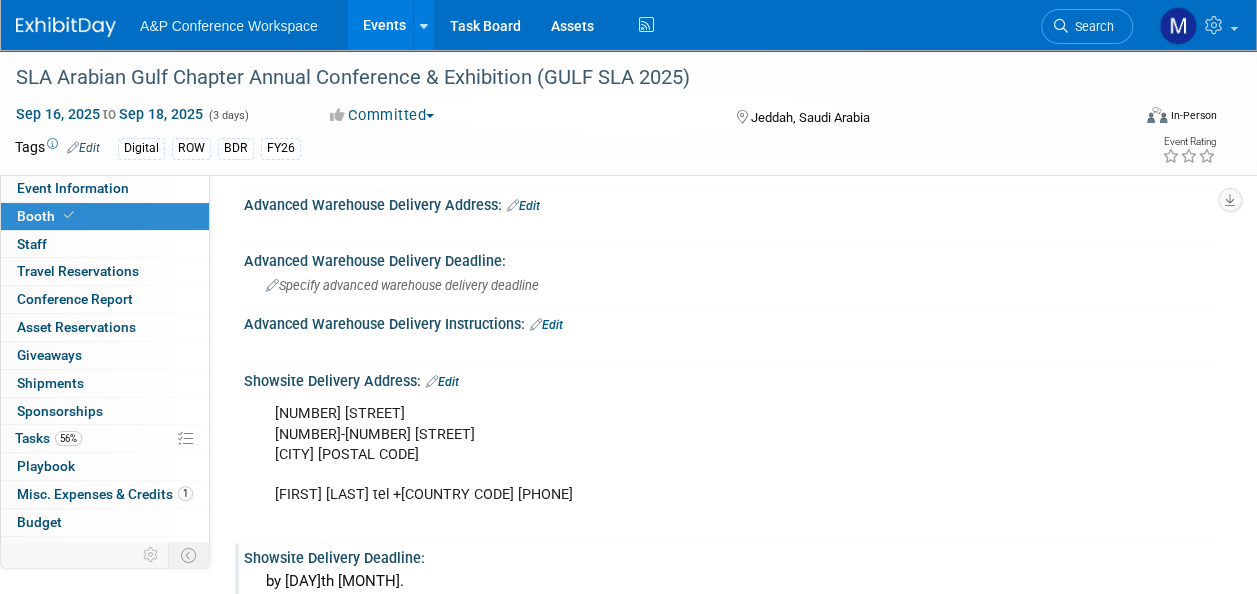click on "Edit" at bounding box center (546, 325) 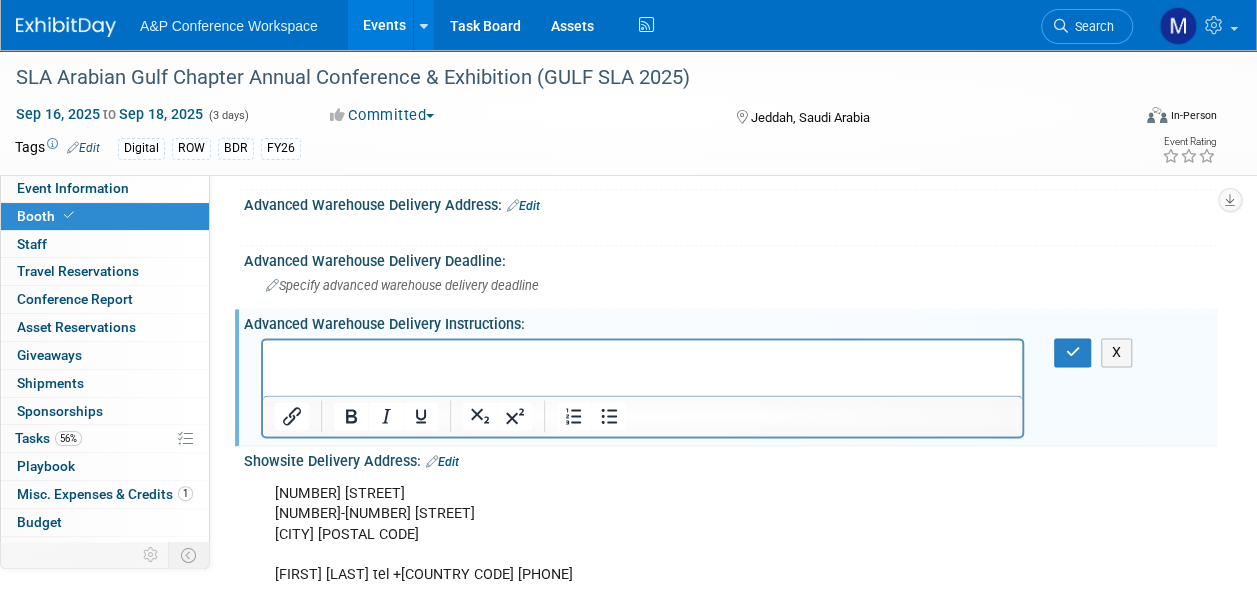 scroll, scrollTop: 0, scrollLeft: 0, axis: both 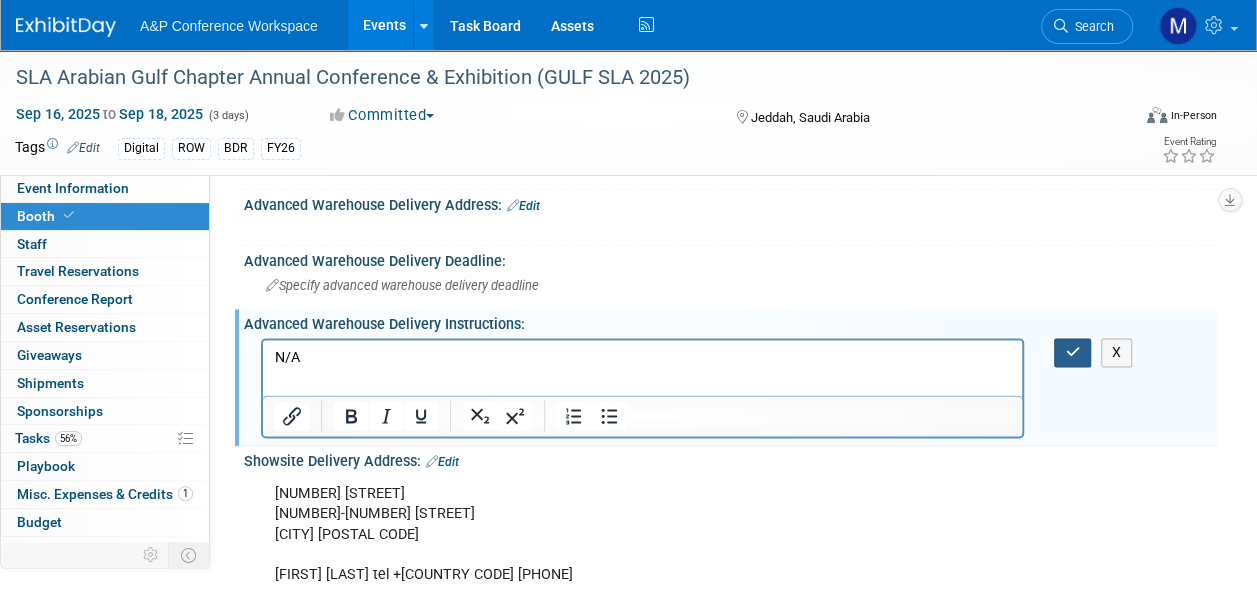 drag, startPoint x: 1078, startPoint y: 346, endPoint x: 1027, endPoint y: 342, distance: 51.156624 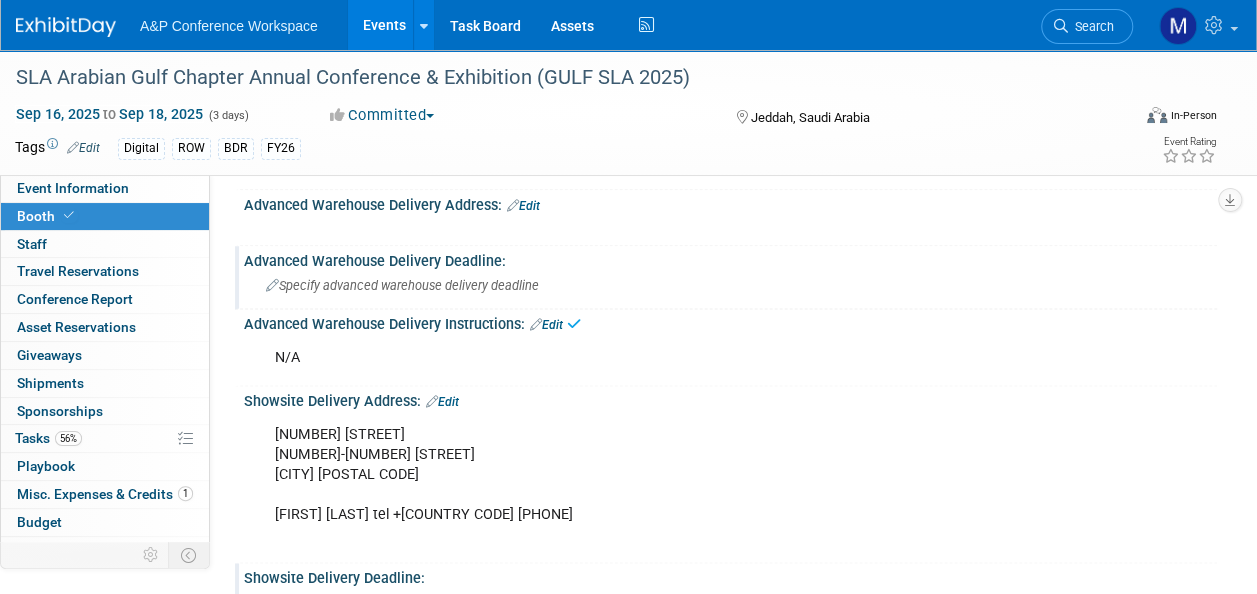 click on "Specify advanced warehouse delivery deadline" at bounding box center [402, 285] 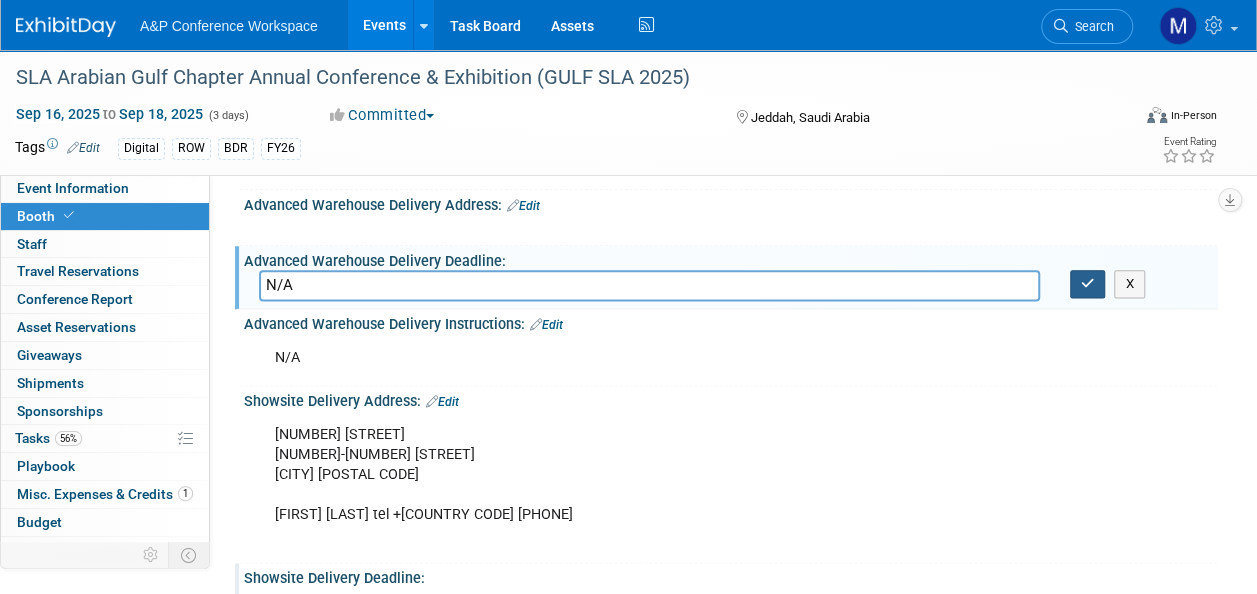 type on "N/A" 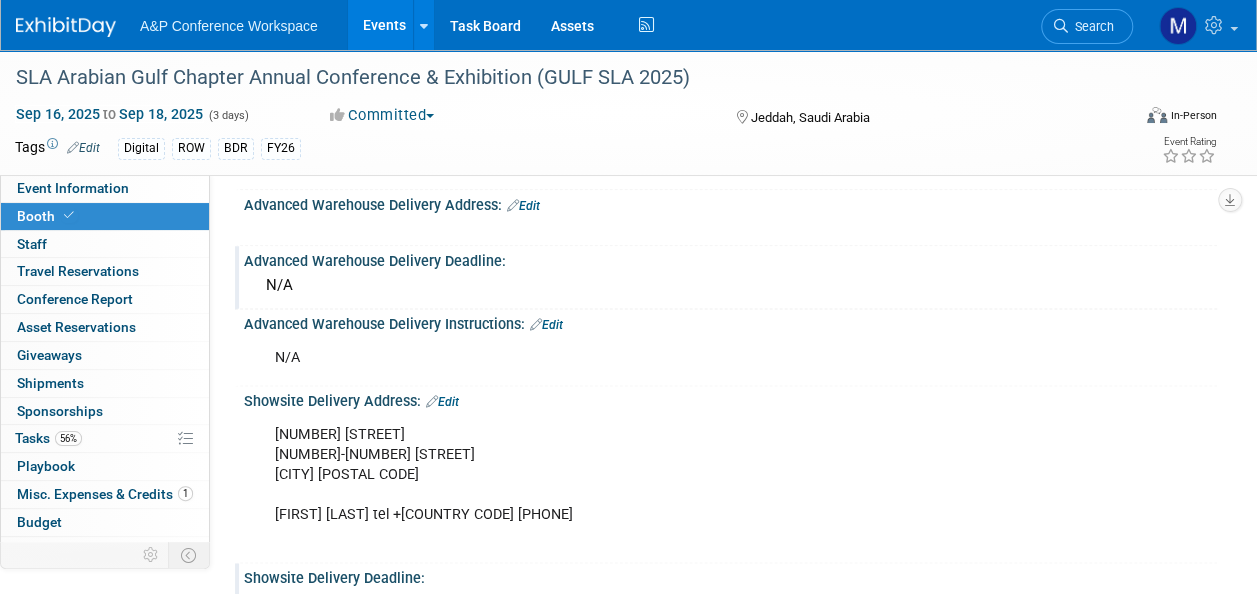 click on "Edit" at bounding box center [523, 206] 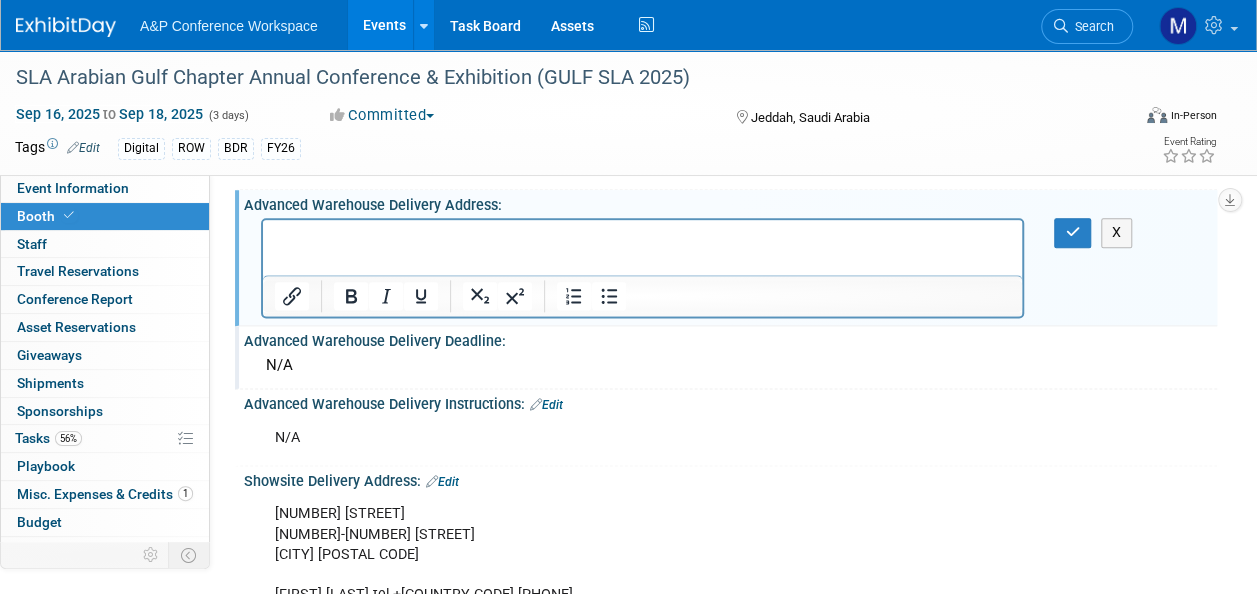 scroll, scrollTop: 0, scrollLeft: 0, axis: both 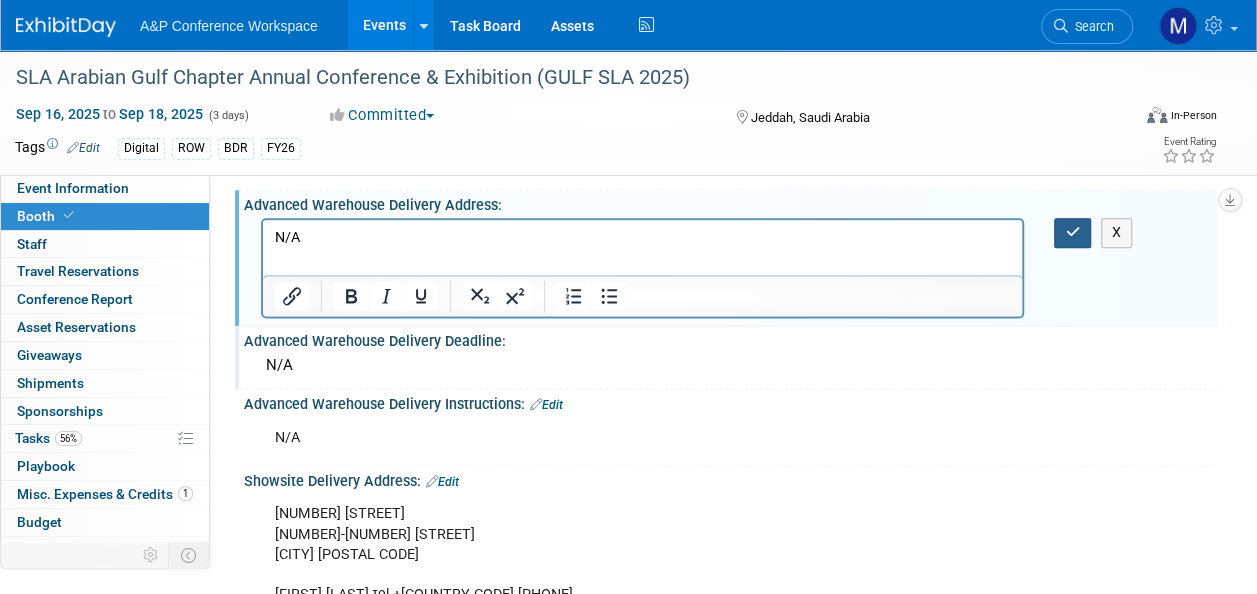 click at bounding box center (1072, 232) 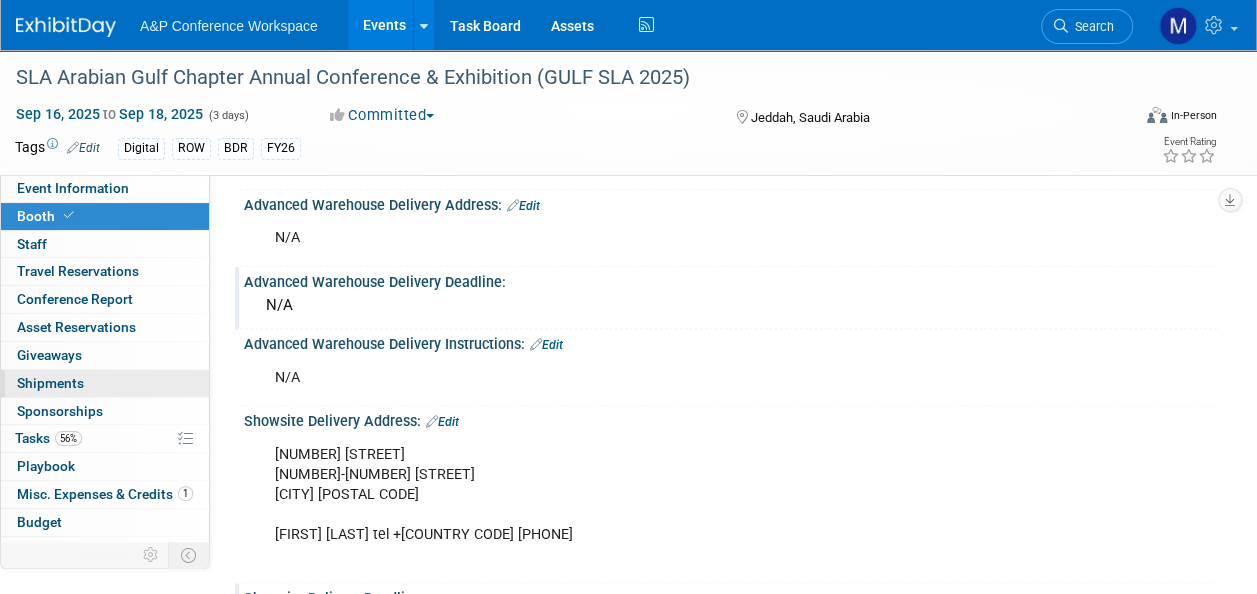 click on "0
Shipments 0" at bounding box center [105, 383] 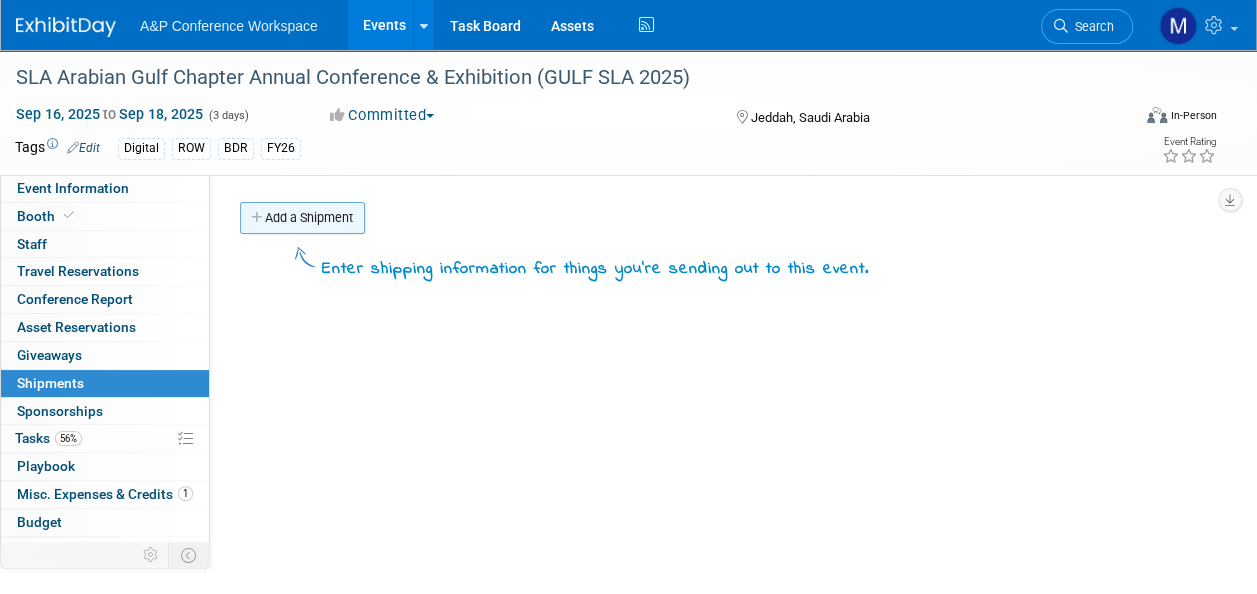 click on "Add a Shipment" at bounding box center (302, 218) 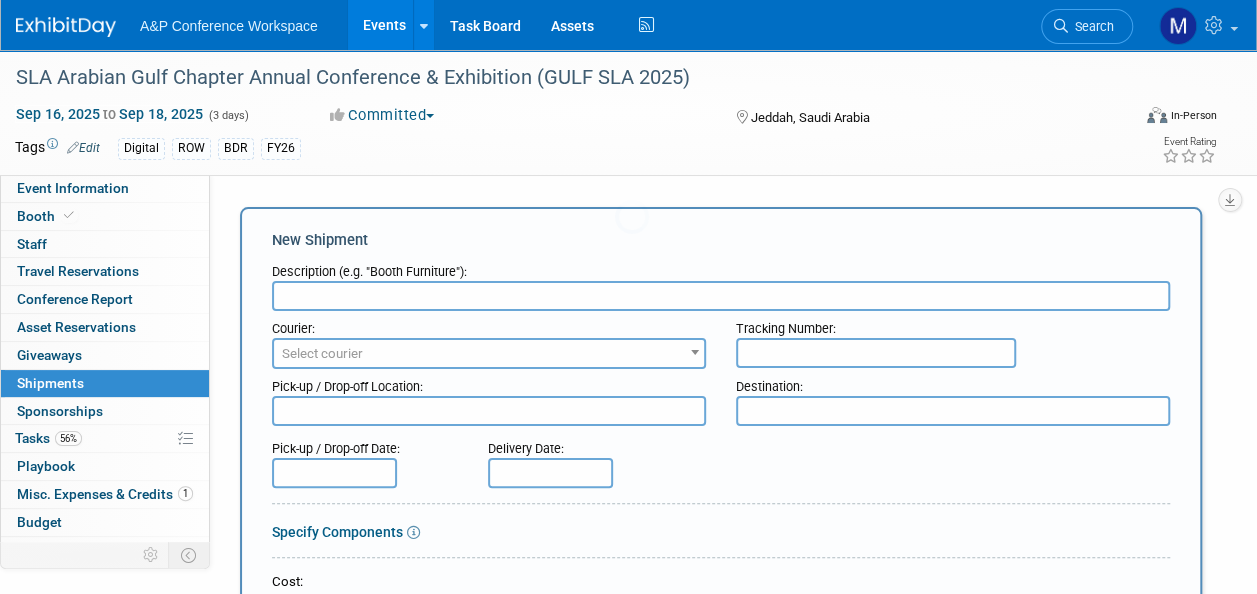 scroll, scrollTop: 0, scrollLeft: 0, axis: both 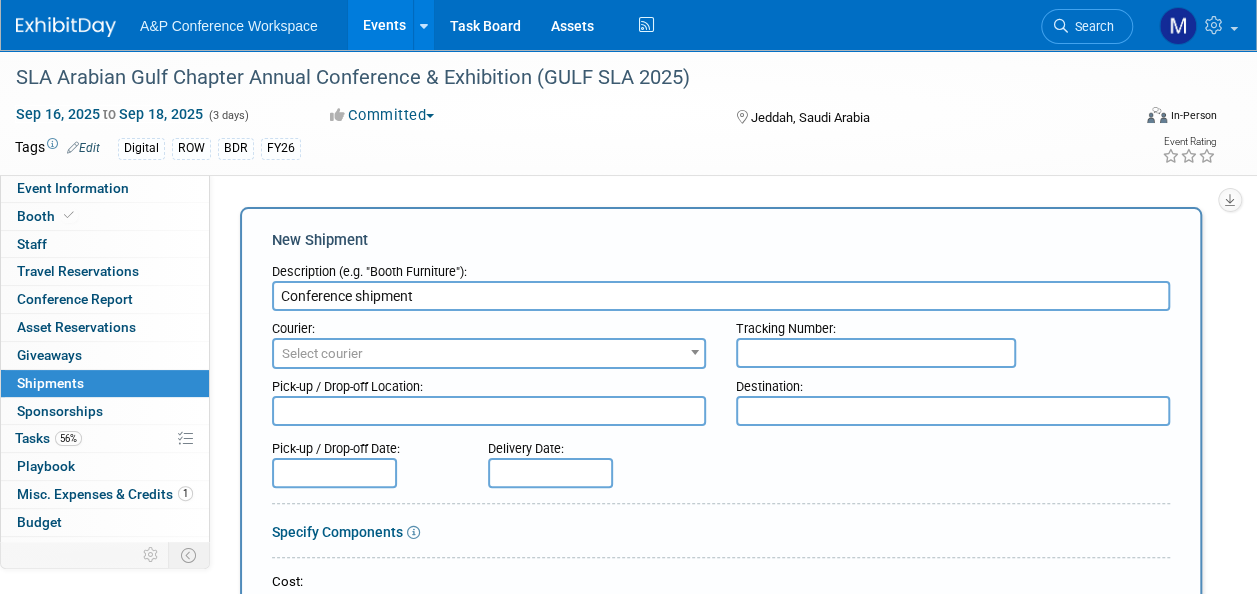 type on "Conference shipment" 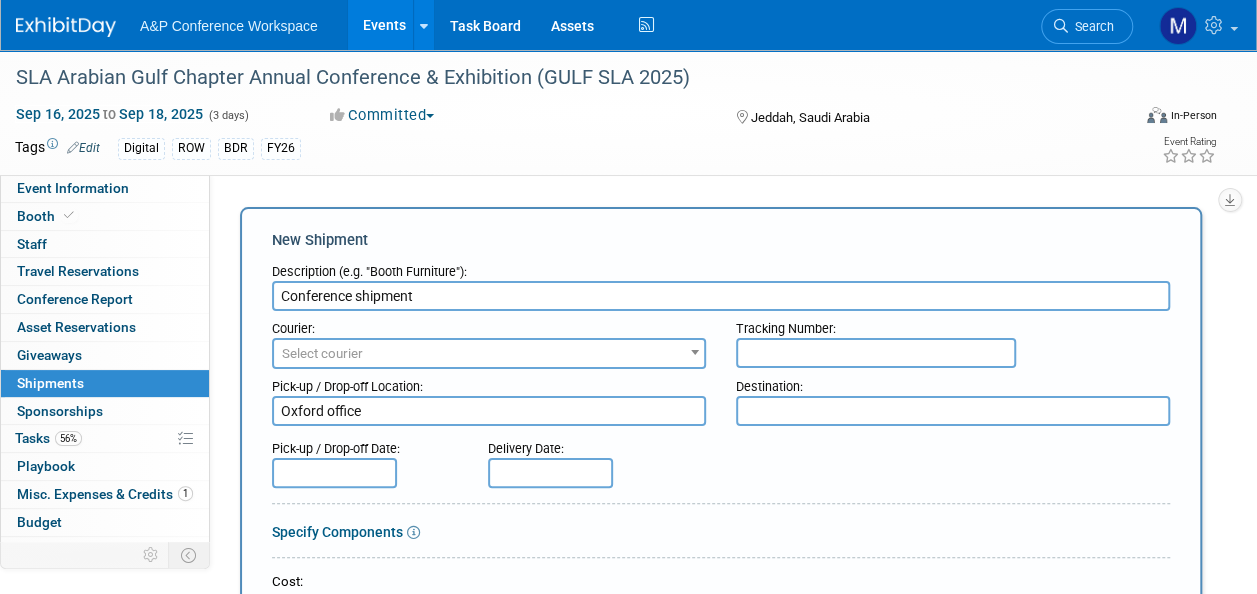 type on "Oxford office" 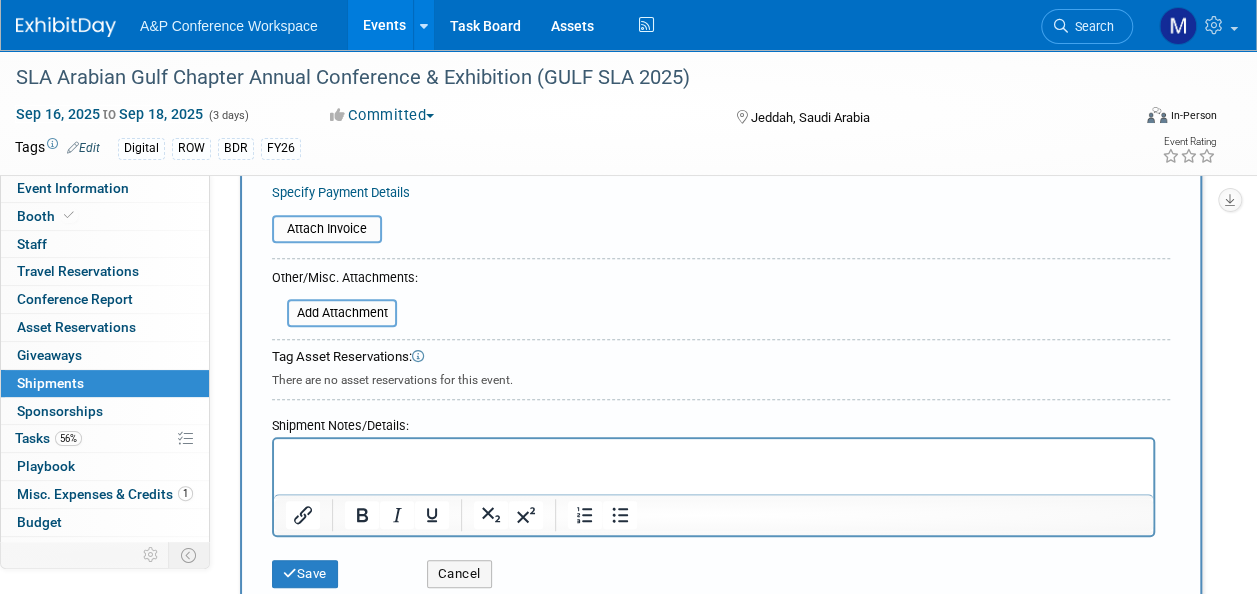 scroll, scrollTop: 600, scrollLeft: 0, axis: vertical 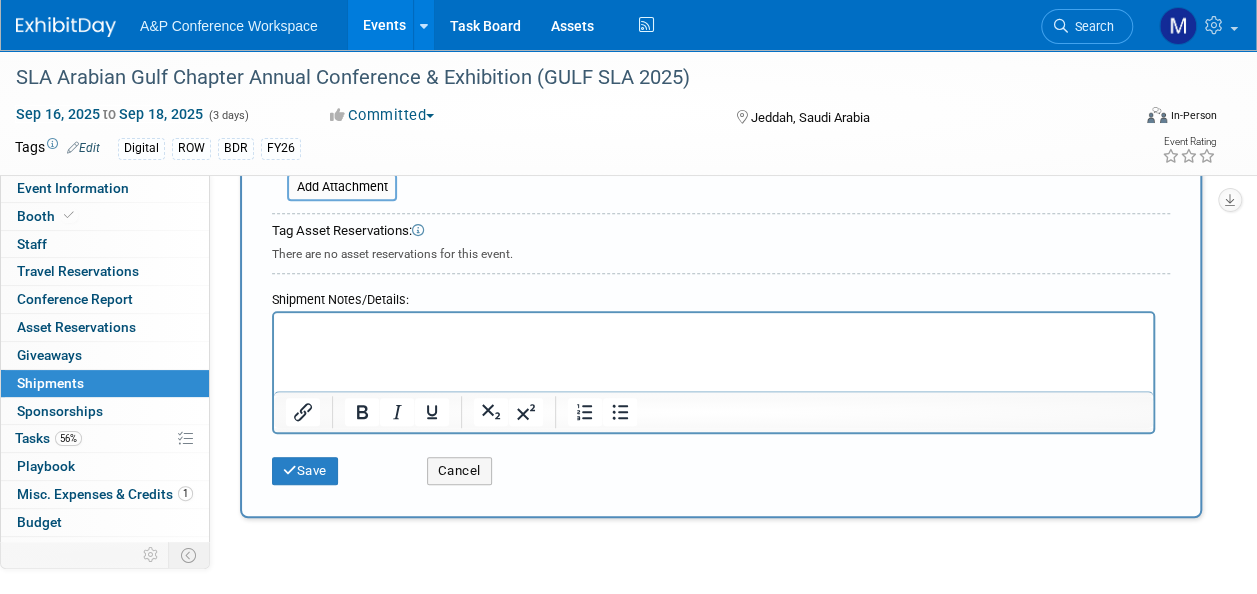 type on "Jo Deakins home address in Singapore" 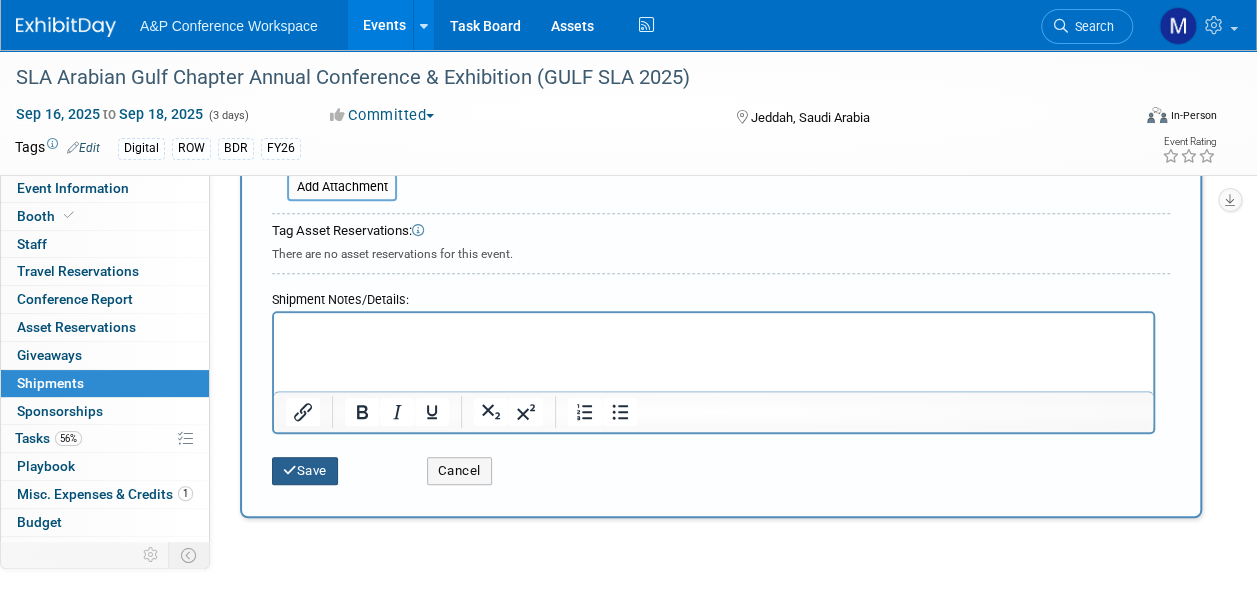 click on "Save" at bounding box center [305, 471] 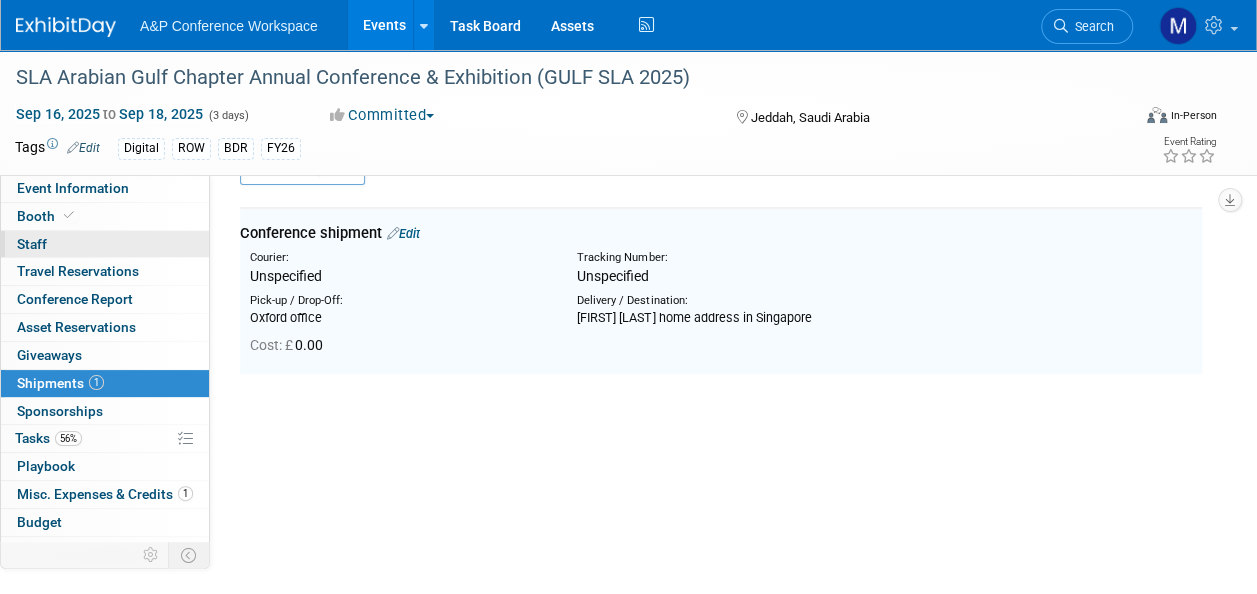 scroll, scrollTop: 44, scrollLeft: 0, axis: vertical 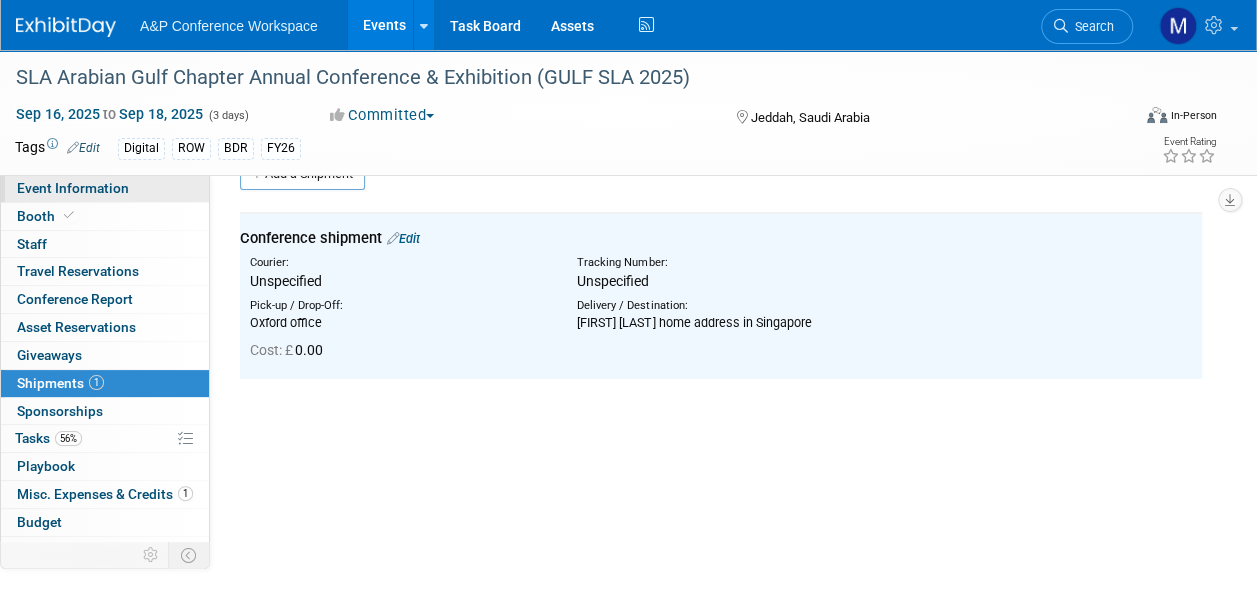 click on "Event Information" at bounding box center (73, 188) 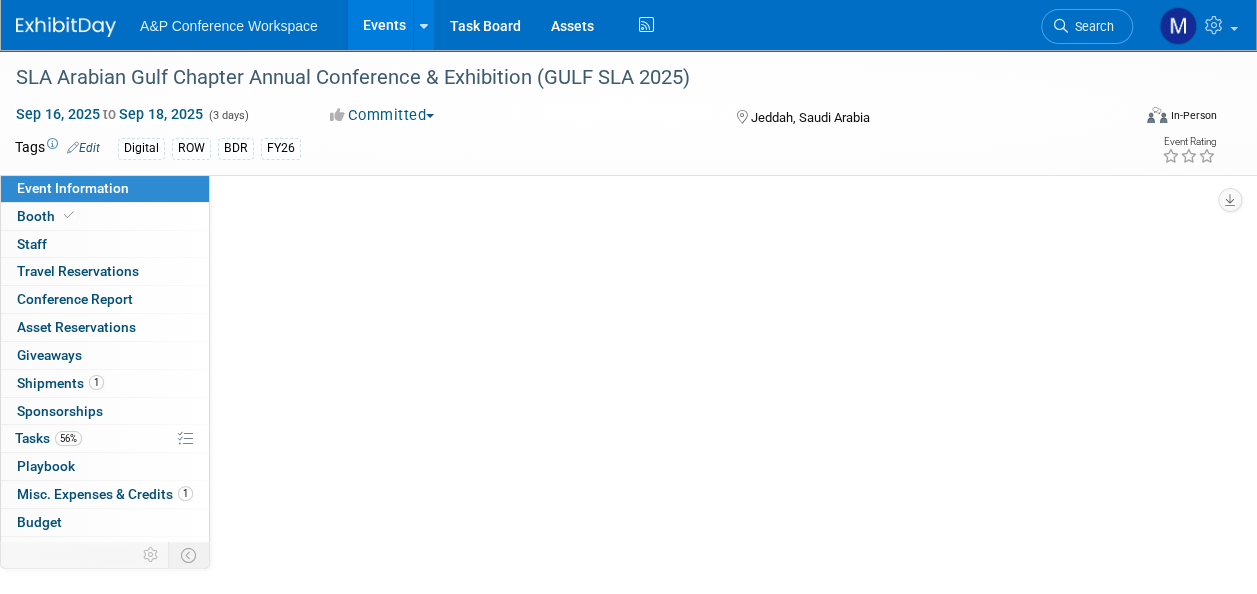 scroll, scrollTop: 0, scrollLeft: 0, axis: both 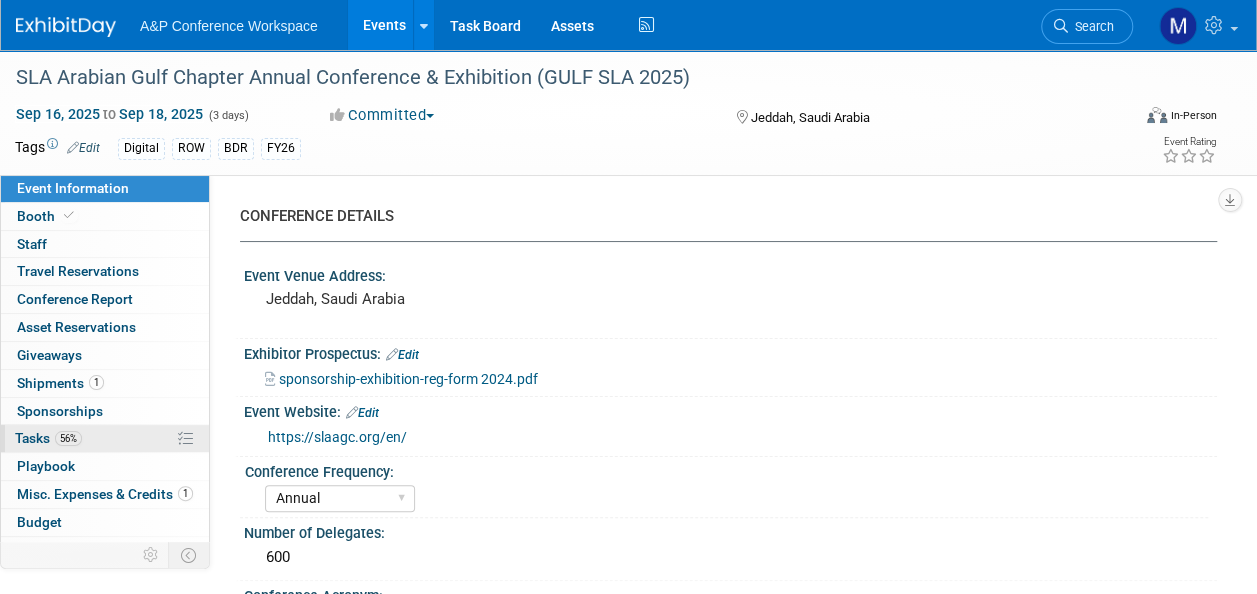 click on "56%
Tasks 56%" at bounding box center (105, 438) 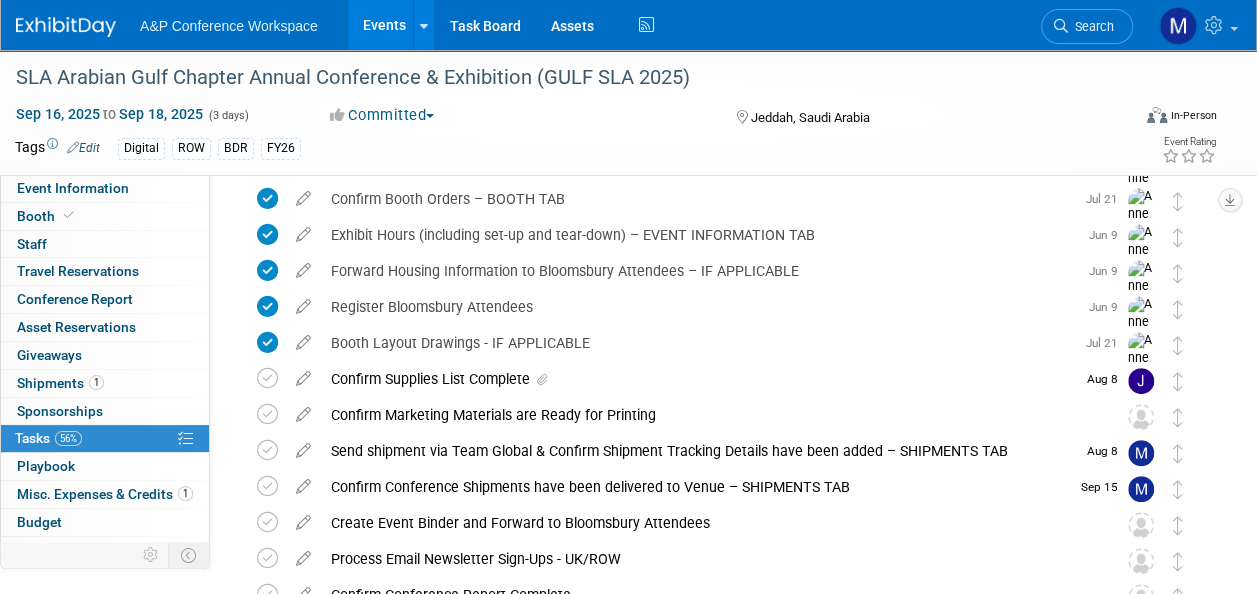 scroll, scrollTop: 300, scrollLeft: 0, axis: vertical 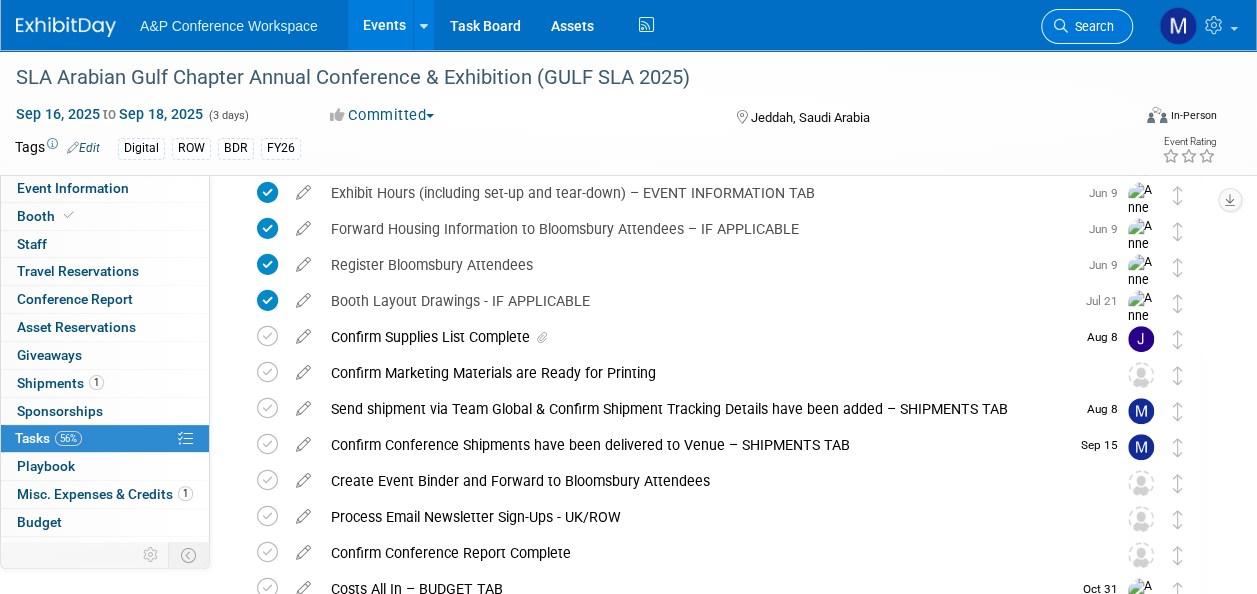 click on "Search" at bounding box center [1091, 26] 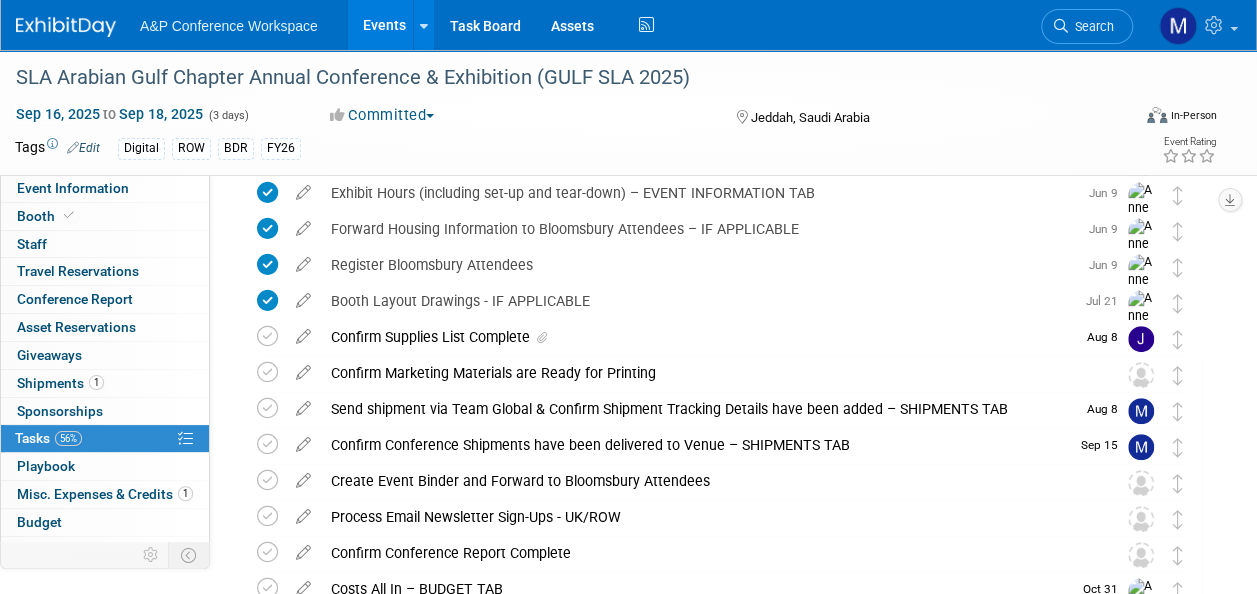 scroll, scrollTop: 0, scrollLeft: 0, axis: both 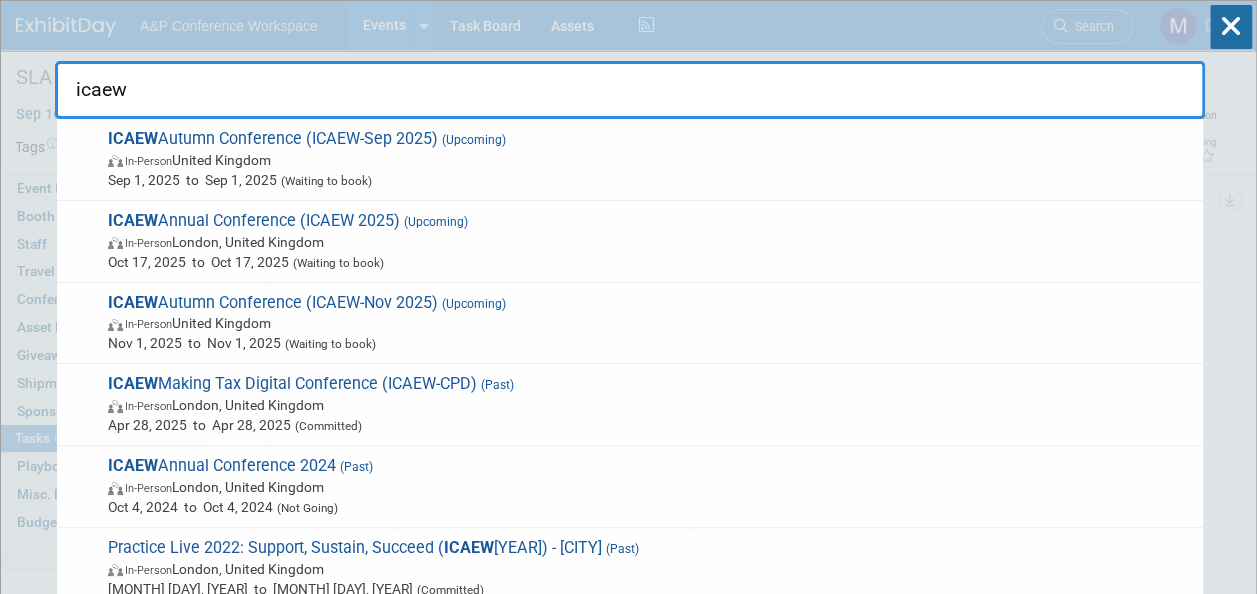 type on "icaew" 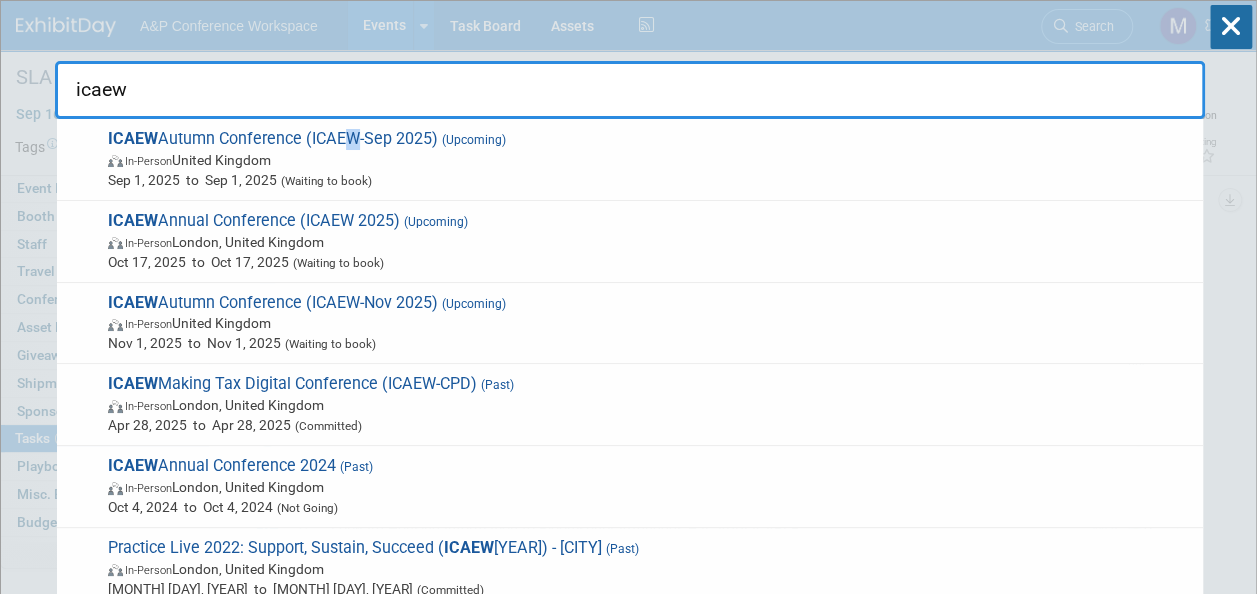 click on "ICAEW  Autumn Conference (ICAEW-Sep 2025)  (Upcoming)  In-Person     United Kingdom Sep 1, 2025  to  Sep 1, 2025  (Waiting to book)" at bounding box center [647, 159] 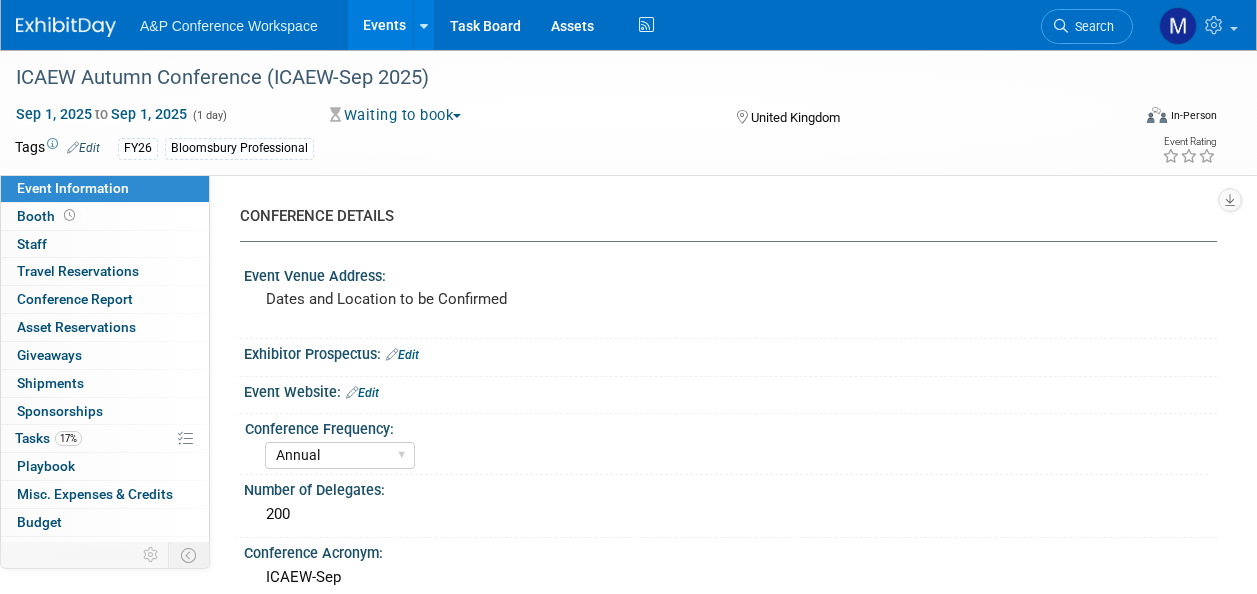 select on "Annual" 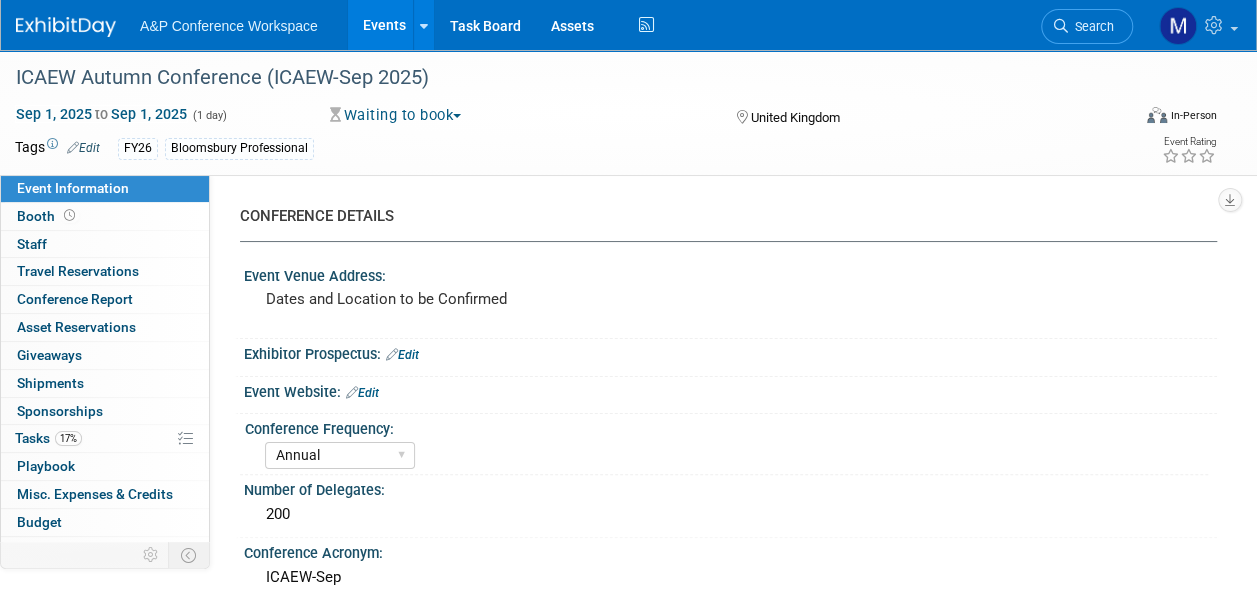 scroll, scrollTop: 0, scrollLeft: 0, axis: both 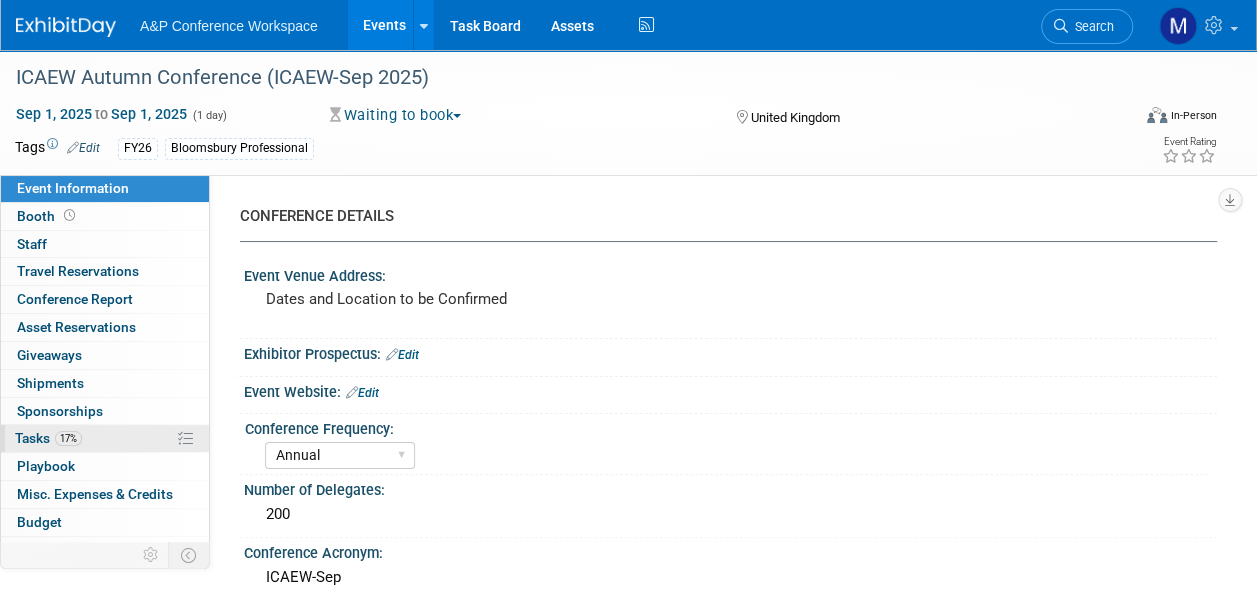 click on "17%
Tasks 17%" at bounding box center (105, 438) 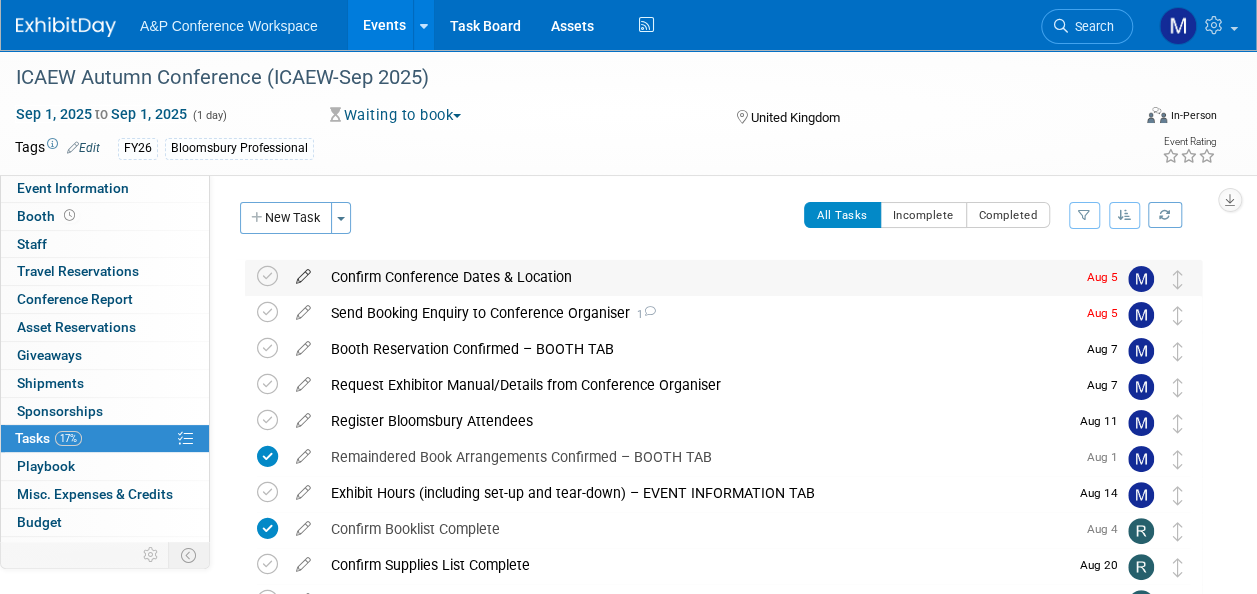 click at bounding box center (303, 272) 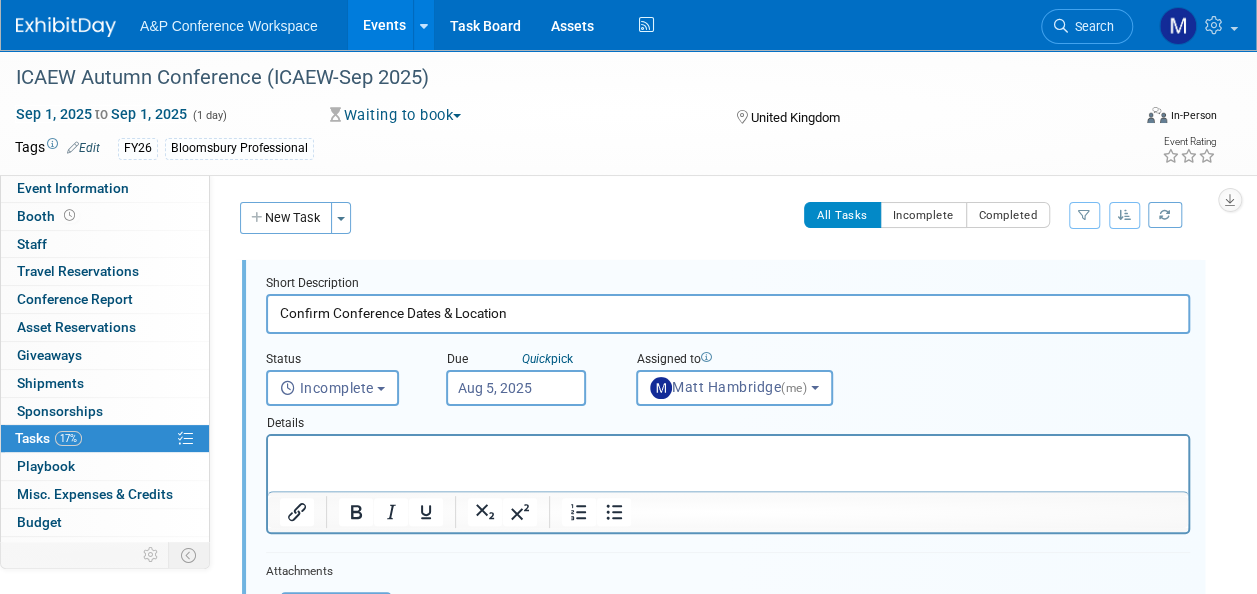 scroll, scrollTop: 0, scrollLeft: 0, axis: both 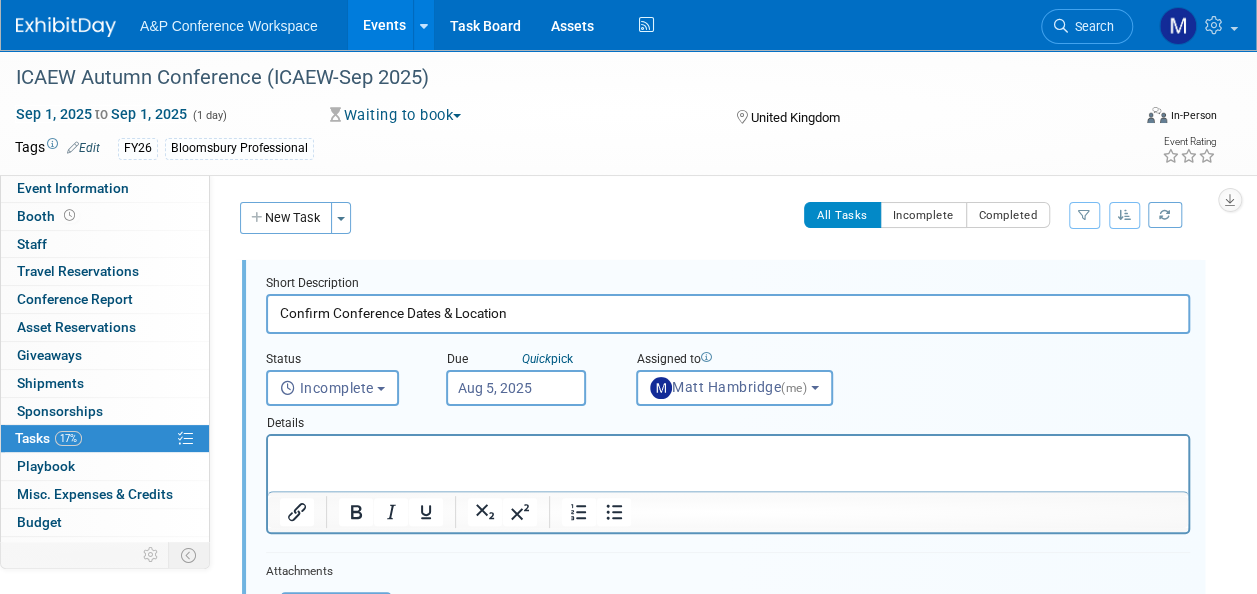 click on "Aug 5, 2025" at bounding box center (516, 388) 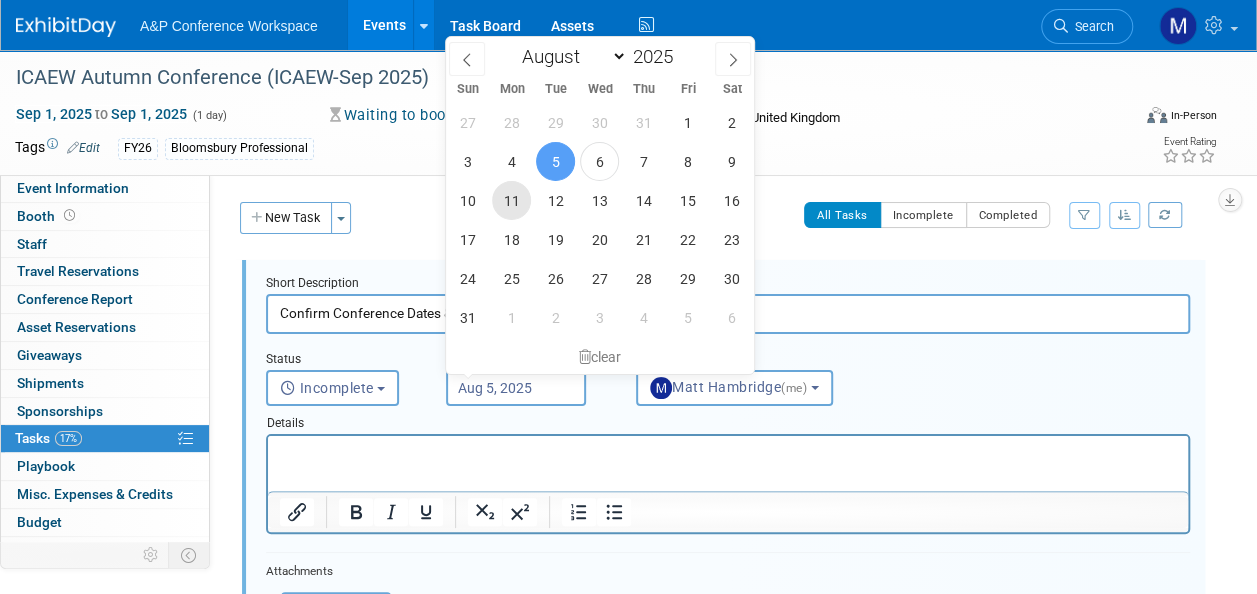 click on "11" at bounding box center [511, 200] 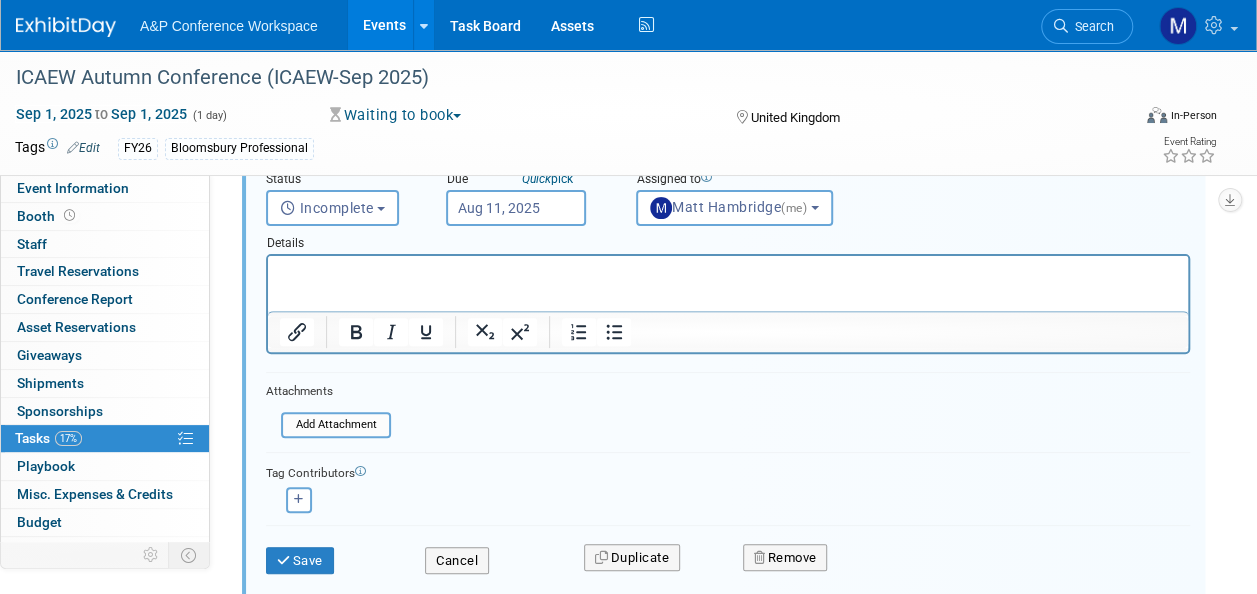 scroll, scrollTop: 200, scrollLeft: 0, axis: vertical 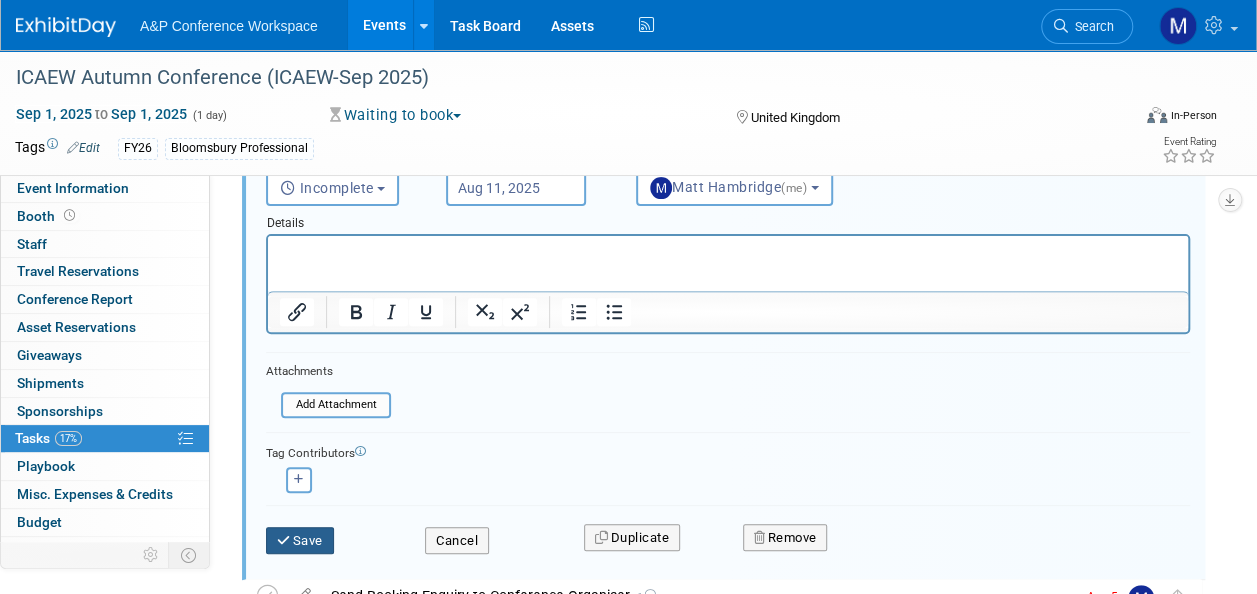 click on "Save" at bounding box center [300, 541] 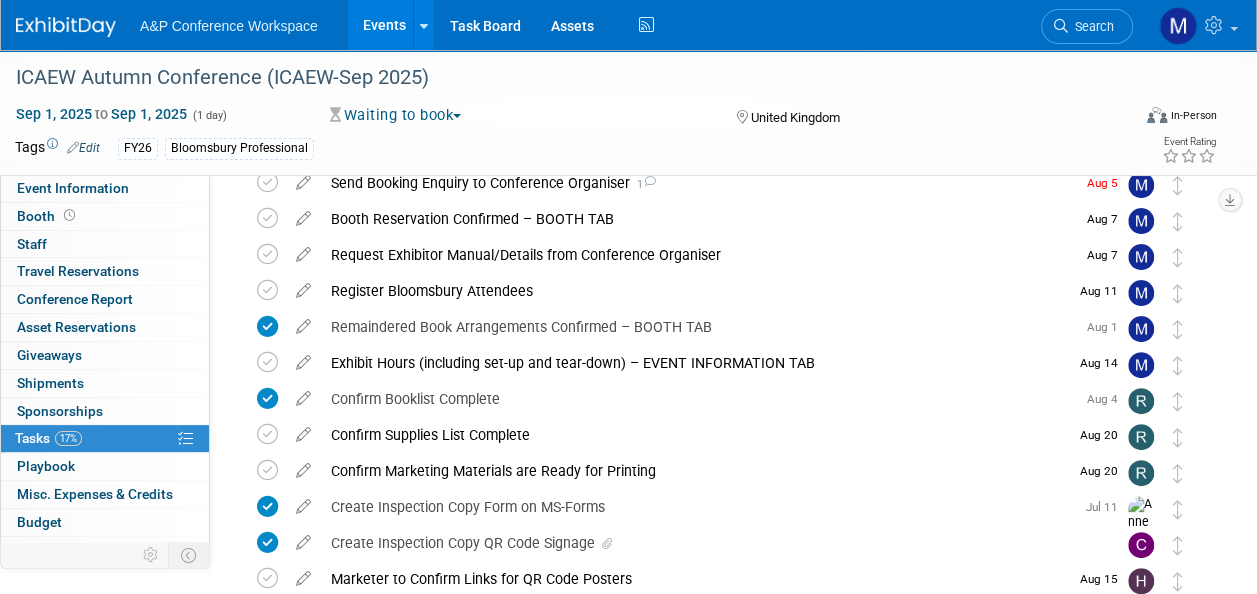 scroll, scrollTop: 100, scrollLeft: 0, axis: vertical 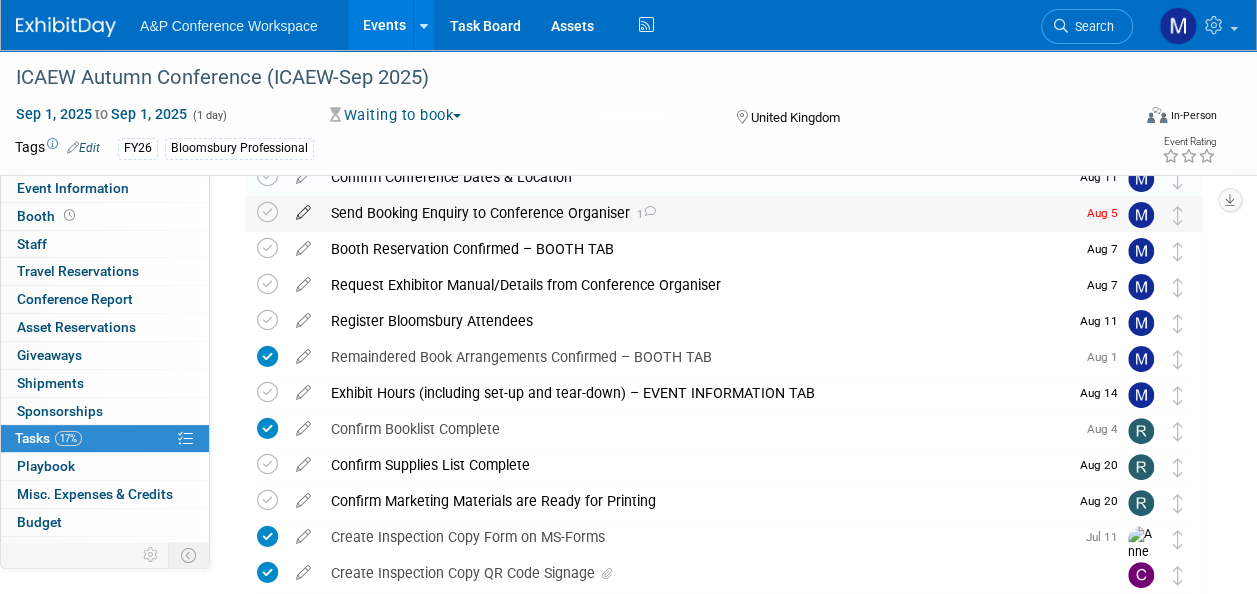 click at bounding box center [303, 208] 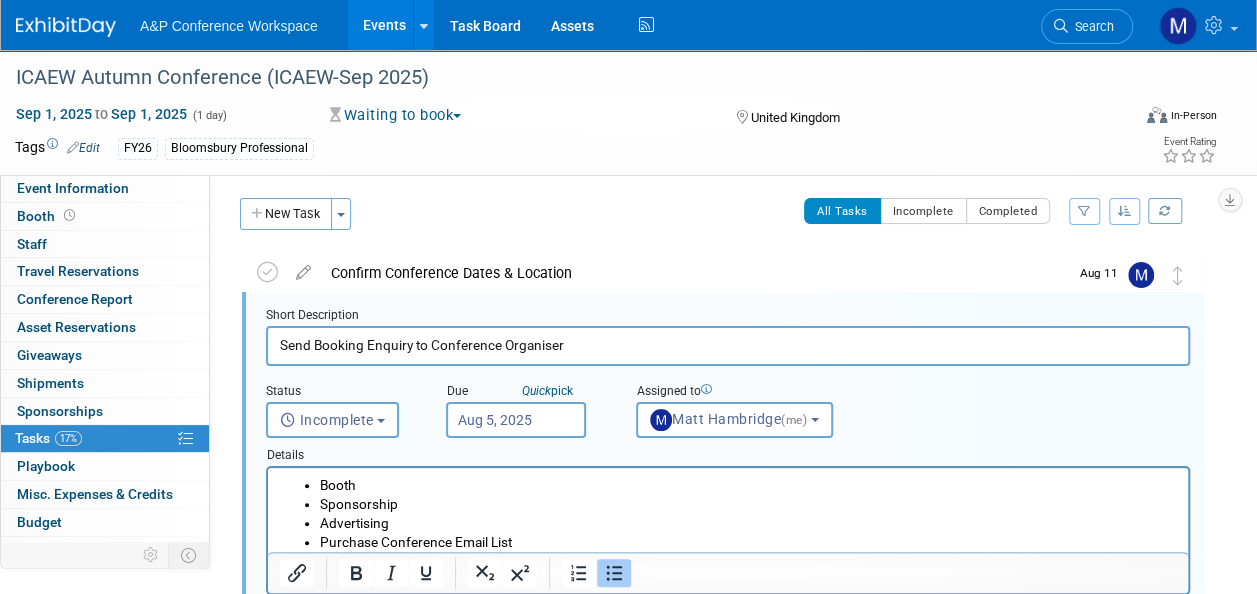 scroll, scrollTop: 2, scrollLeft: 0, axis: vertical 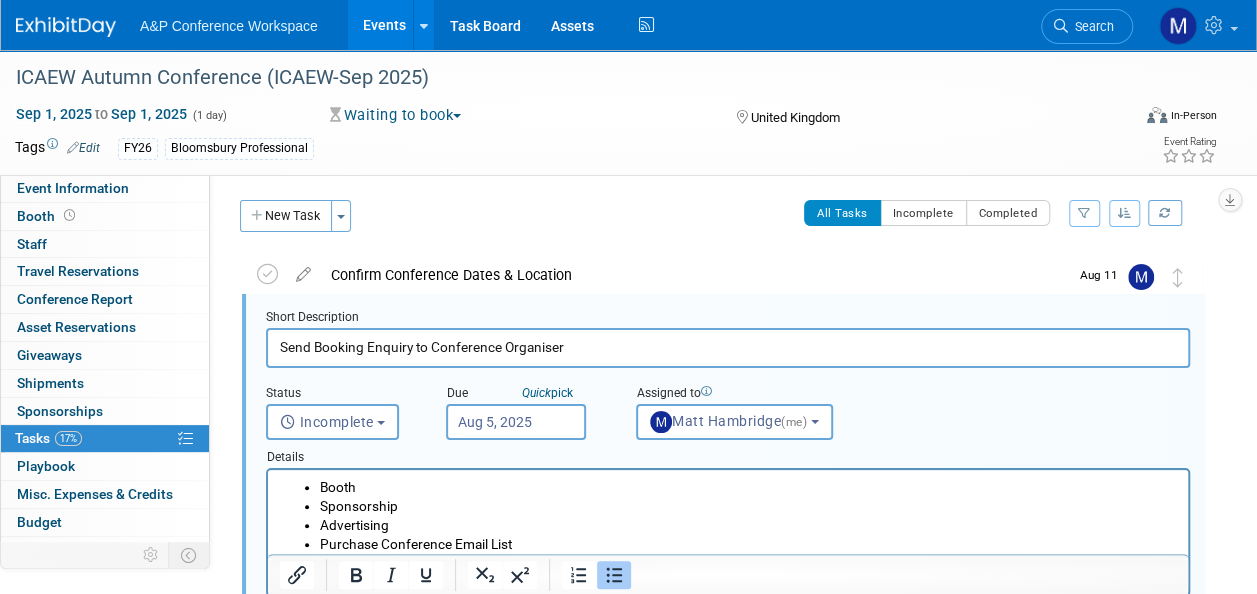click on "Aug 5, 2025" at bounding box center (516, 422) 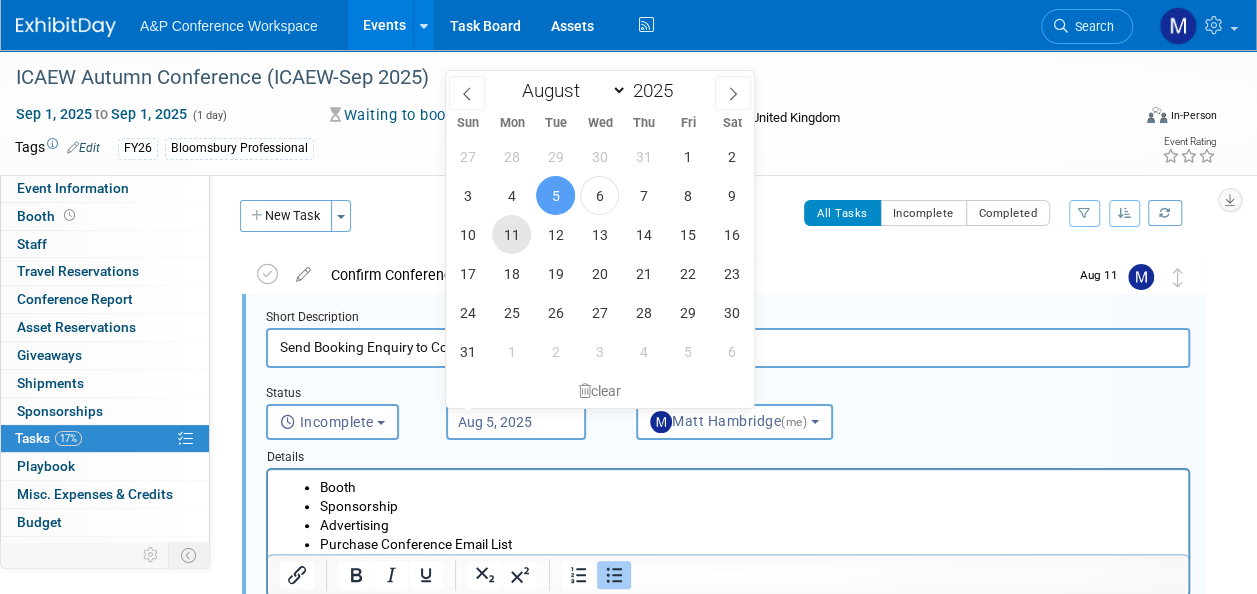click on "11" at bounding box center [511, 234] 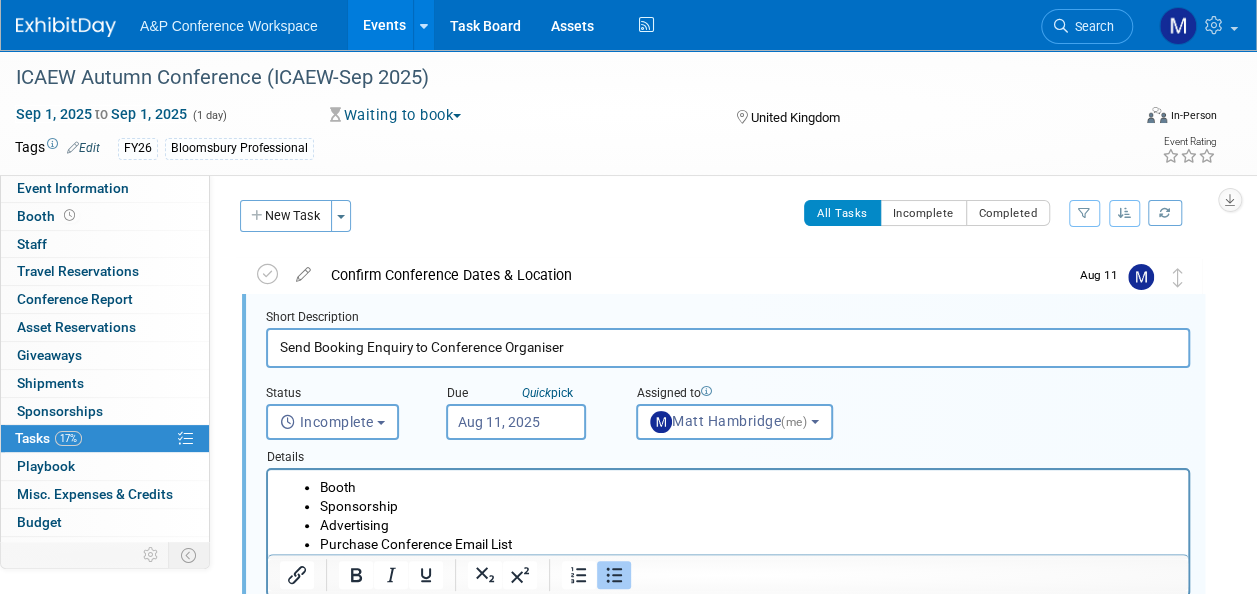 click on "Sponsorship" at bounding box center [748, 506] 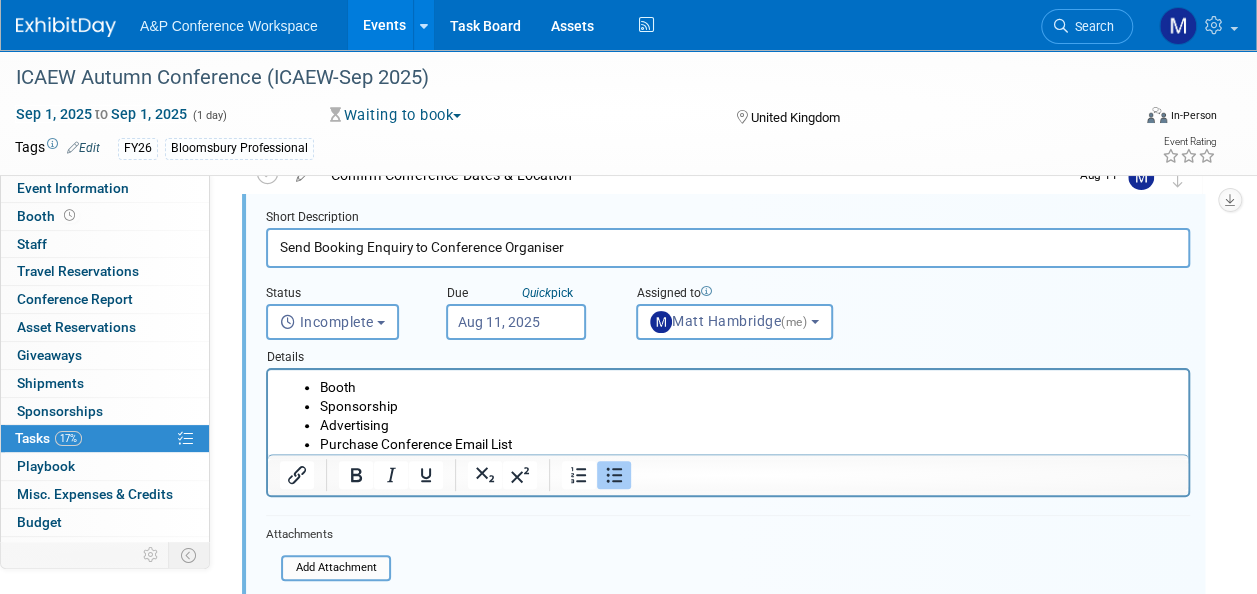 scroll, scrollTop: 302, scrollLeft: 0, axis: vertical 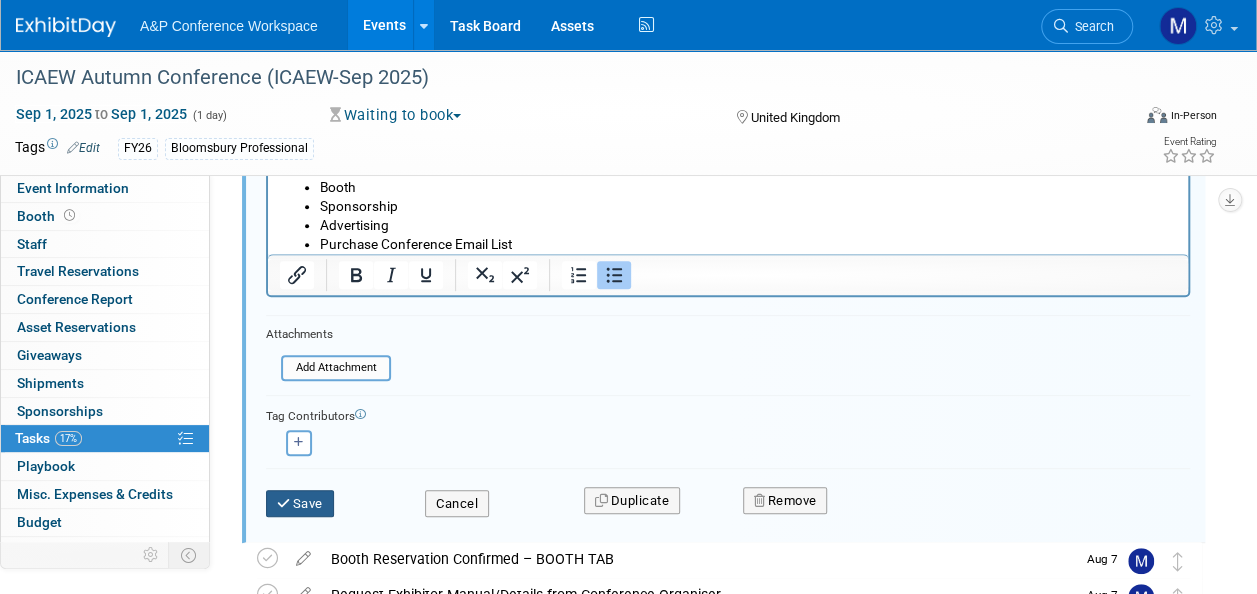 click on "Save" at bounding box center (300, 504) 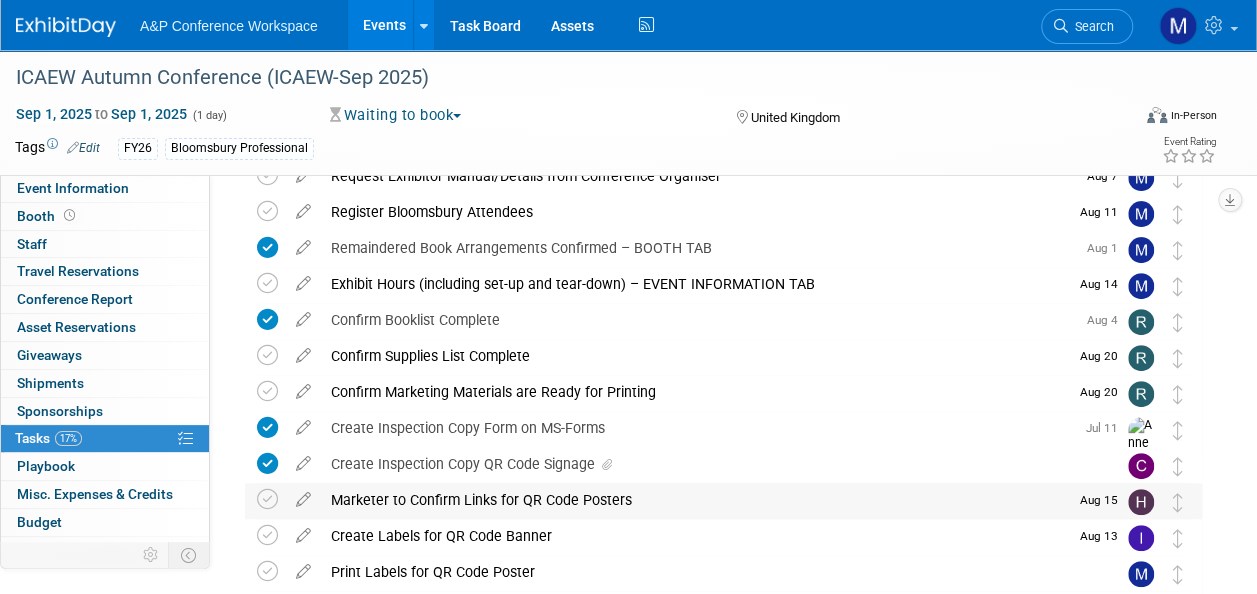 scroll, scrollTop: 102, scrollLeft: 0, axis: vertical 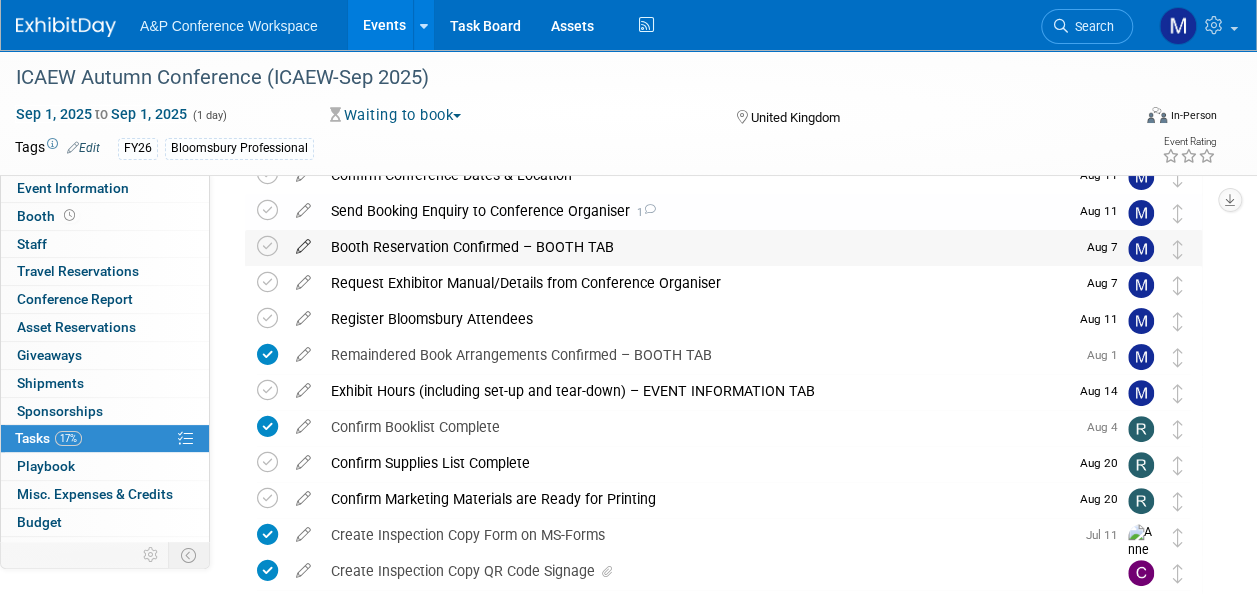 click at bounding box center [303, 242] 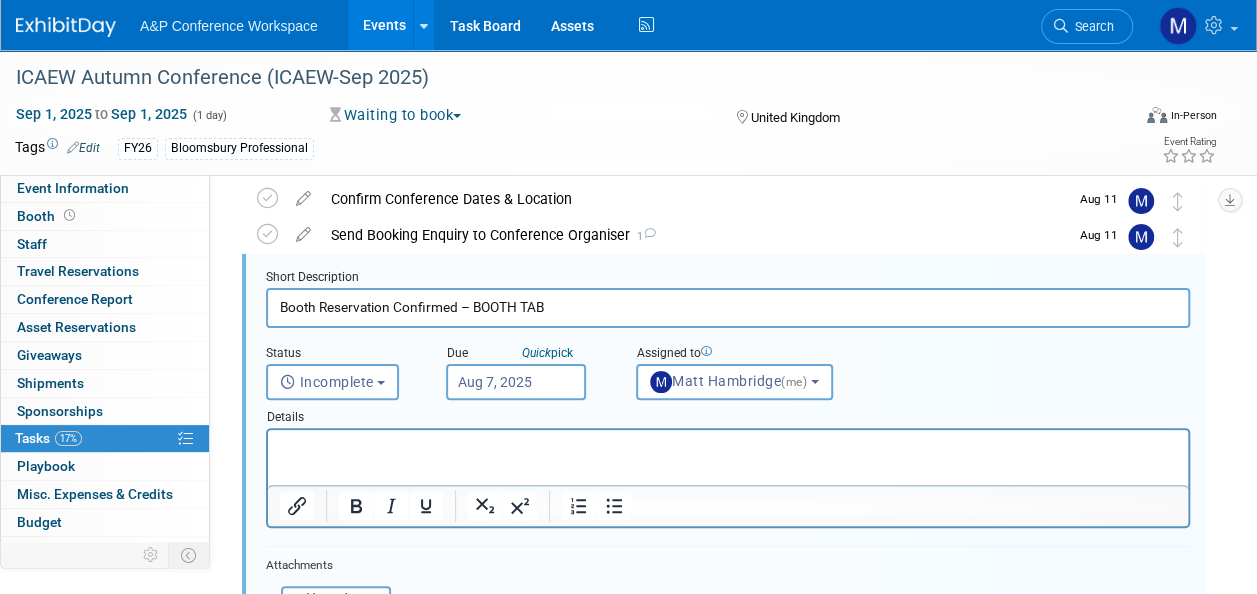 scroll, scrollTop: 38, scrollLeft: 0, axis: vertical 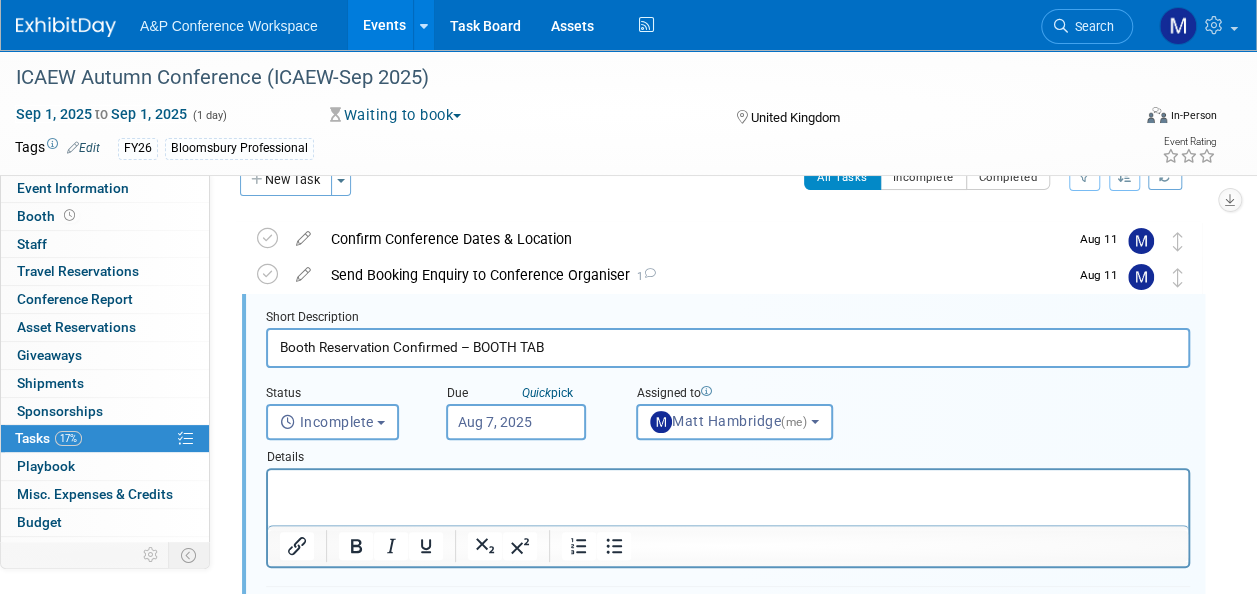 click on "Aug 7, 2025" at bounding box center (516, 422) 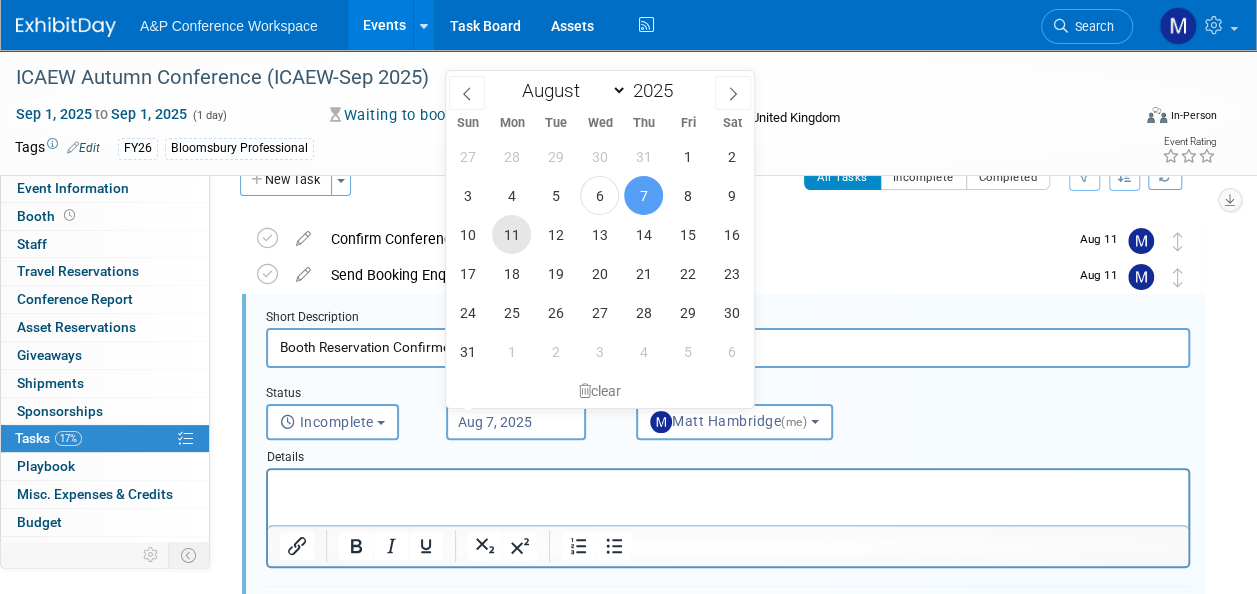 click on "11" at bounding box center (511, 234) 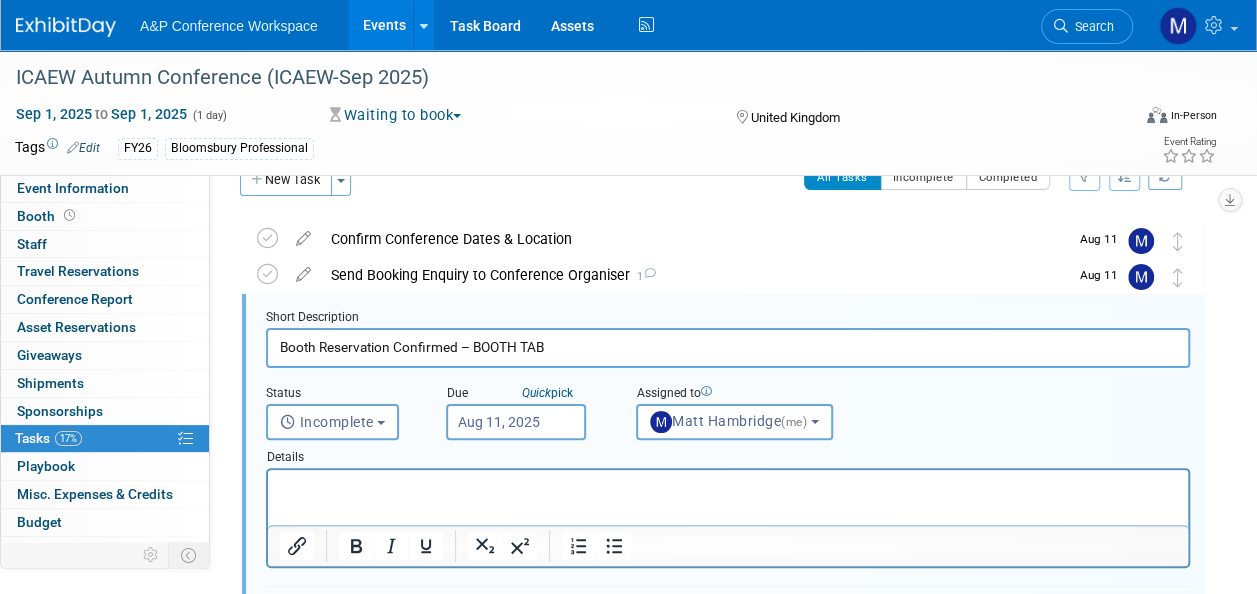 click at bounding box center (728, 487) 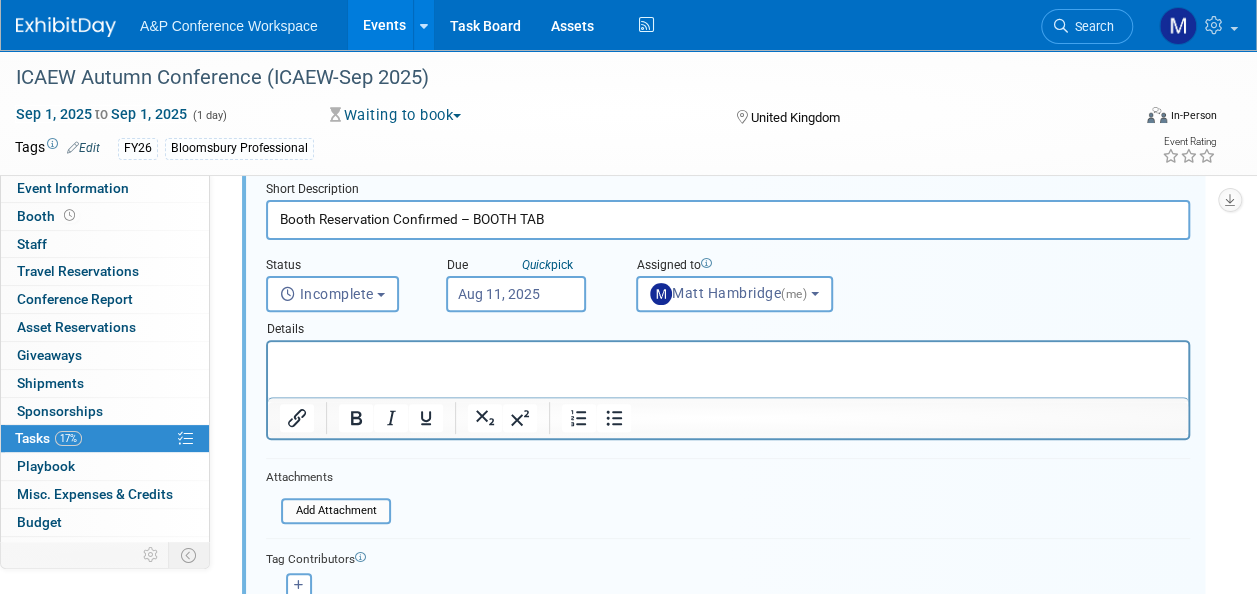 scroll, scrollTop: 238, scrollLeft: 0, axis: vertical 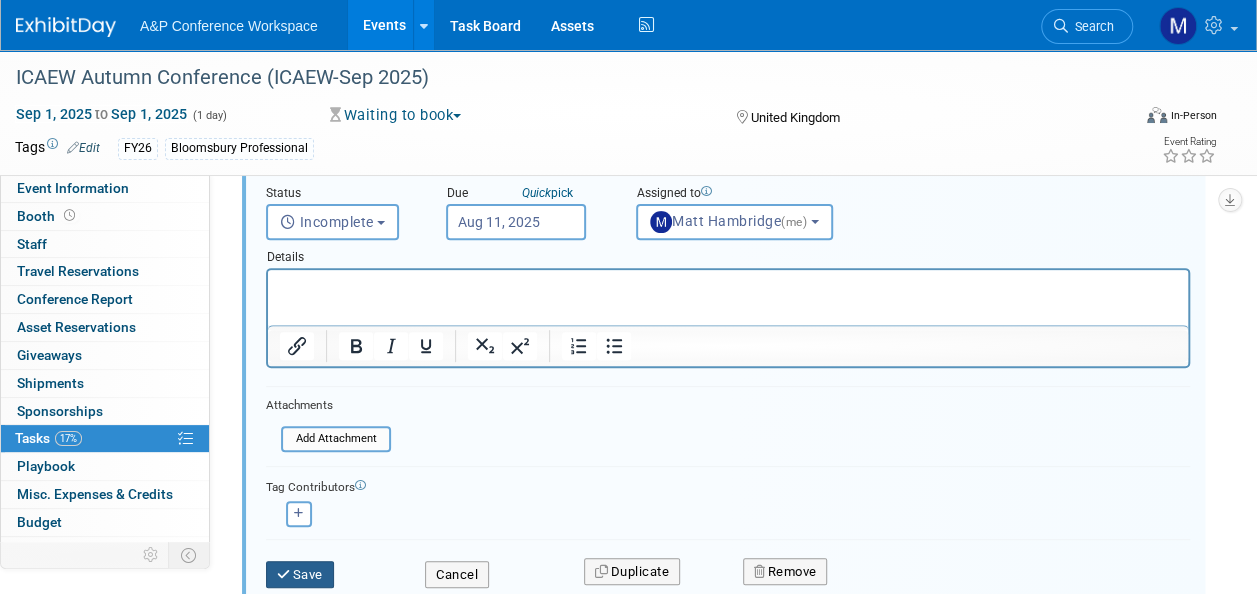 click on "Save" at bounding box center [300, 575] 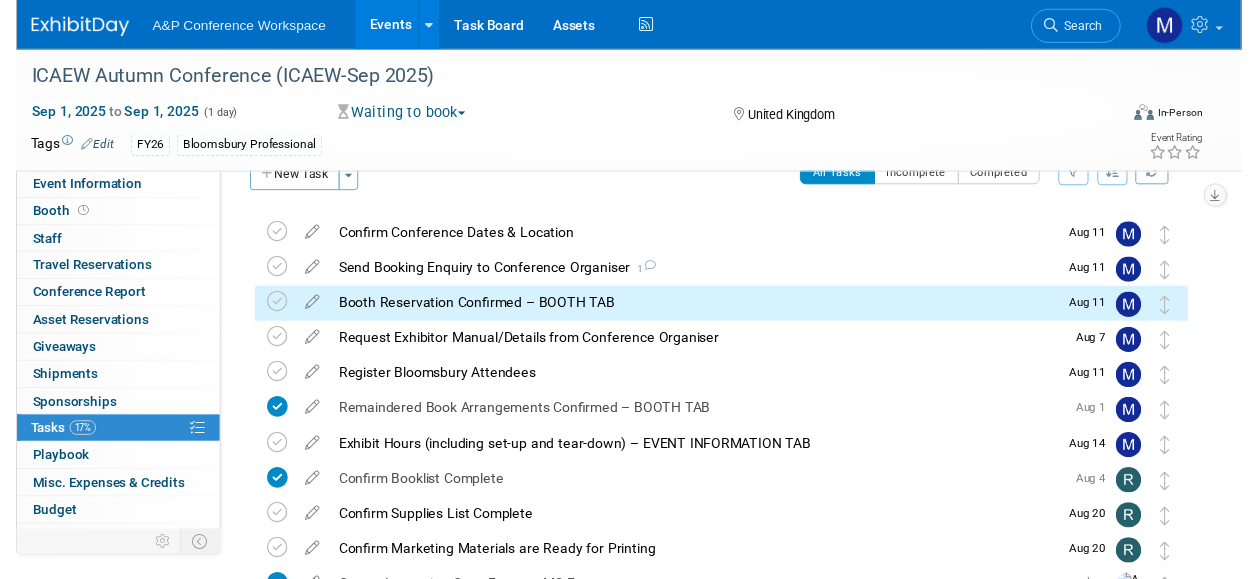 scroll, scrollTop: 38, scrollLeft: 0, axis: vertical 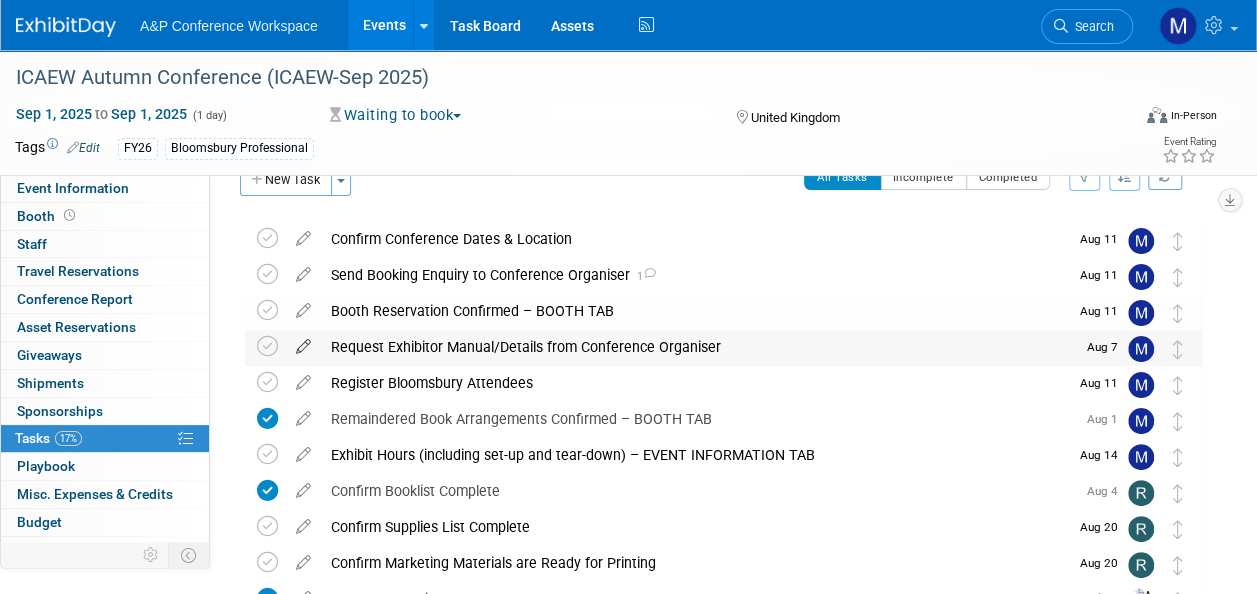 click at bounding box center [303, 342] 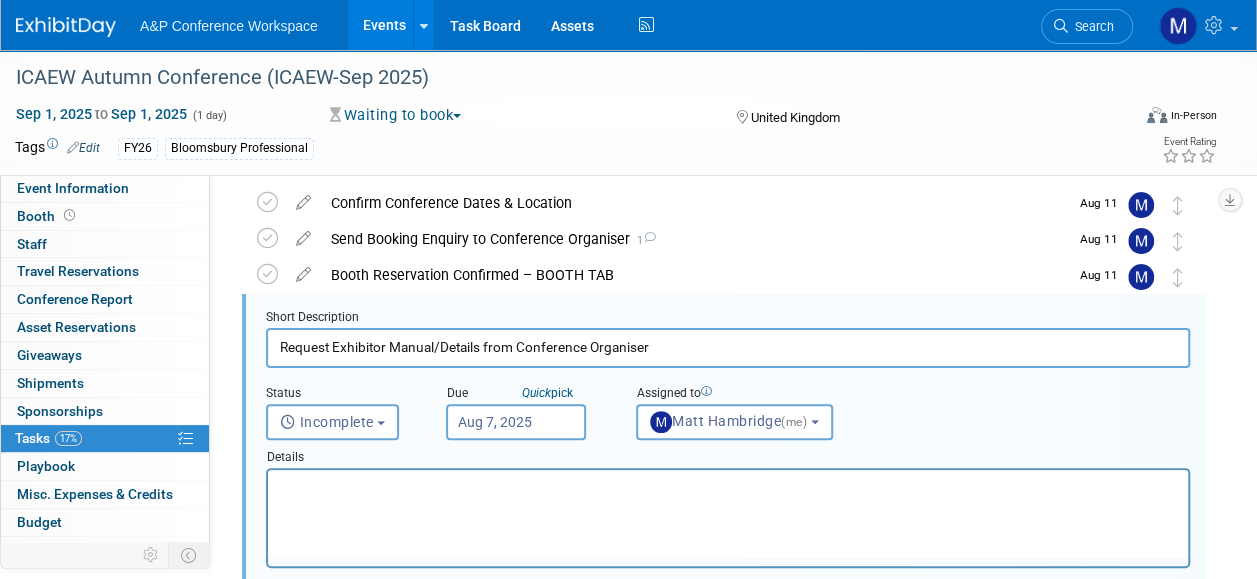 scroll, scrollTop: 74, scrollLeft: 0, axis: vertical 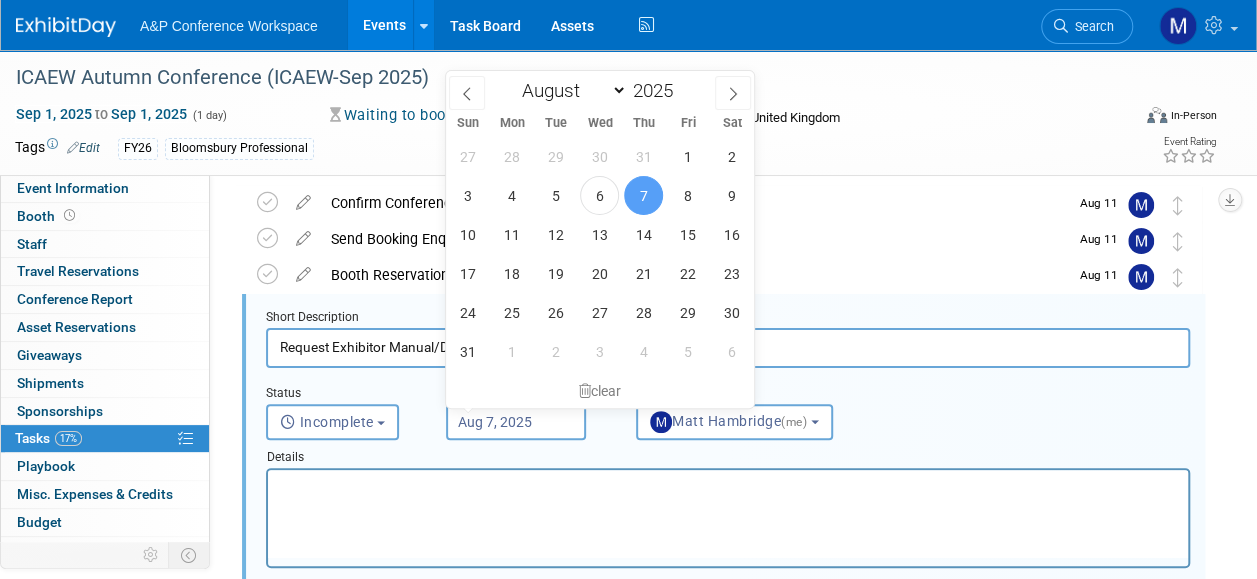 click on "Aug 7, 2025" at bounding box center (516, 422) 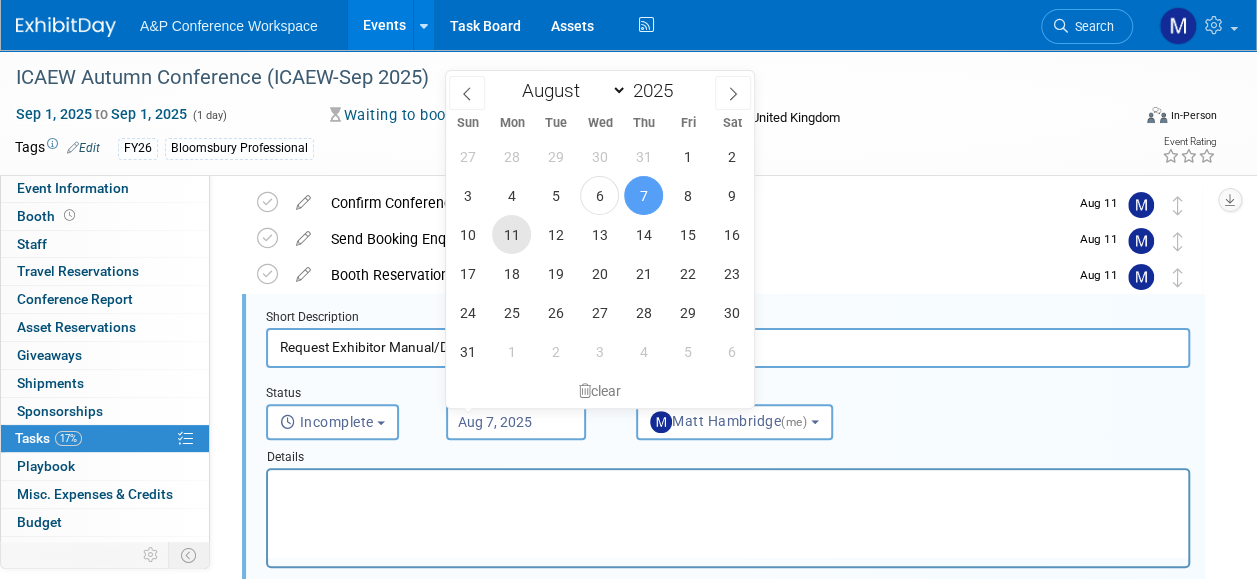 click on "11" at bounding box center (511, 234) 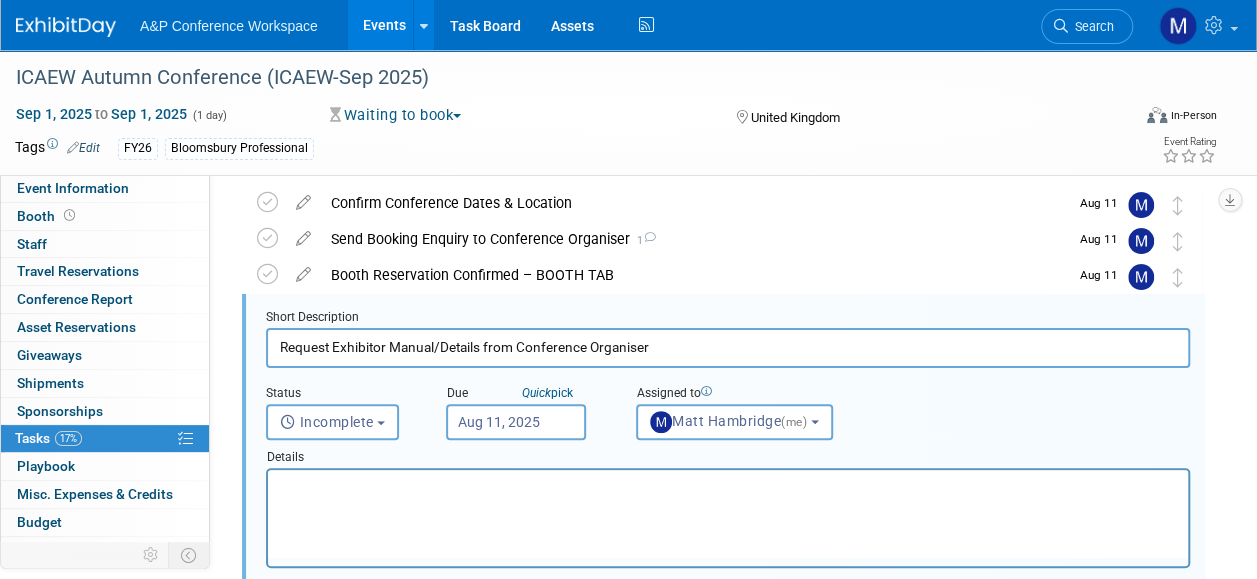 click at bounding box center (728, 518) 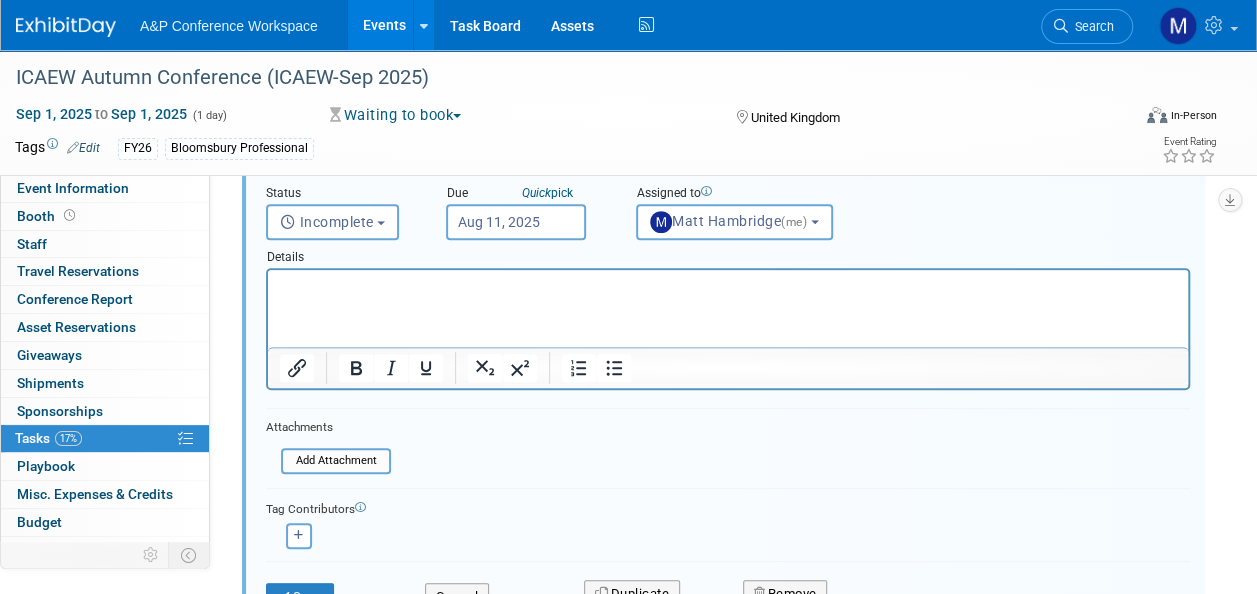 scroll, scrollTop: 474, scrollLeft: 0, axis: vertical 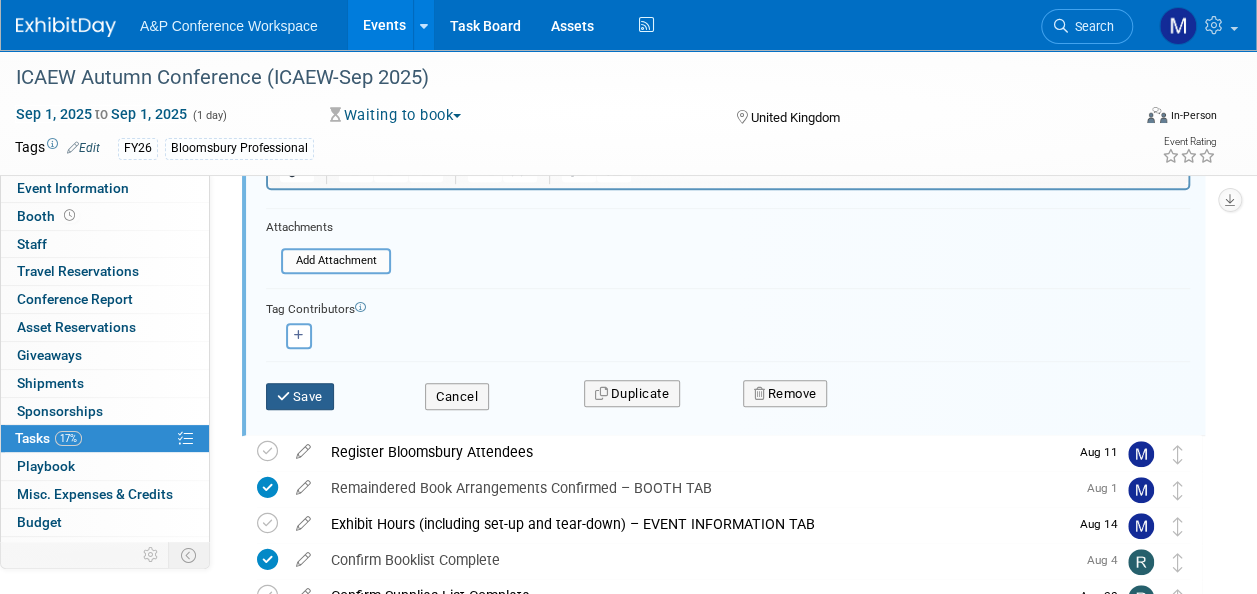 click on "Save" at bounding box center (300, 397) 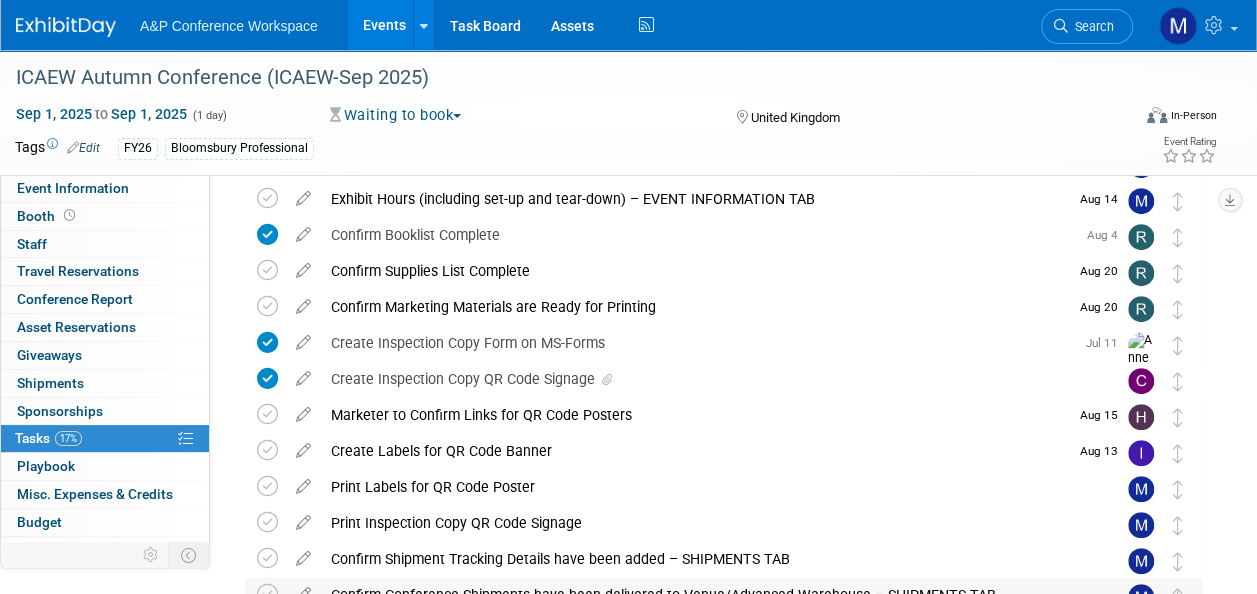 scroll, scrollTop: 174, scrollLeft: 0, axis: vertical 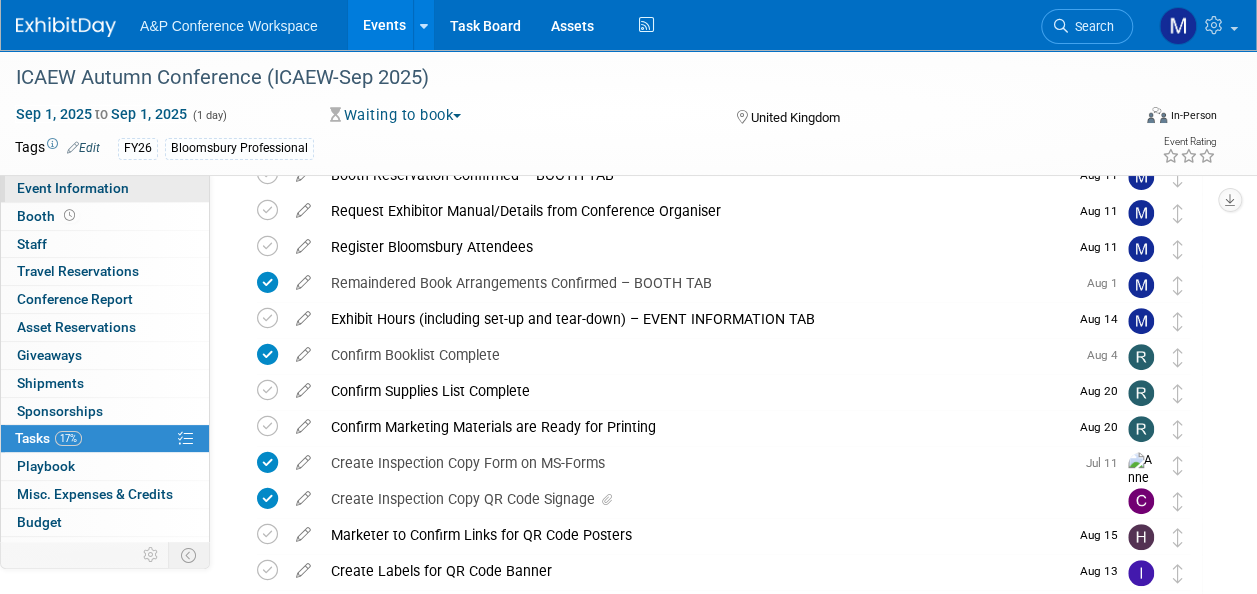 click on "Event Information" at bounding box center [73, 188] 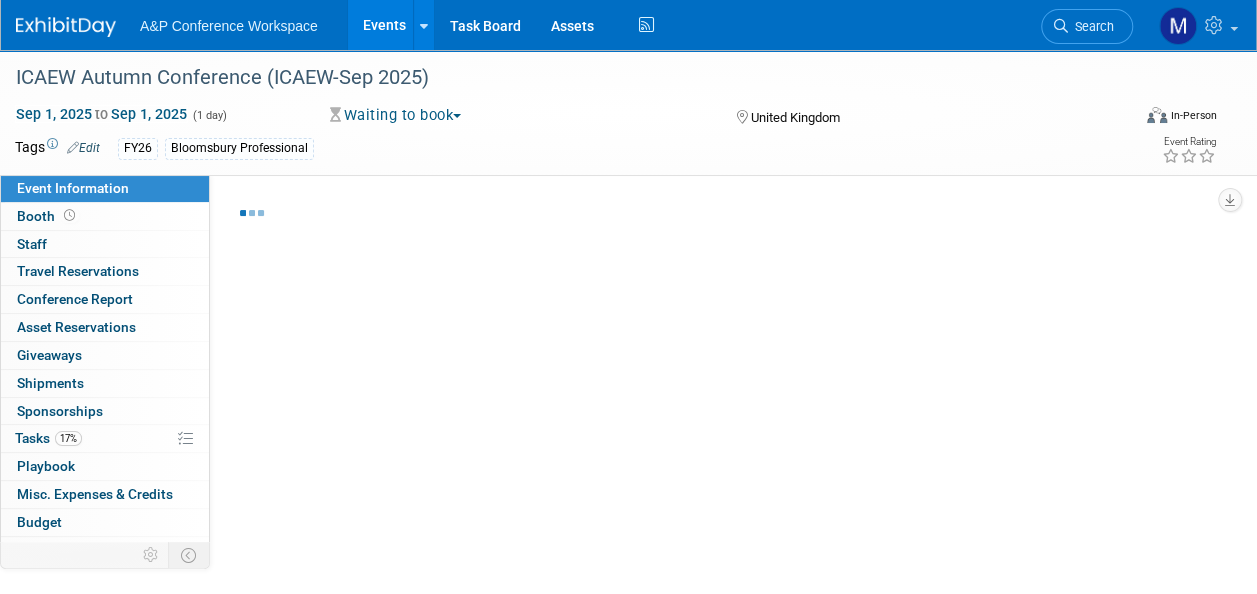 select on "Annual" 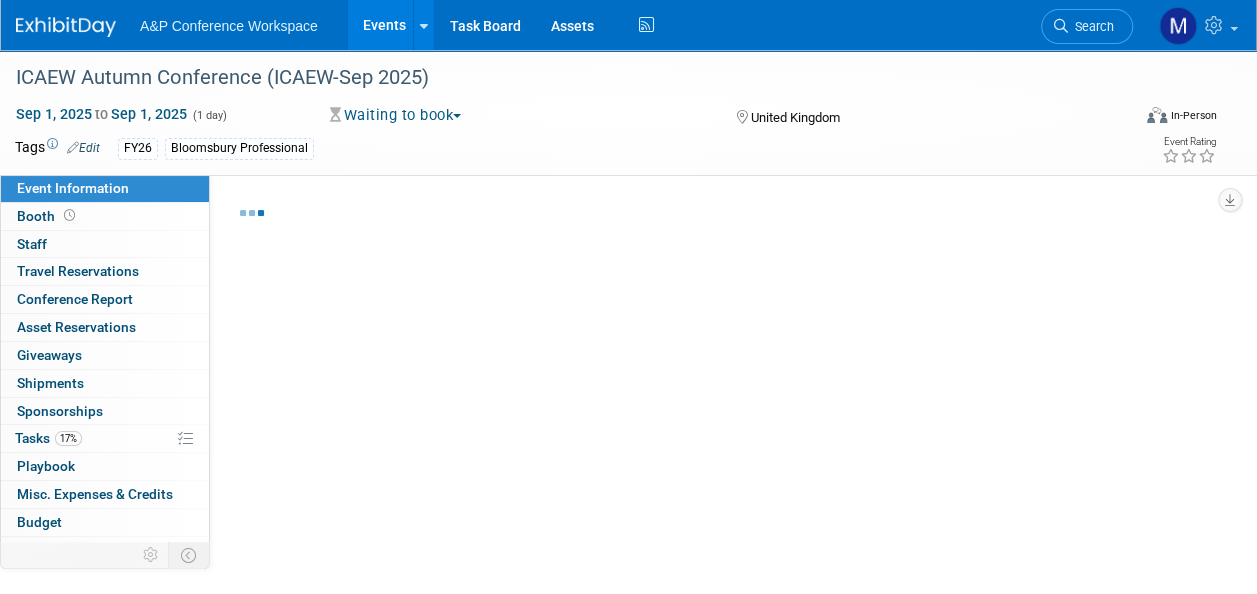 select on "Level 2" 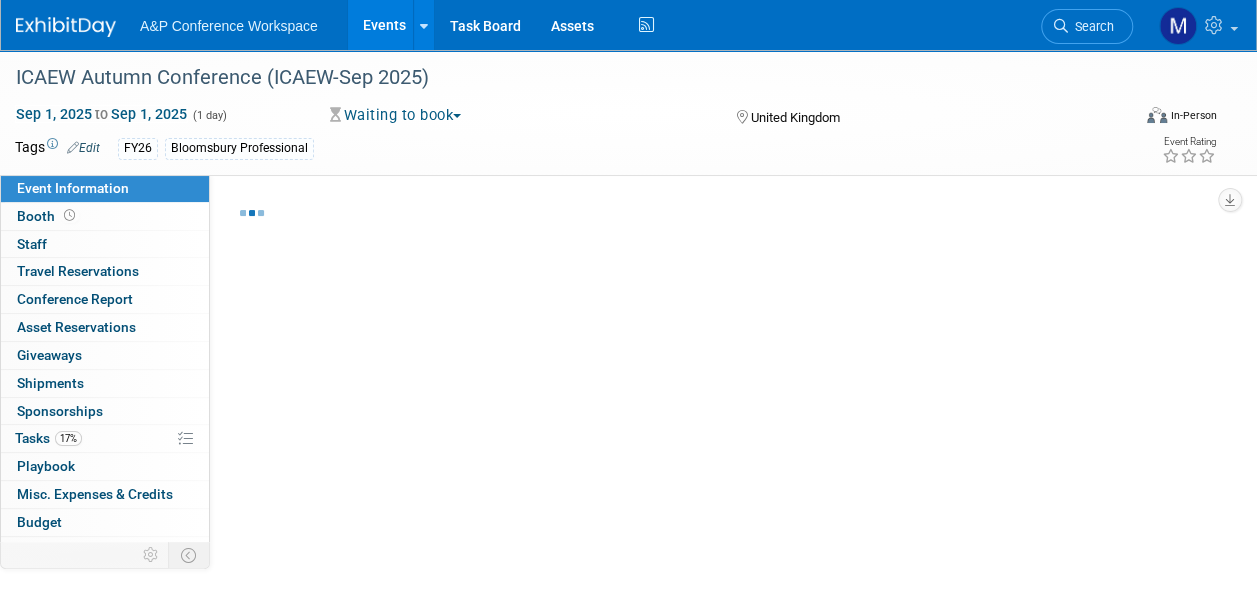 select on "Tax & Accounting" 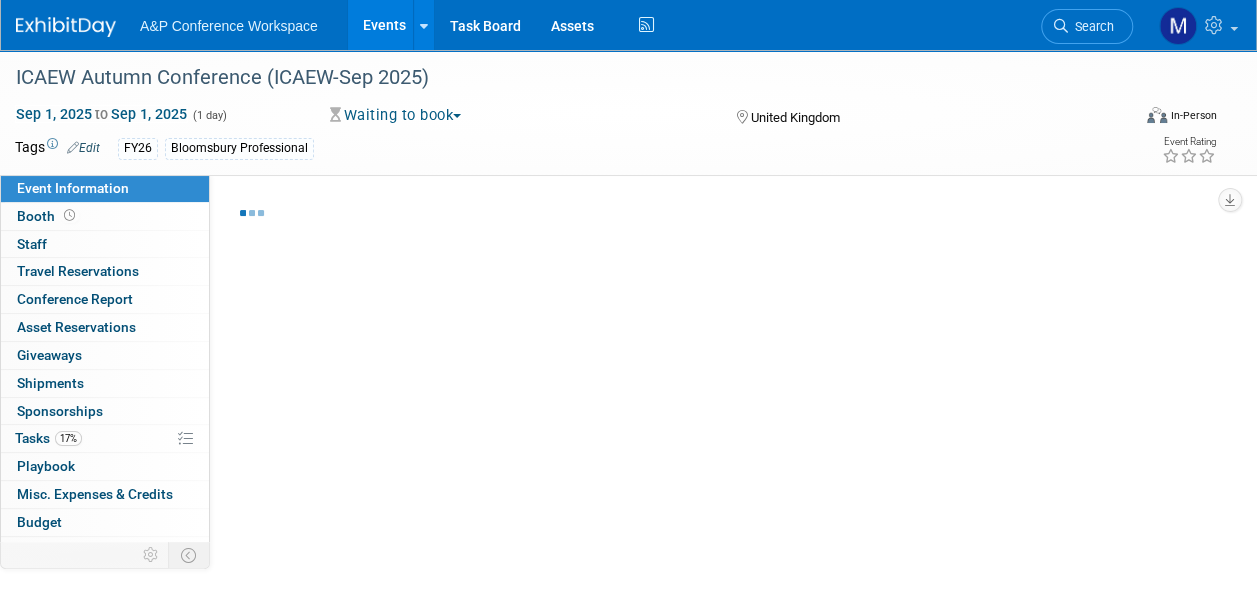 select on "Bloomsbury Professional" 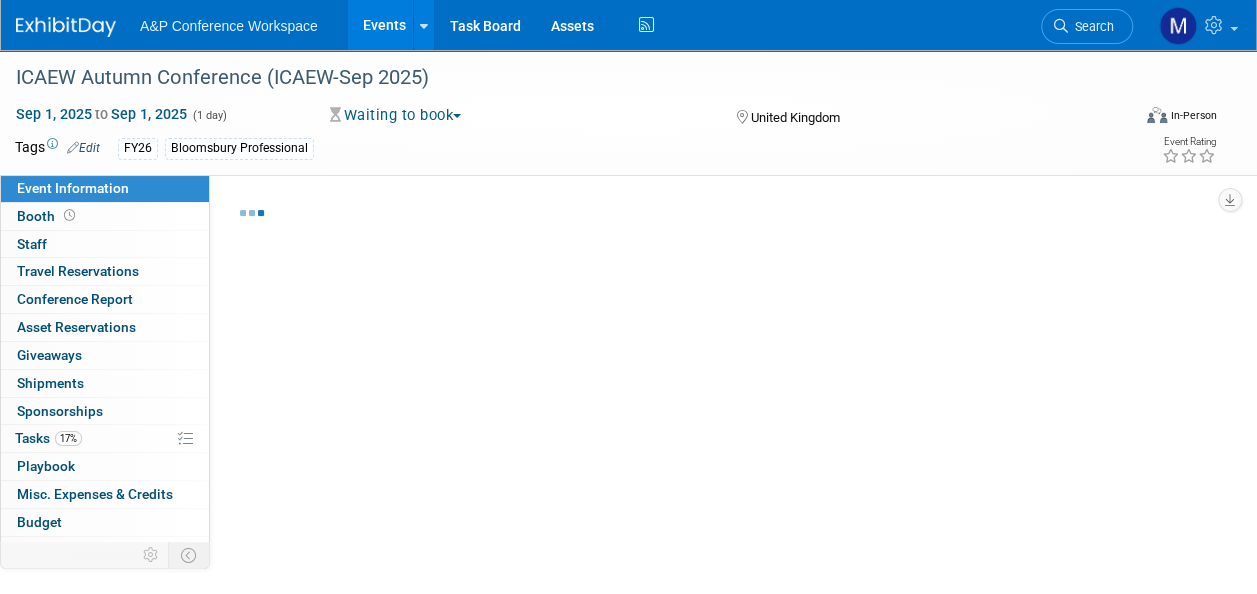 select on "Matt Hambridge" 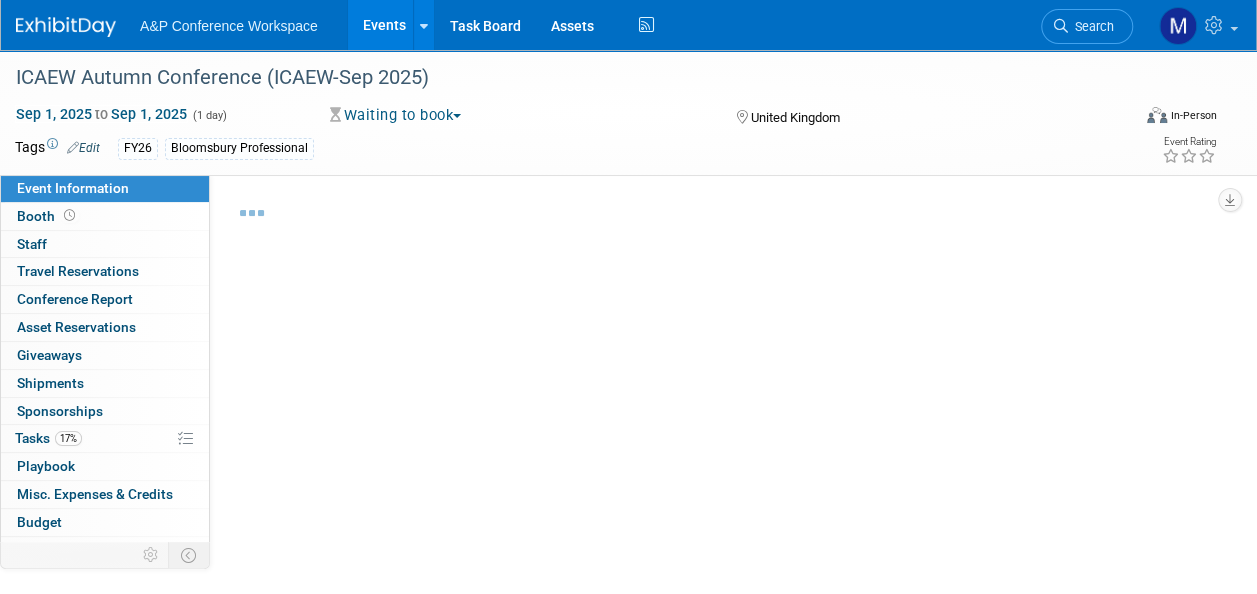 select on "Louise Morgan" 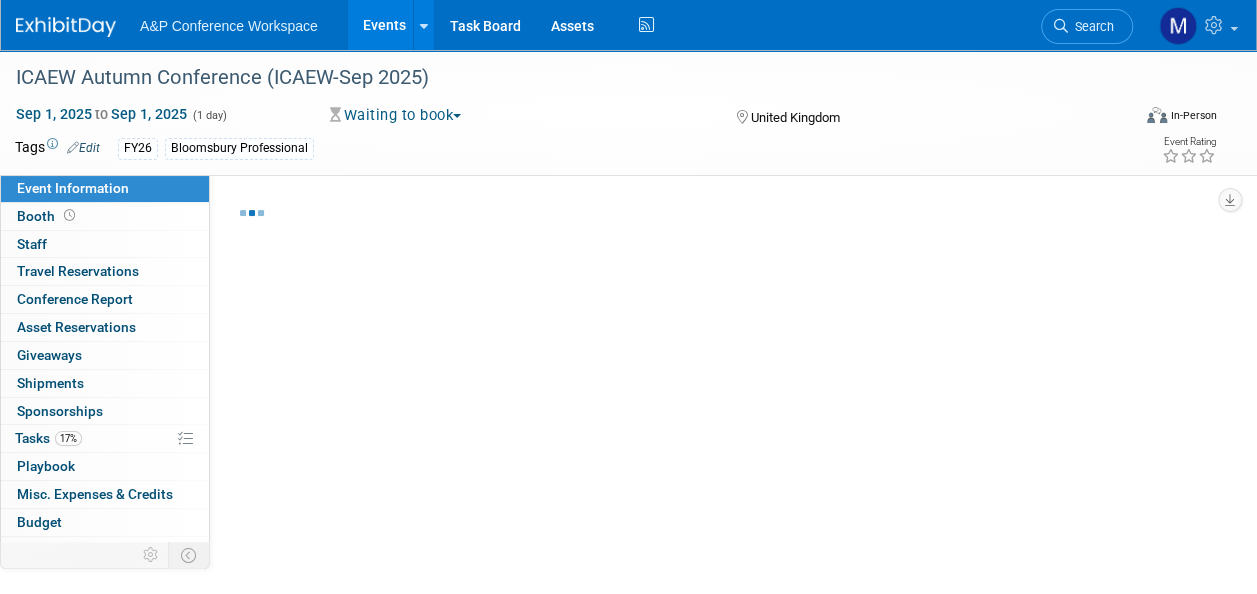 select on "Brand/Subject Presence​" 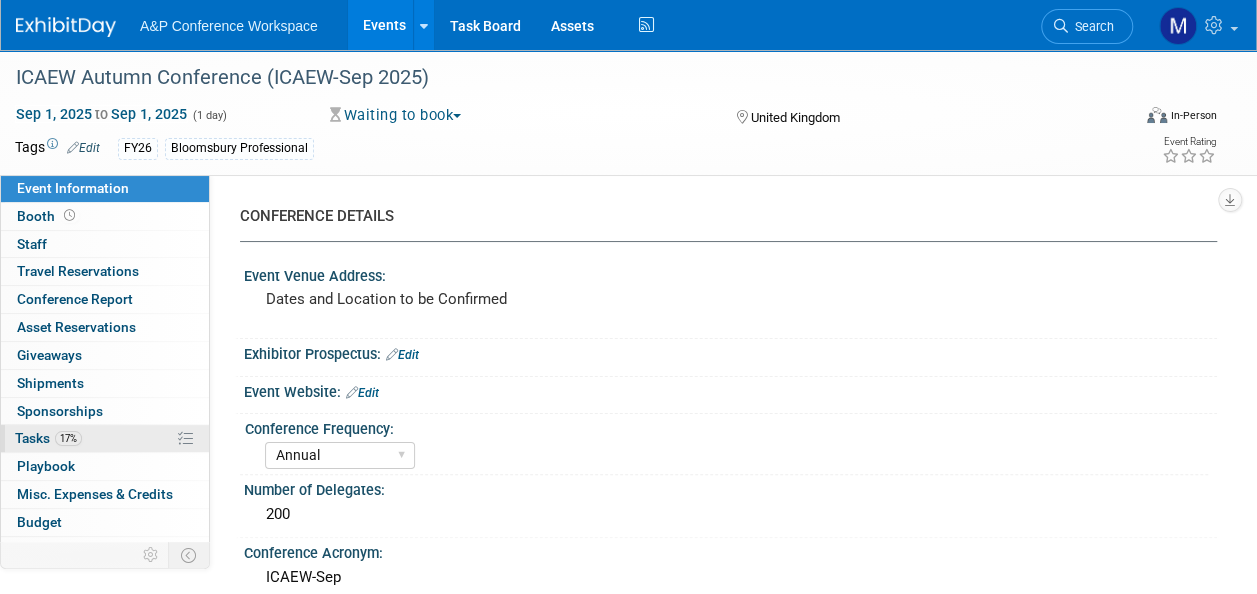 click on "17%
Tasks 17%" at bounding box center (105, 438) 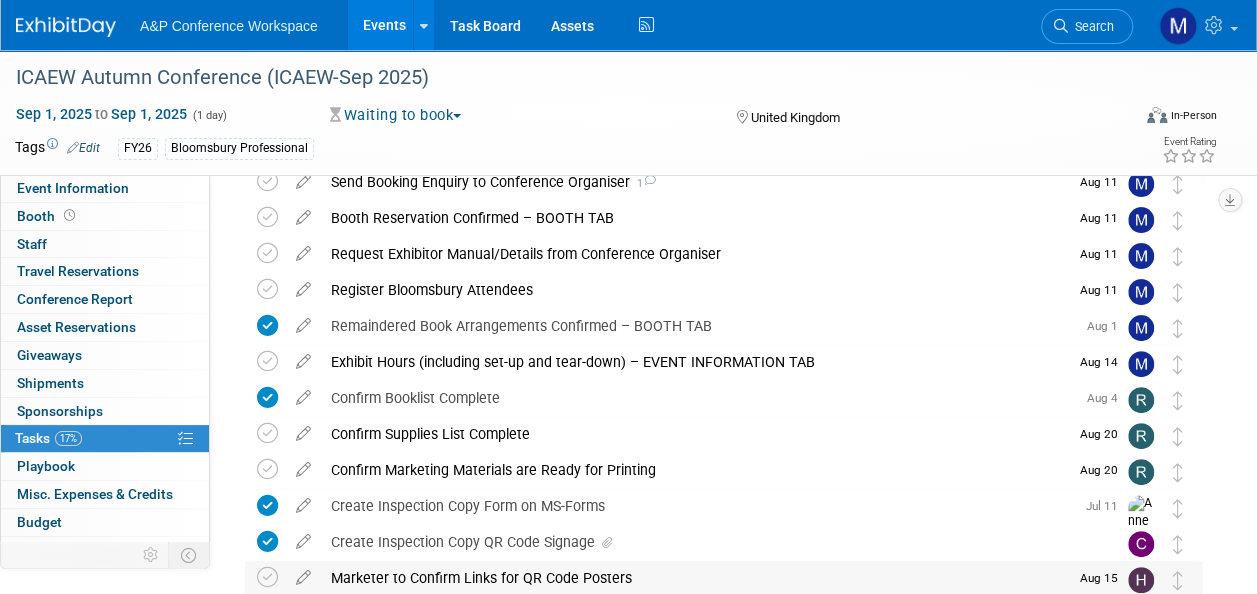 scroll, scrollTop: 200, scrollLeft: 0, axis: vertical 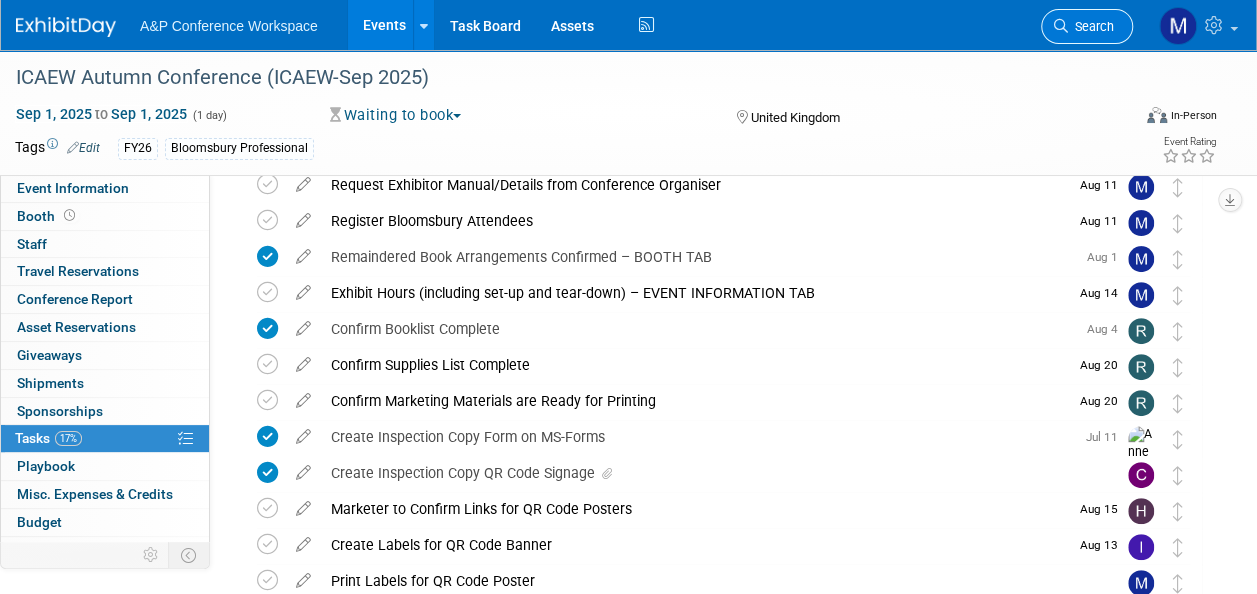 click on "Search" at bounding box center (1091, 26) 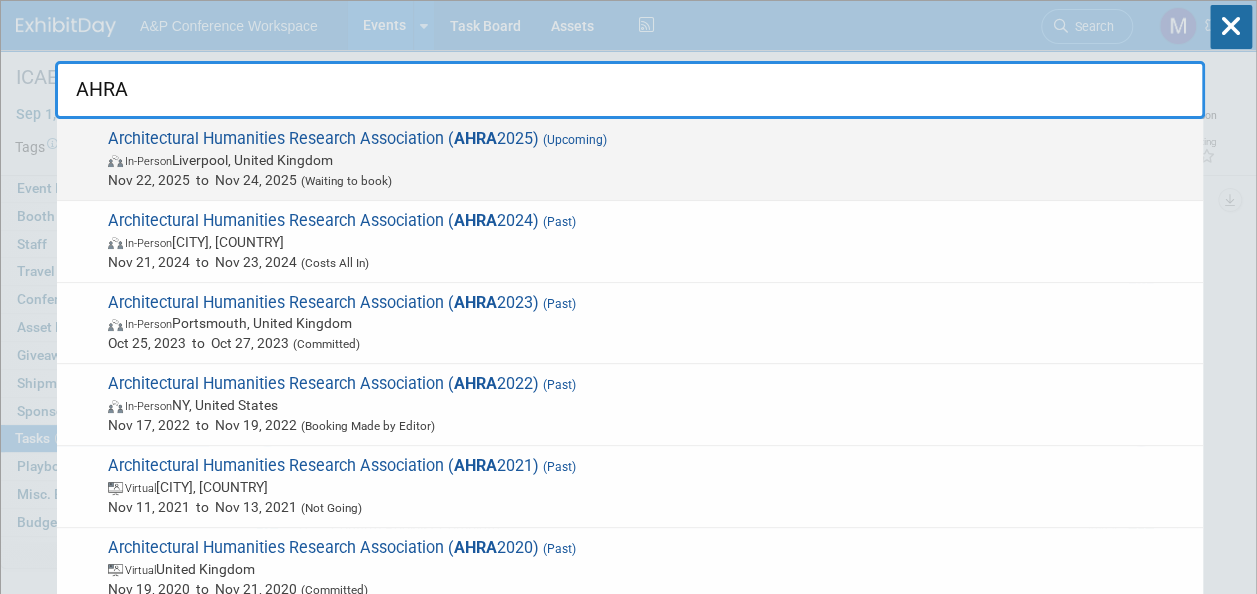 type on "AHRA" 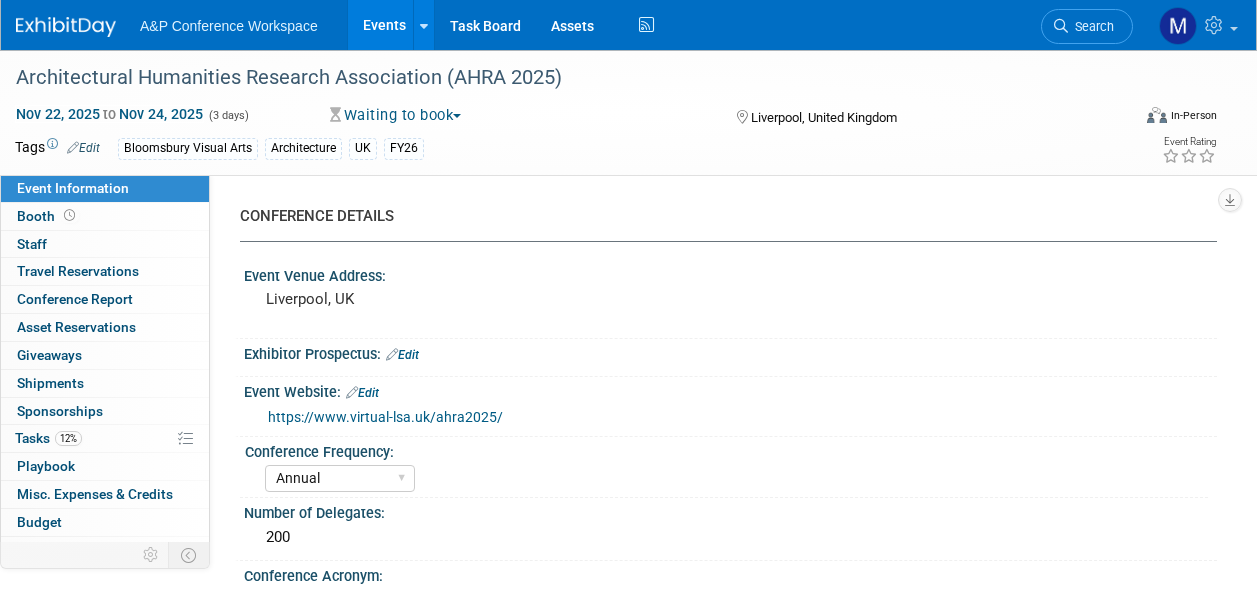 select on "Annual" 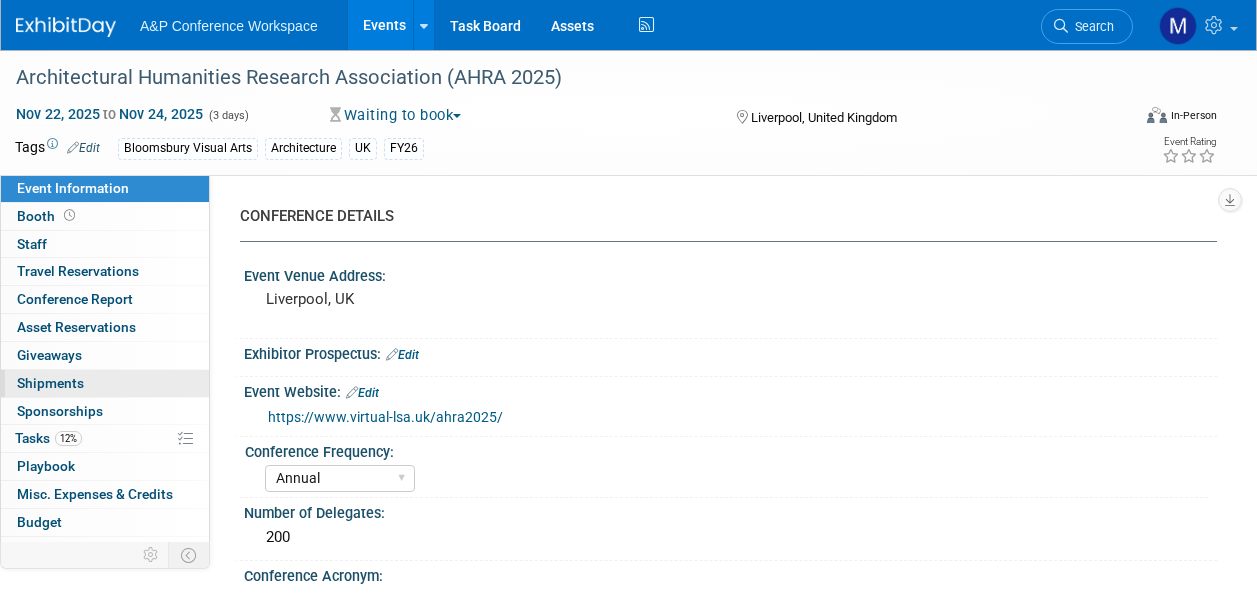 scroll, scrollTop: 0, scrollLeft: 0, axis: both 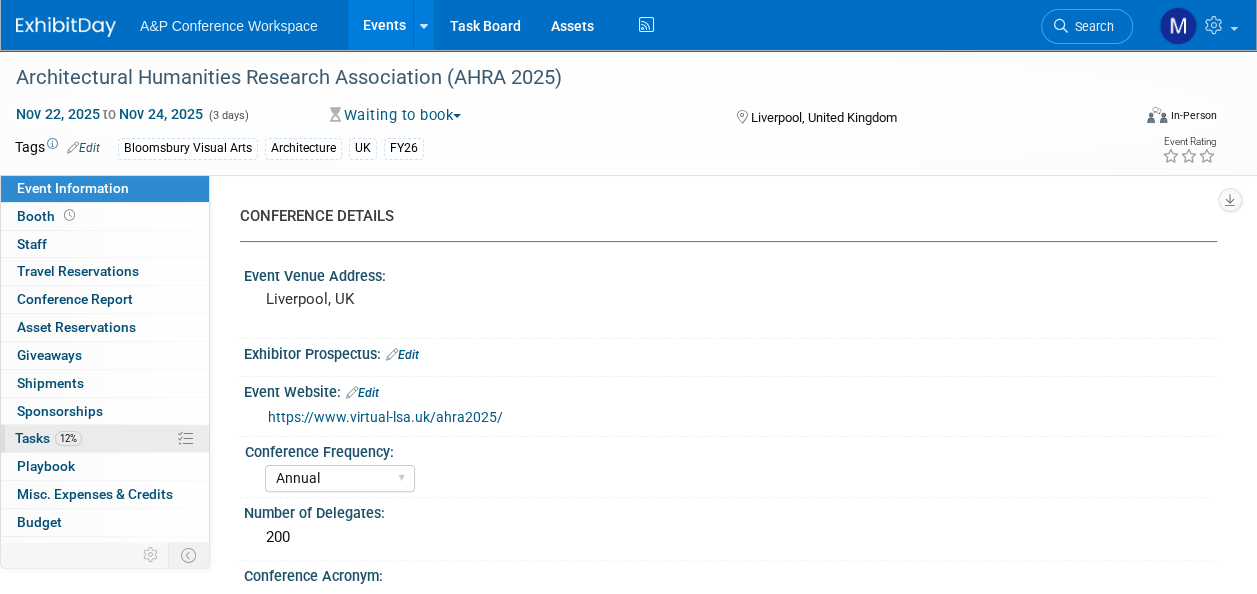 click on "12%
Tasks 12%" at bounding box center (105, 438) 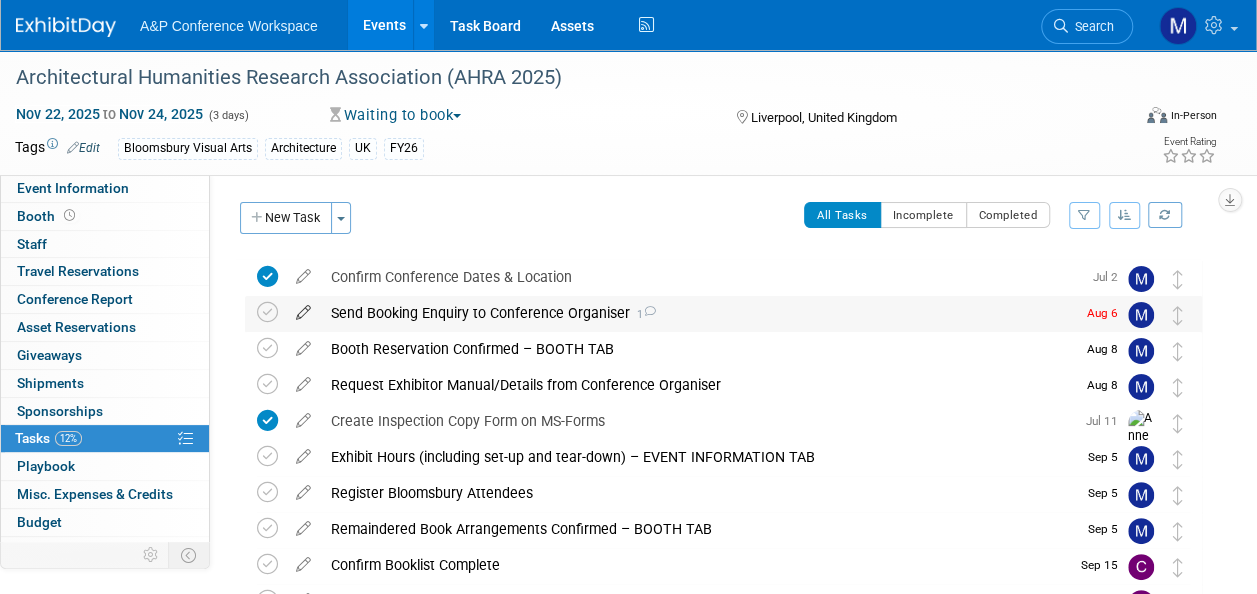 click at bounding box center (303, 308) 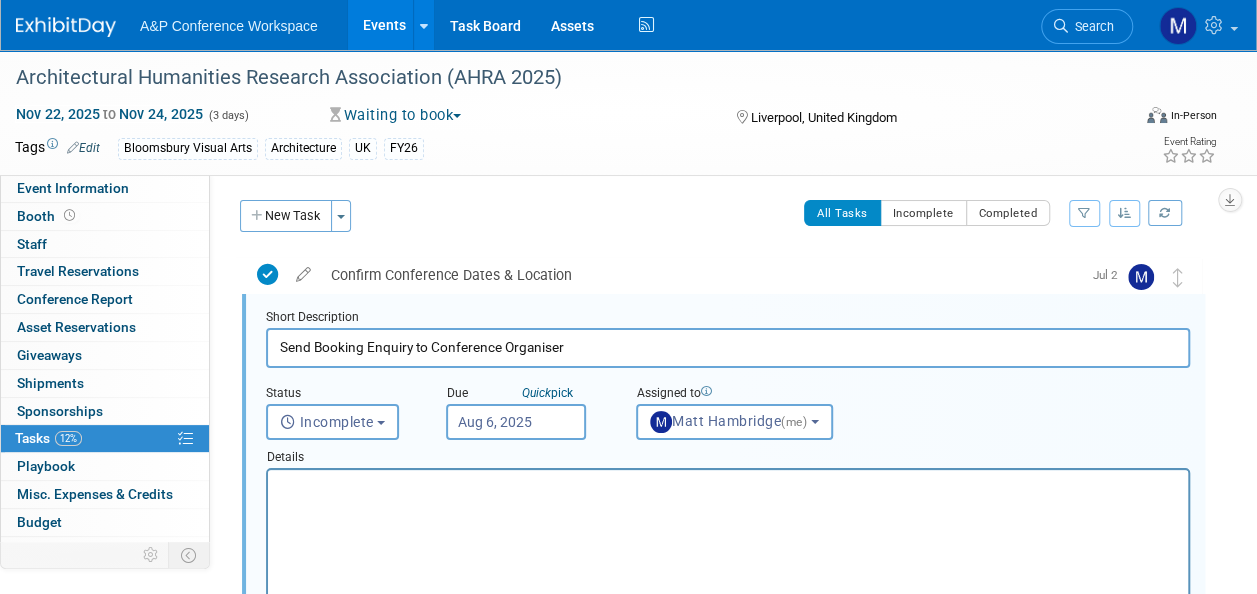 scroll, scrollTop: 0, scrollLeft: 0, axis: both 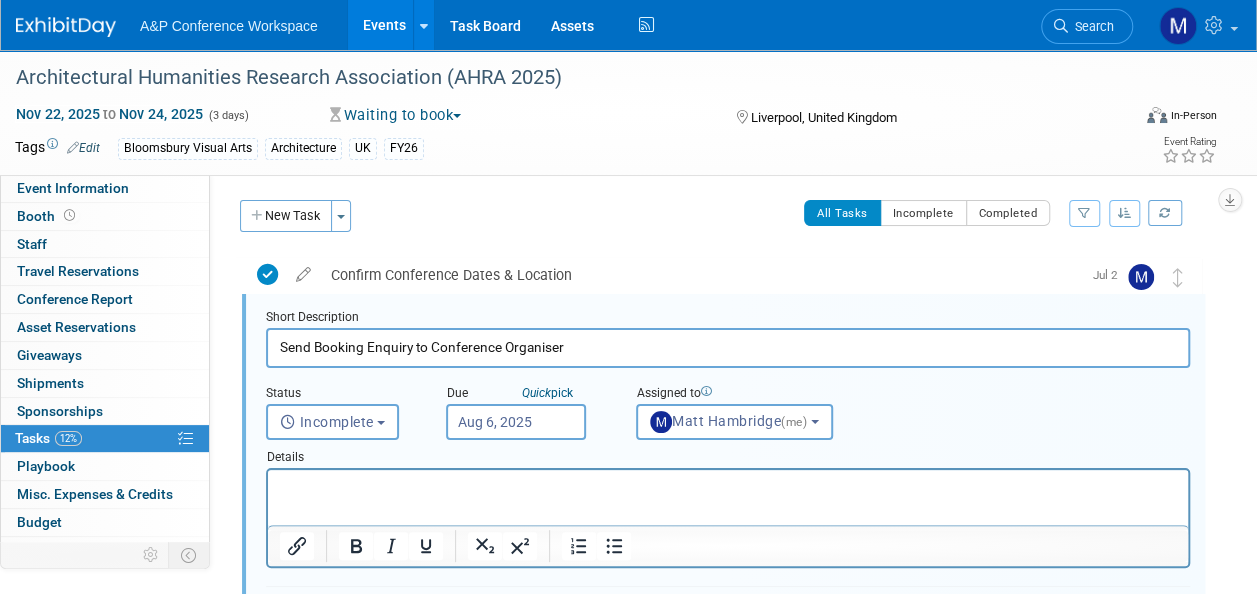 click on "Aug 6, 2025" at bounding box center [516, 422] 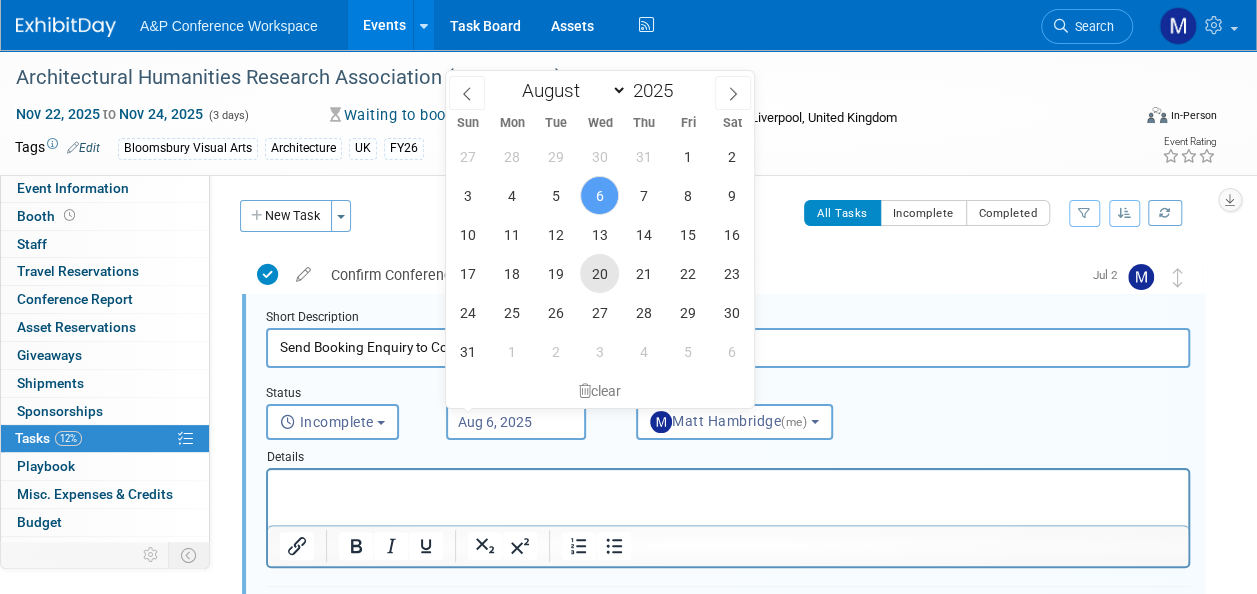 click on "20" at bounding box center (599, 273) 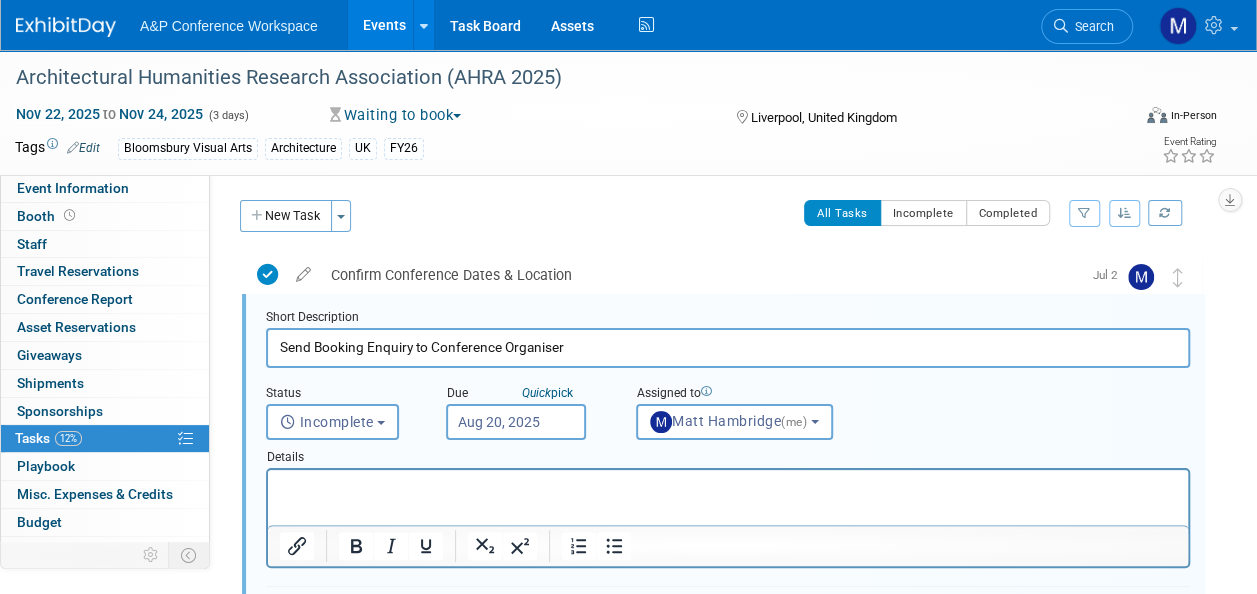 click at bounding box center (728, 483) 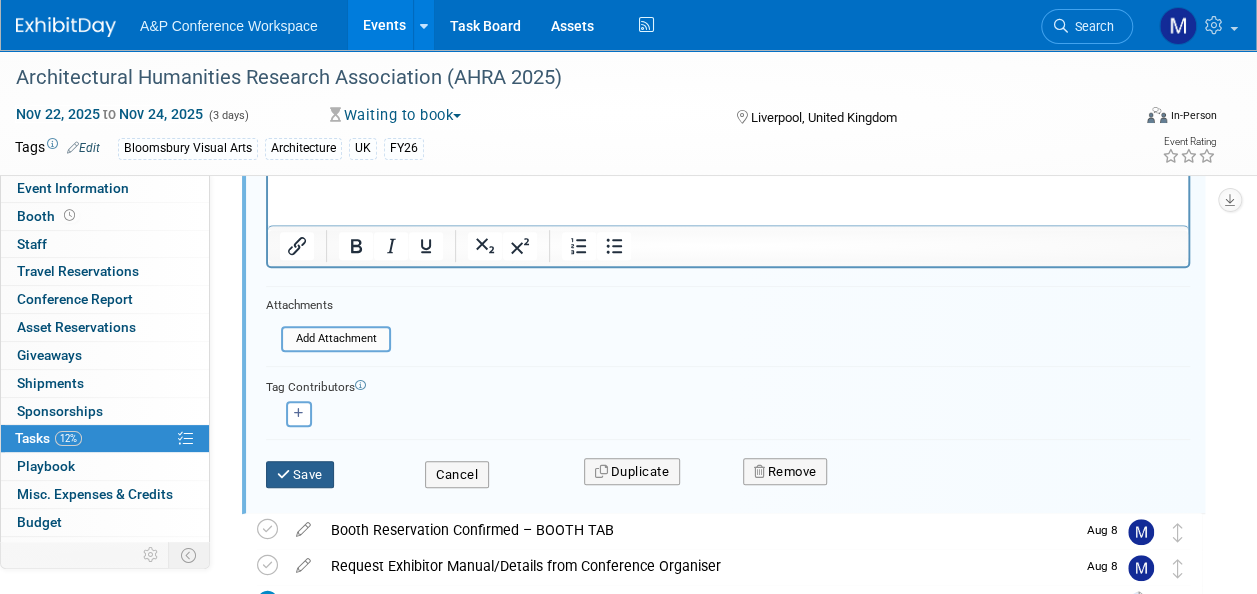 click on "Save" at bounding box center (300, 475) 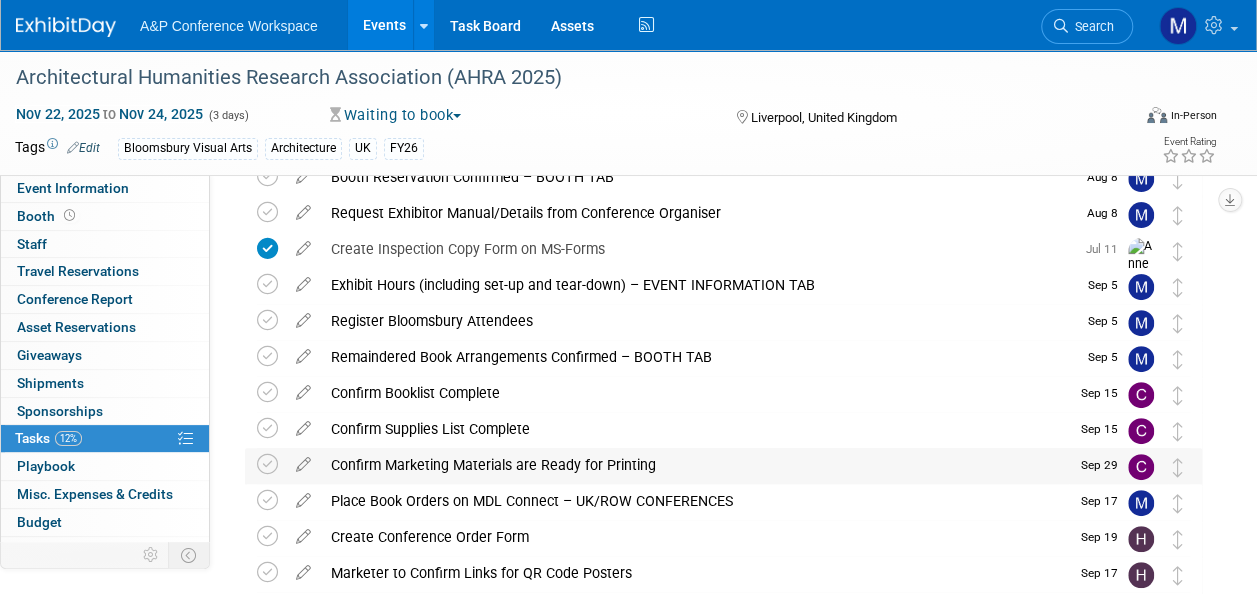 scroll, scrollTop: 102, scrollLeft: 0, axis: vertical 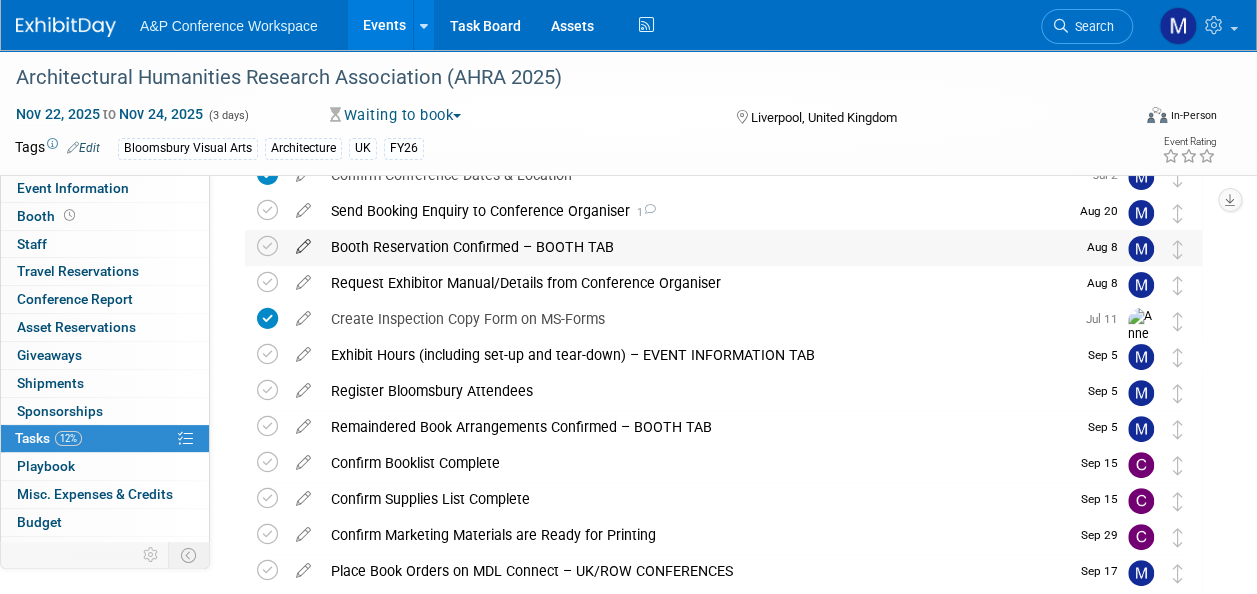 click at bounding box center [303, 242] 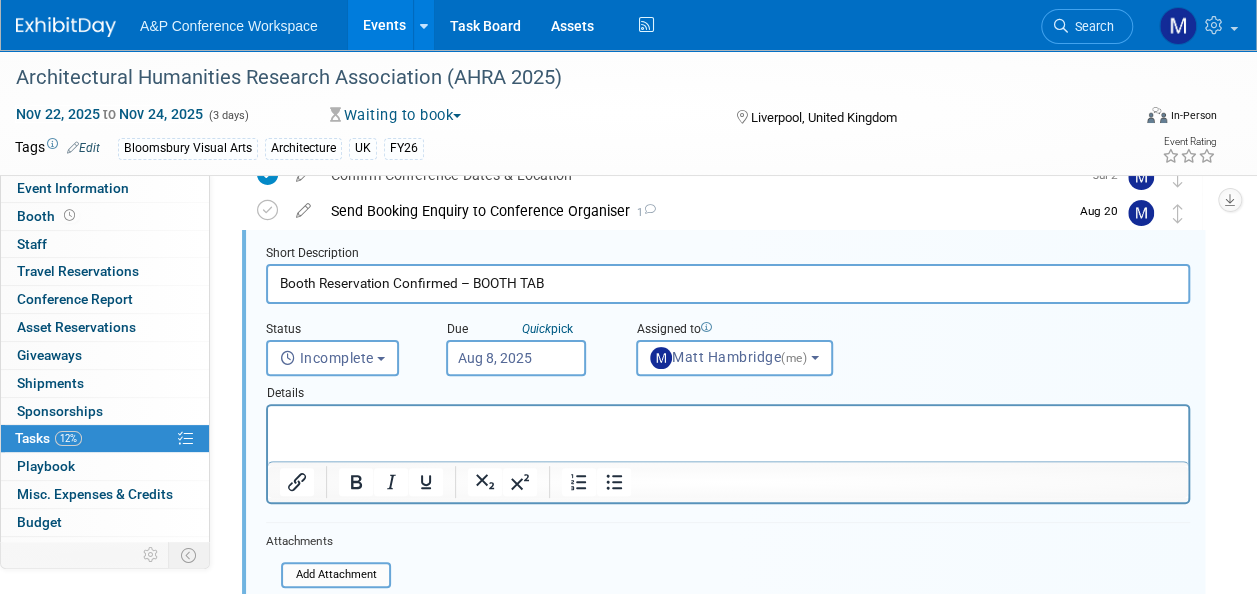 scroll, scrollTop: 38, scrollLeft: 0, axis: vertical 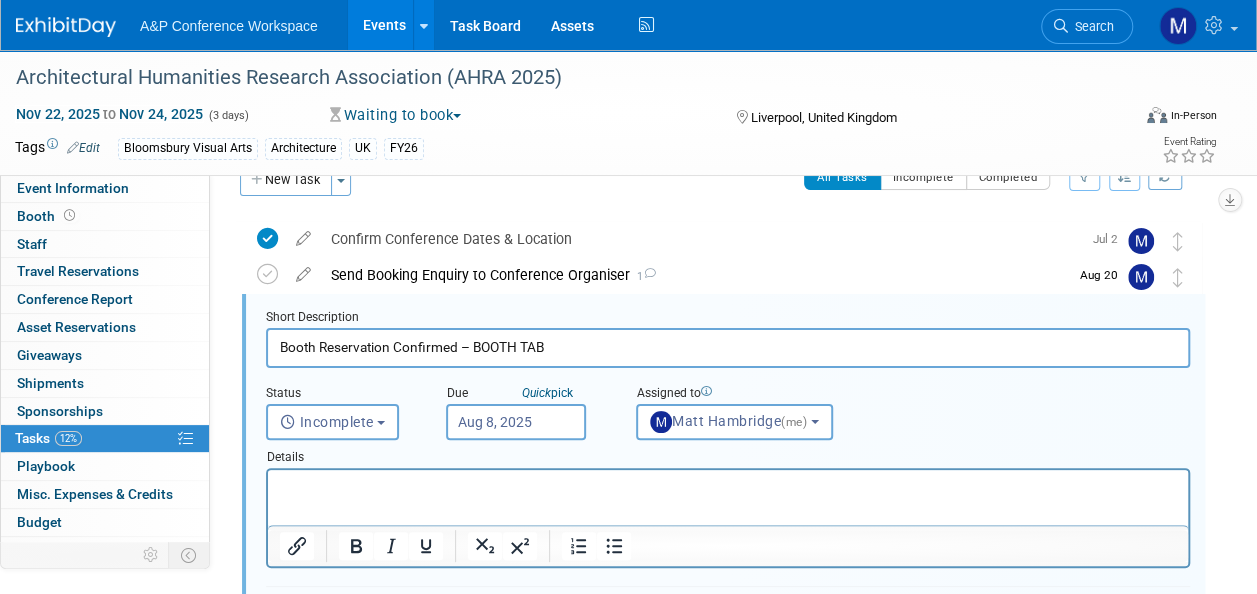 click on "Aug 8, 2025" at bounding box center (516, 422) 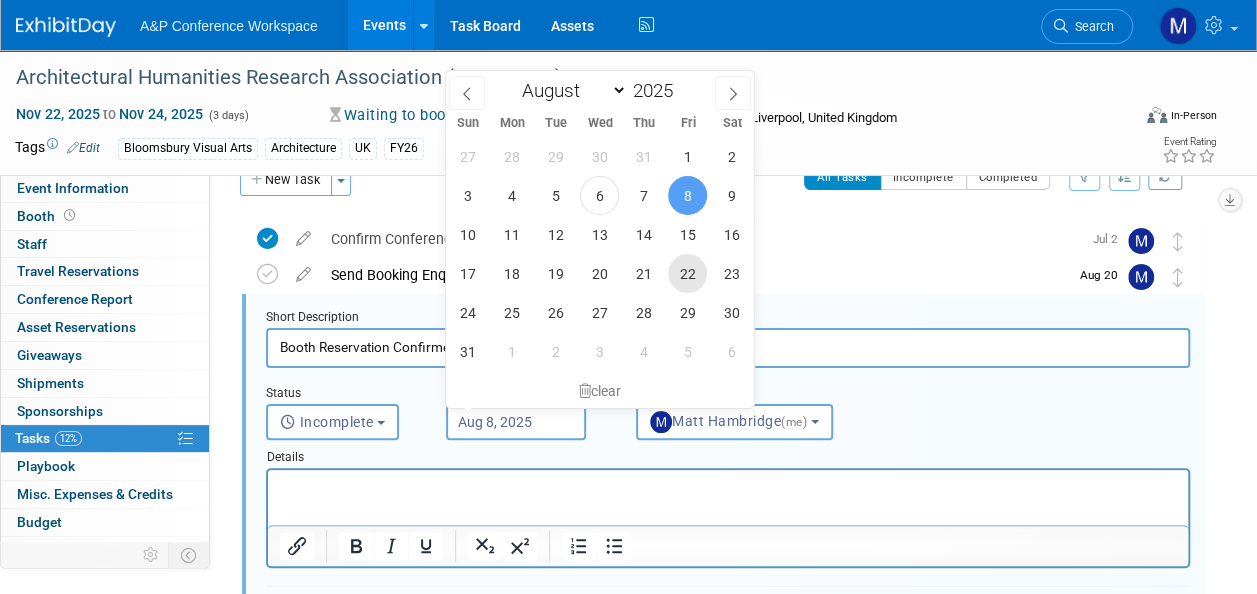 click on "22" at bounding box center [687, 273] 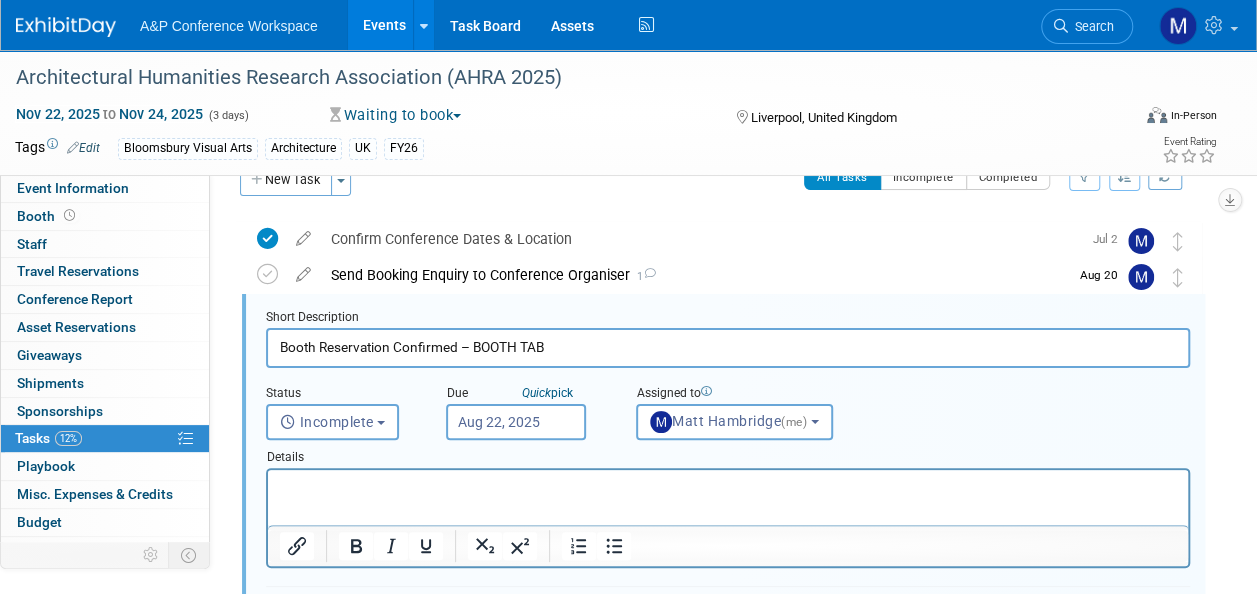 click at bounding box center [728, 487] 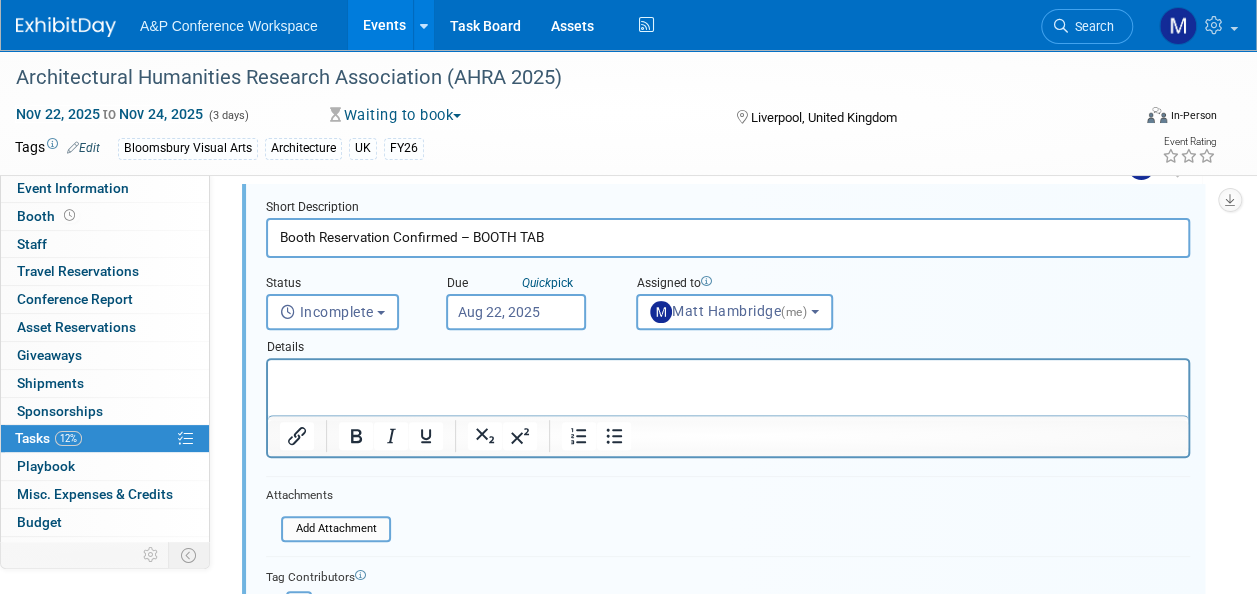 scroll, scrollTop: 238, scrollLeft: 0, axis: vertical 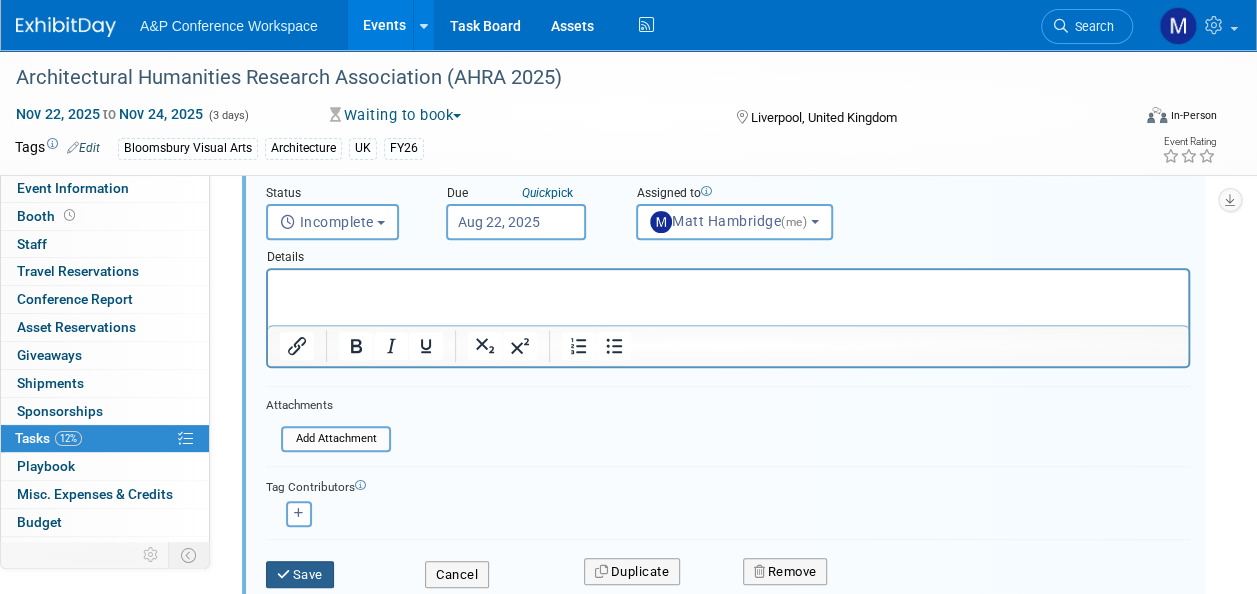 click on "Save" at bounding box center (300, 575) 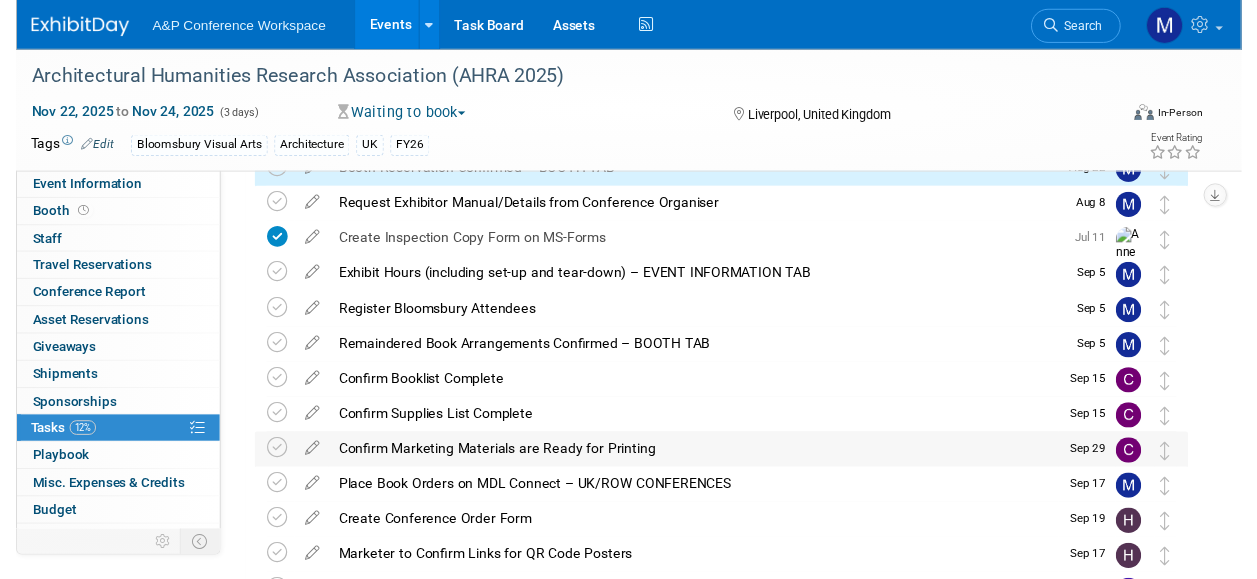 scroll, scrollTop: 0, scrollLeft: 0, axis: both 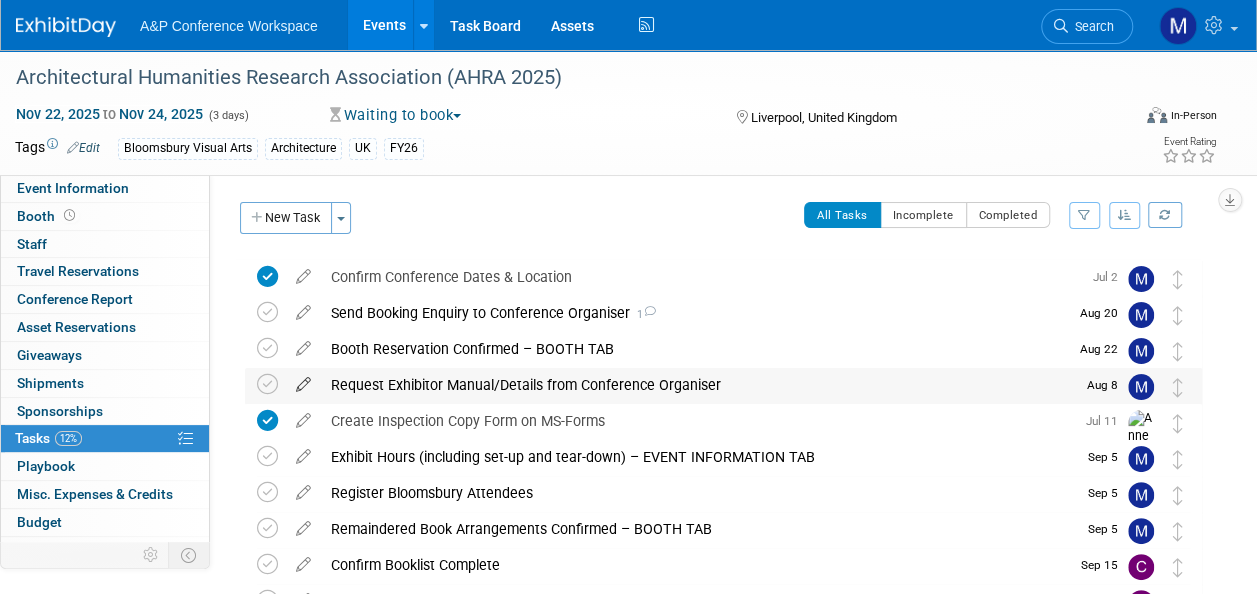 click at bounding box center [303, 380] 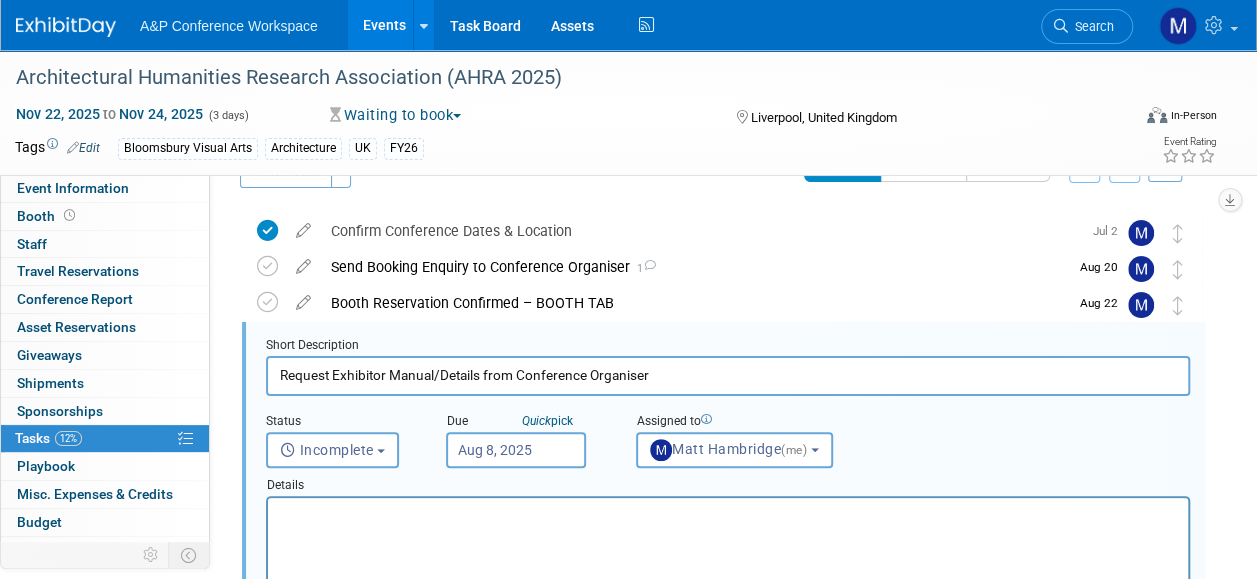 scroll, scrollTop: 74, scrollLeft: 0, axis: vertical 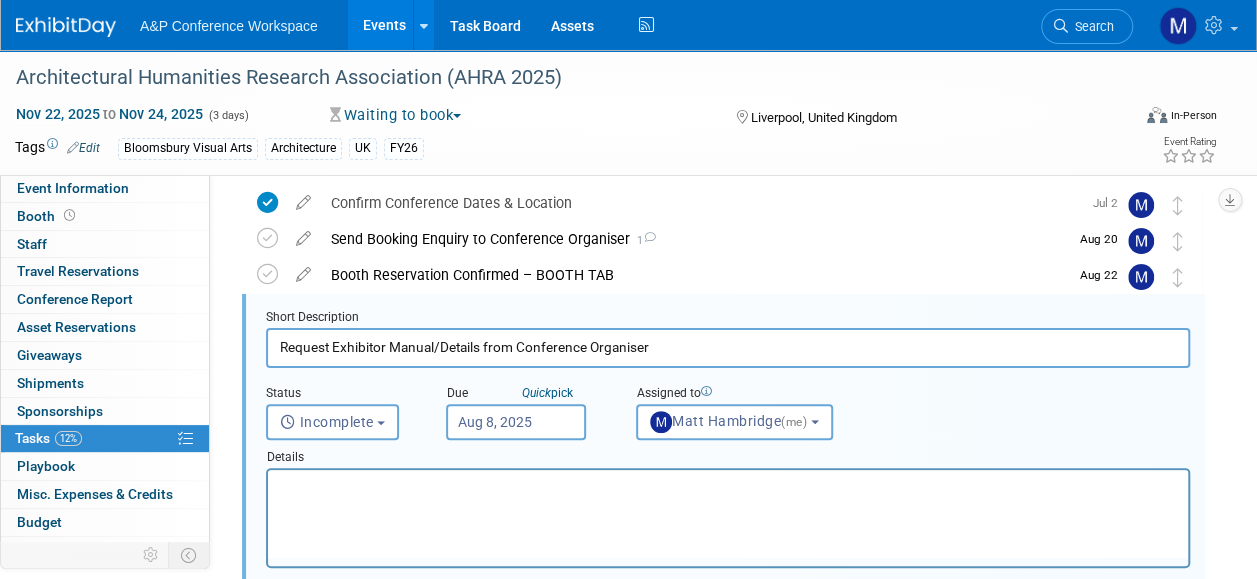 click on "Aug 8, 2025" at bounding box center [516, 422] 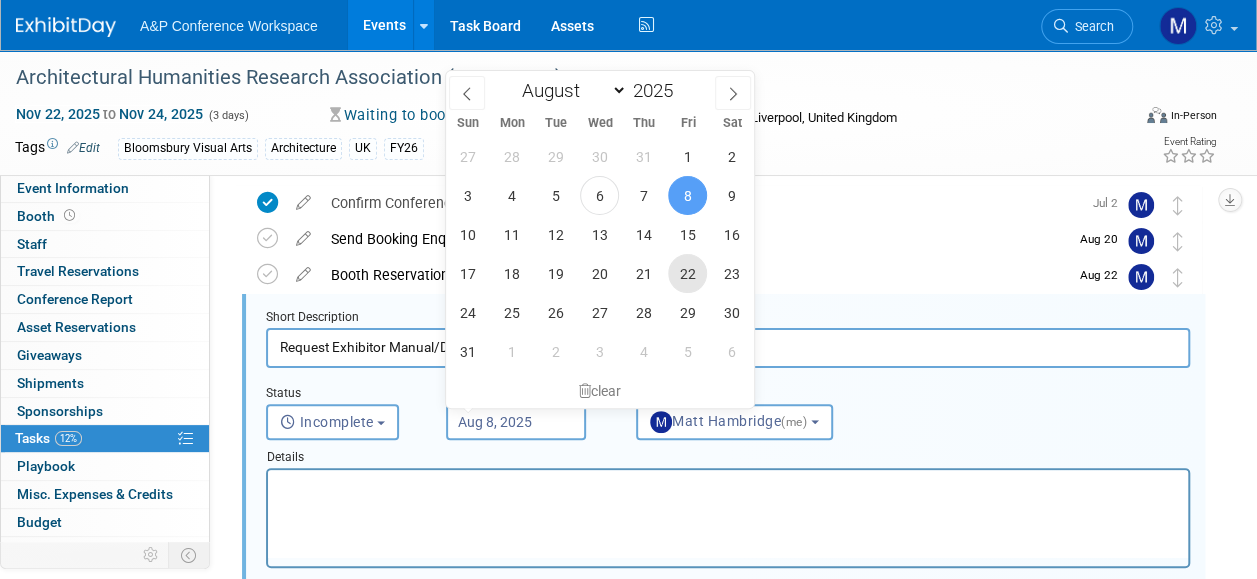 click on "22" at bounding box center (687, 273) 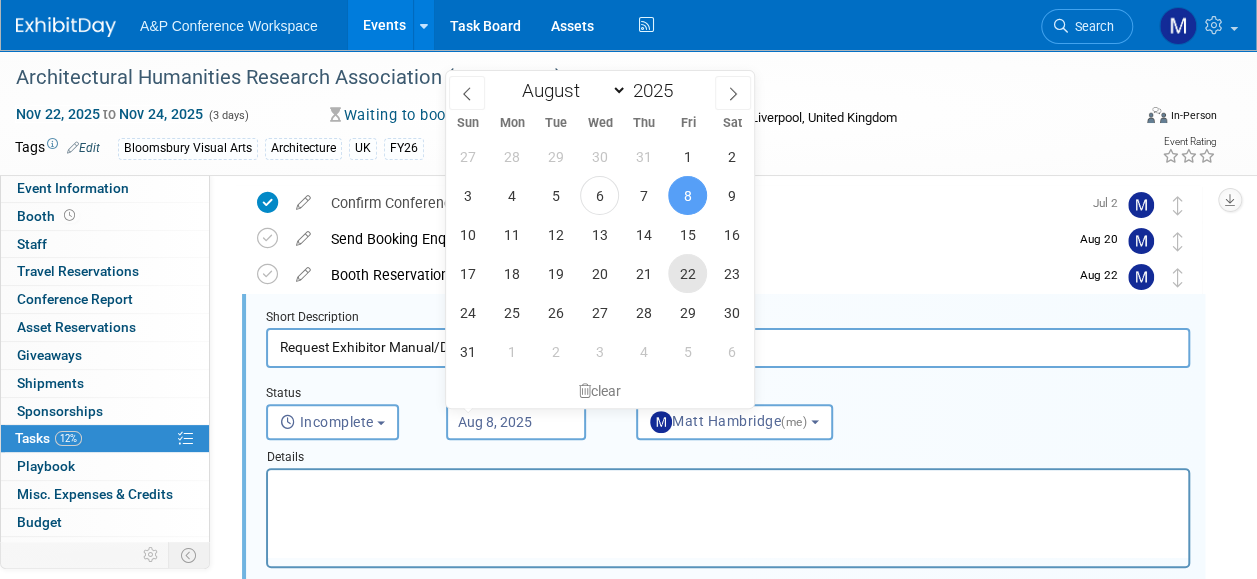type on "Aug 22, 2025" 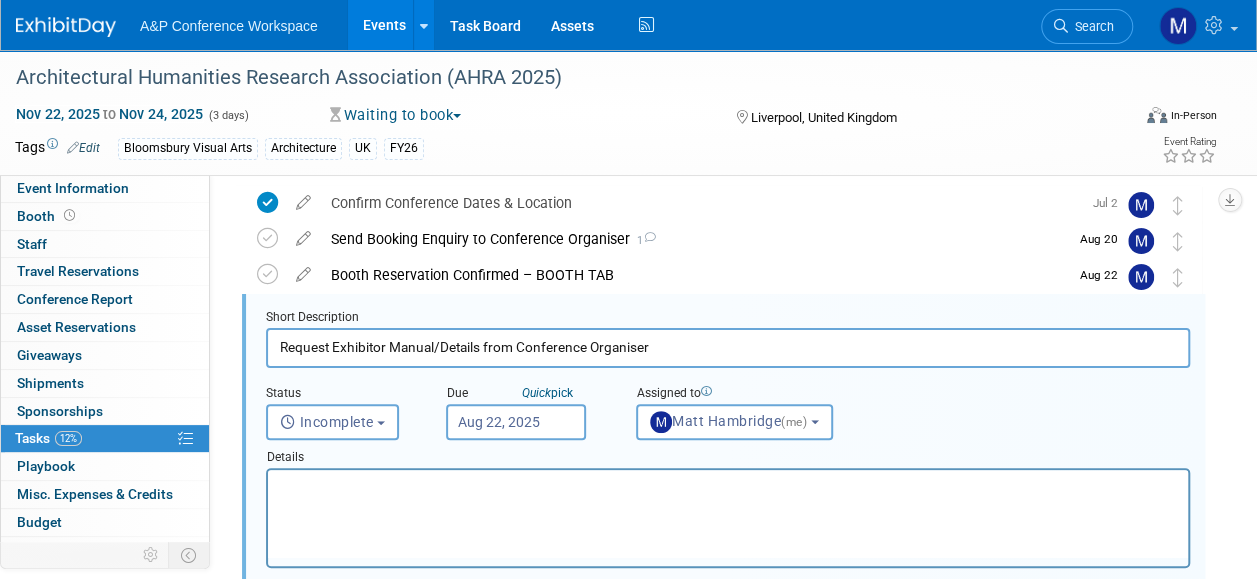 click at bounding box center (728, 483) 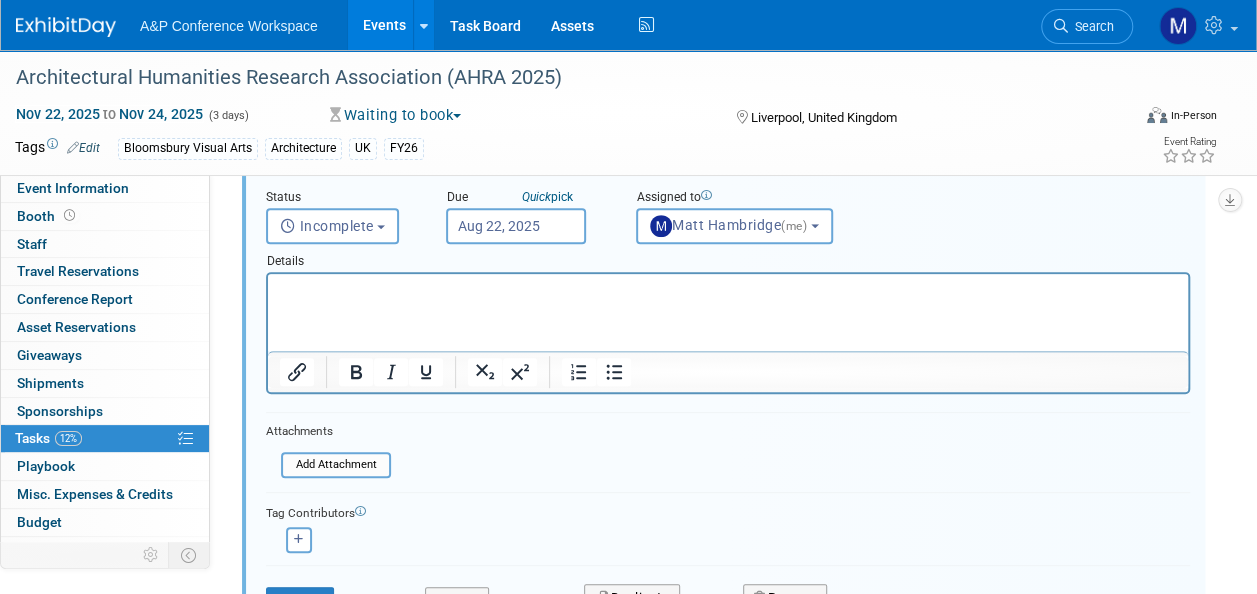scroll, scrollTop: 274, scrollLeft: 0, axis: vertical 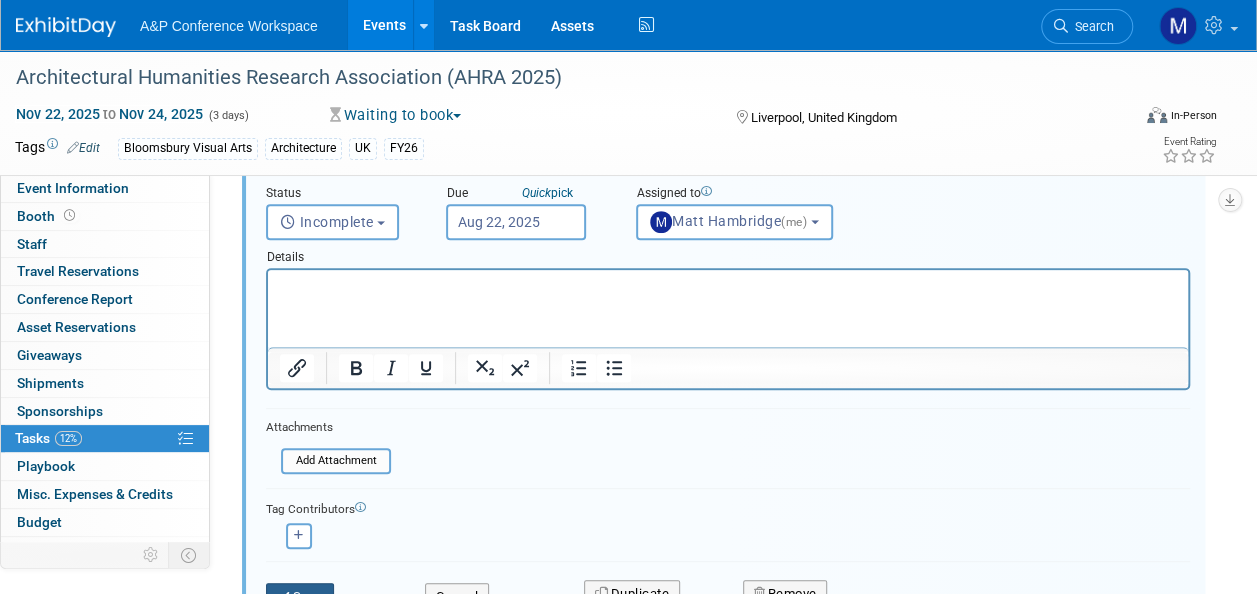 click on "Save" at bounding box center [300, 597] 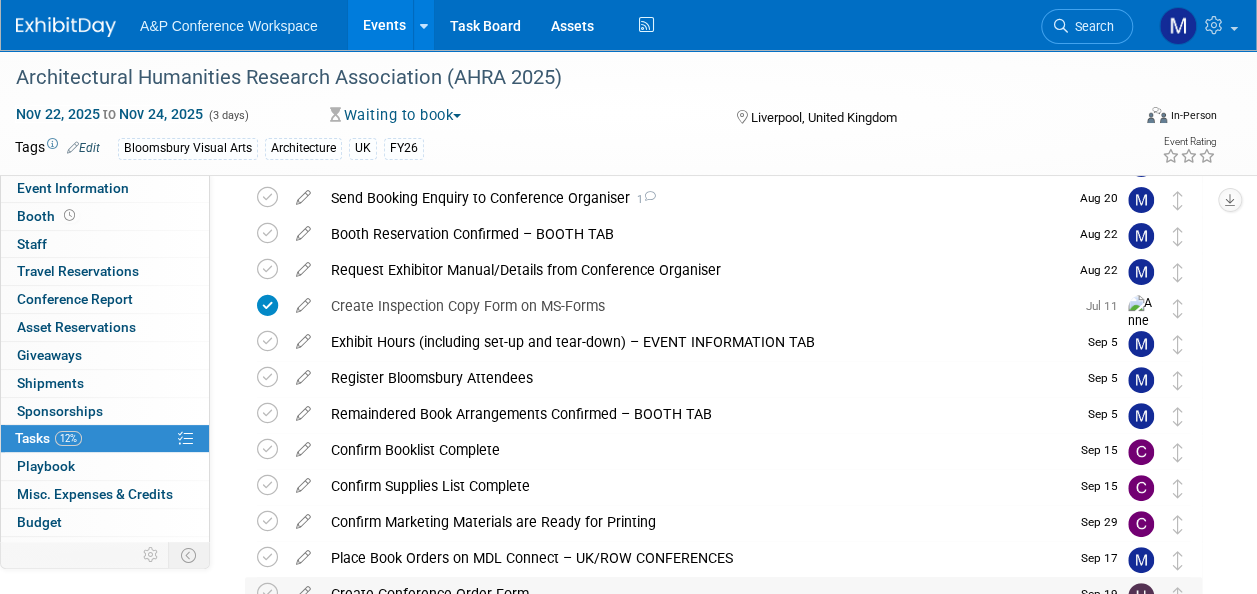 scroll, scrollTop: 74, scrollLeft: 0, axis: vertical 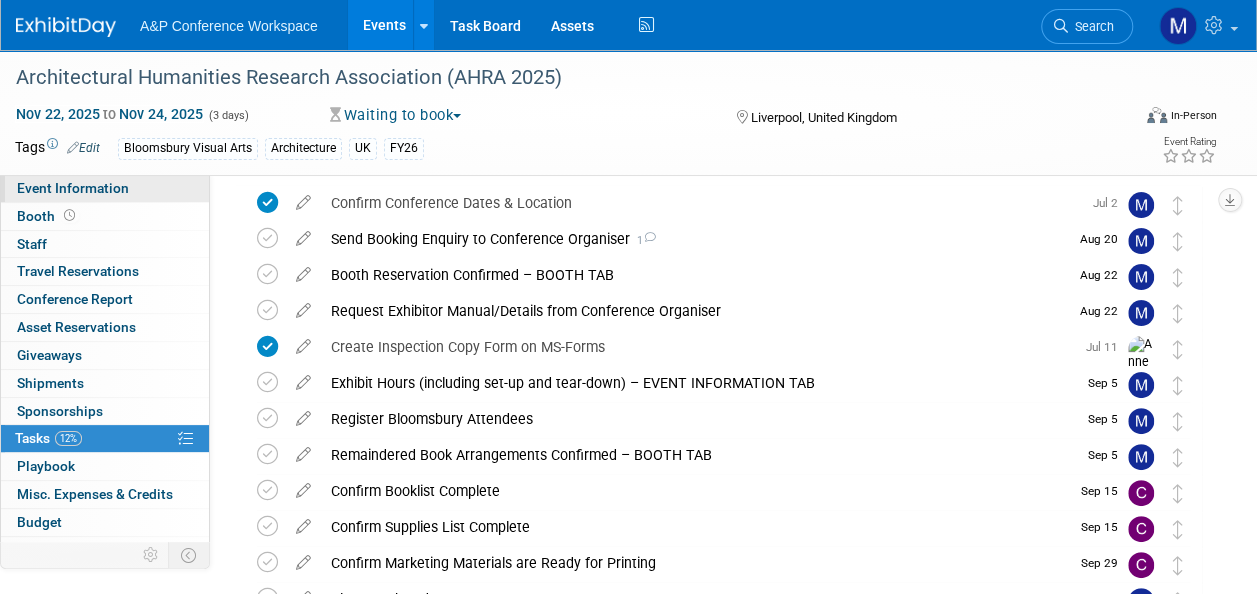 click on "Event Information" at bounding box center [105, 188] 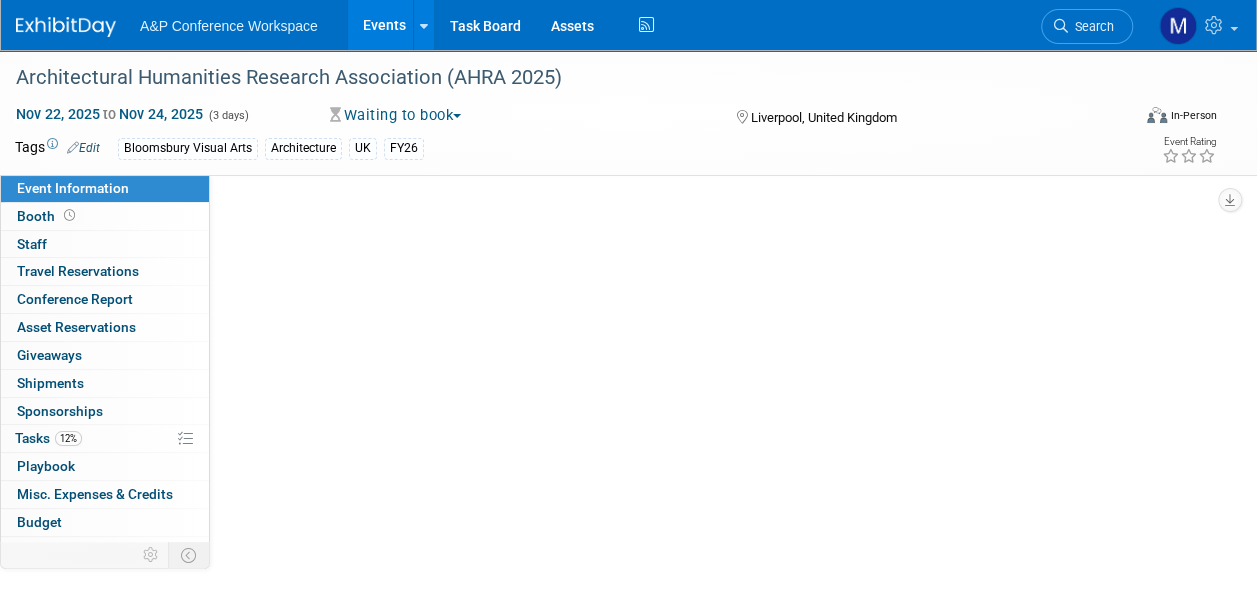 scroll, scrollTop: 0, scrollLeft: 0, axis: both 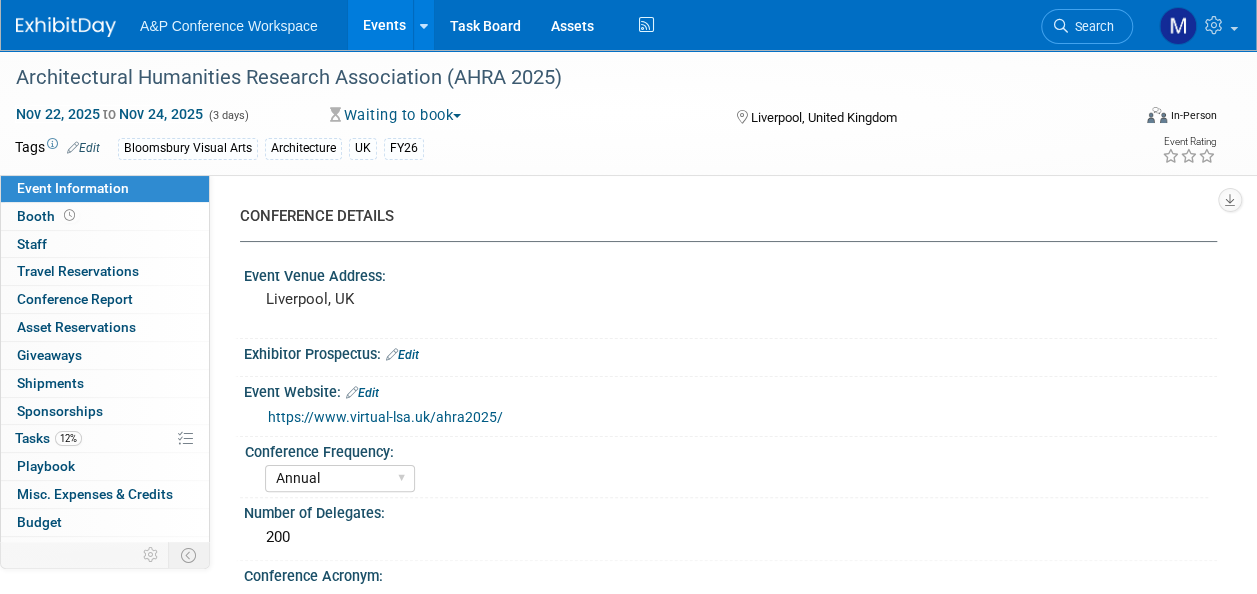 click on "https://www.virtual-lsa.uk/ahra2025/" at bounding box center (385, 417) 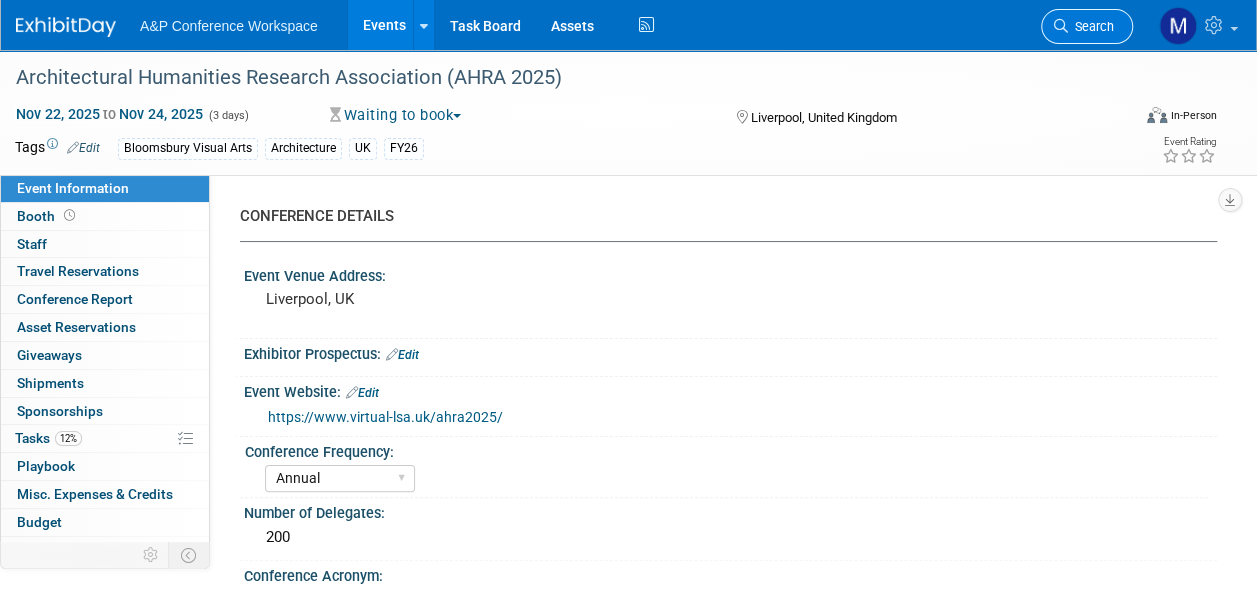 click on "Search" at bounding box center (1091, 26) 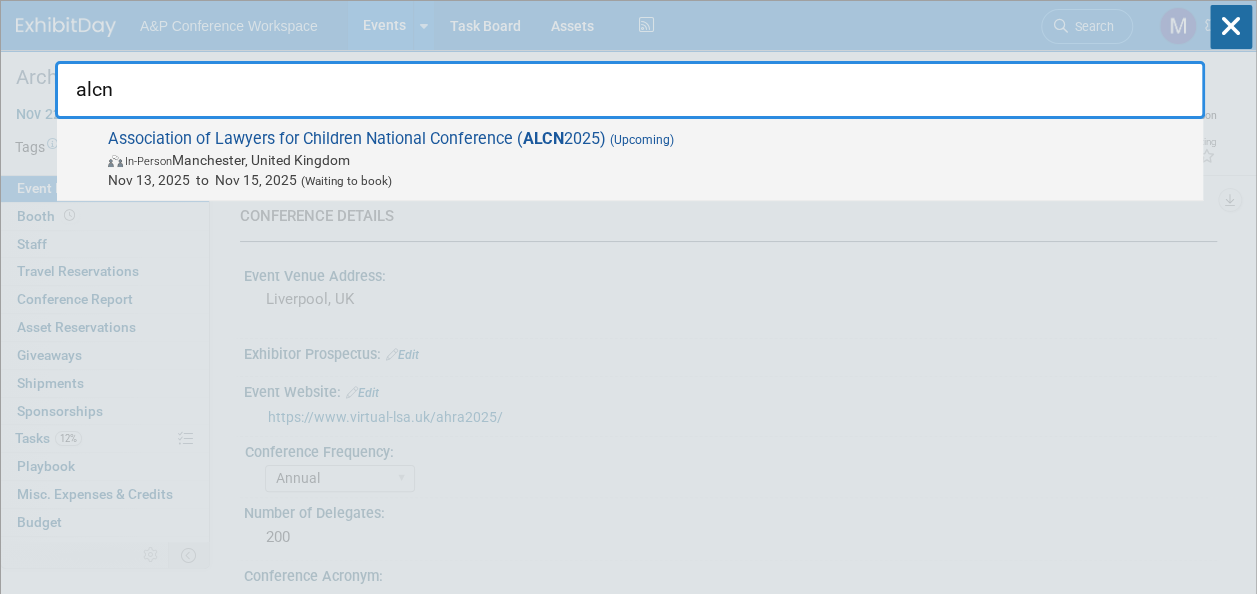 type on "alcn" 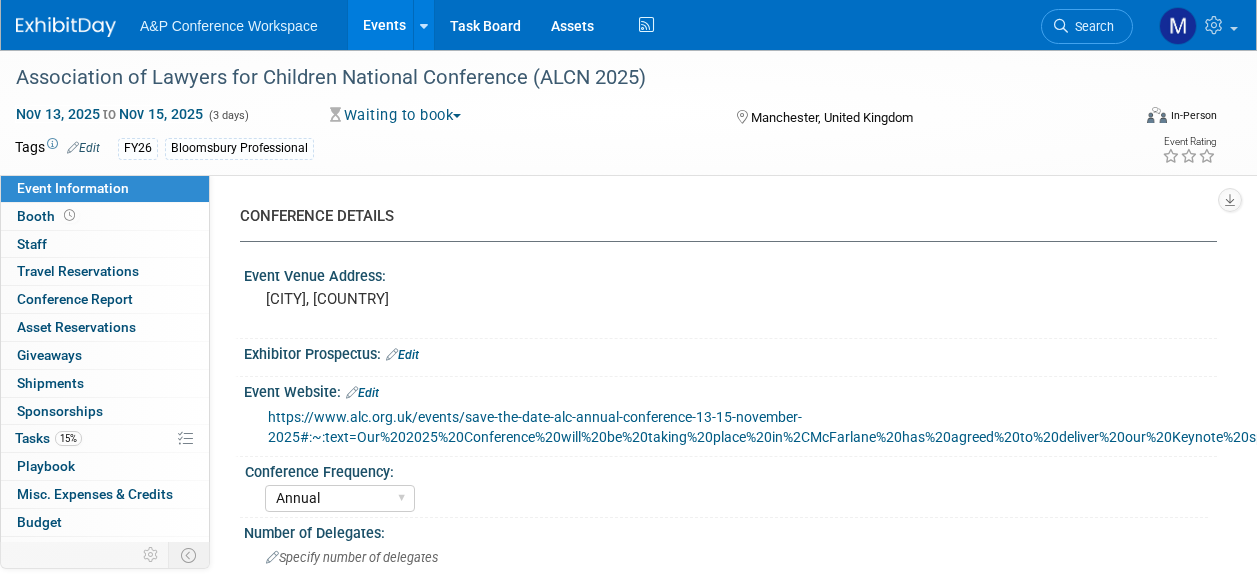 select on "Annual" 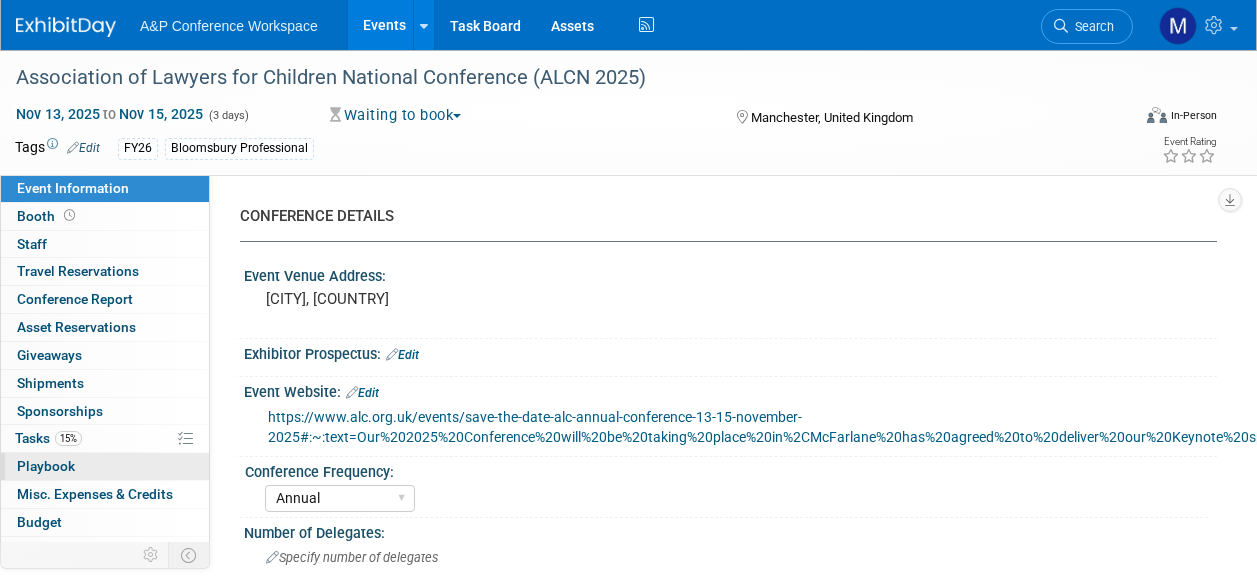 scroll, scrollTop: 0, scrollLeft: 0, axis: both 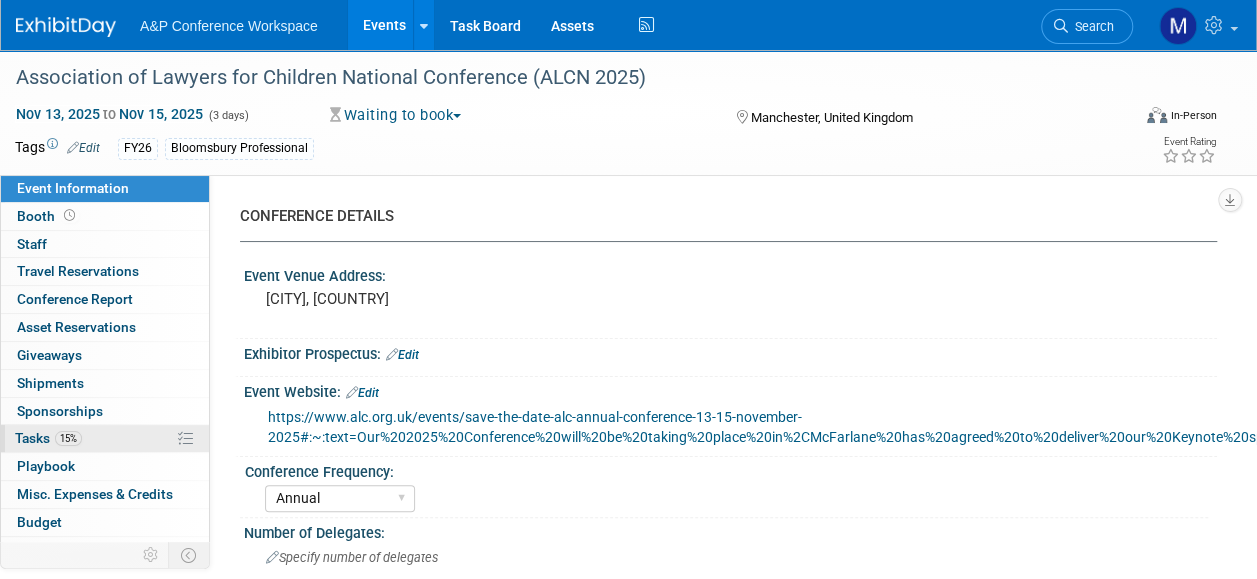 click on "15%" at bounding box center (68, 438) 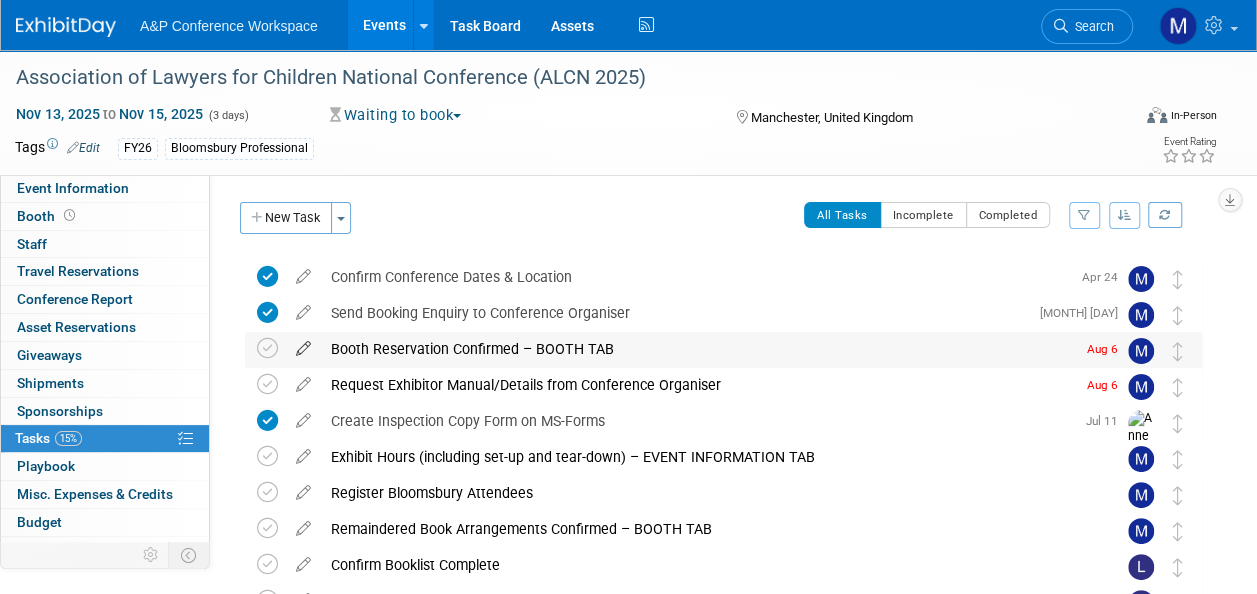 click at bounding box center (303, 344) 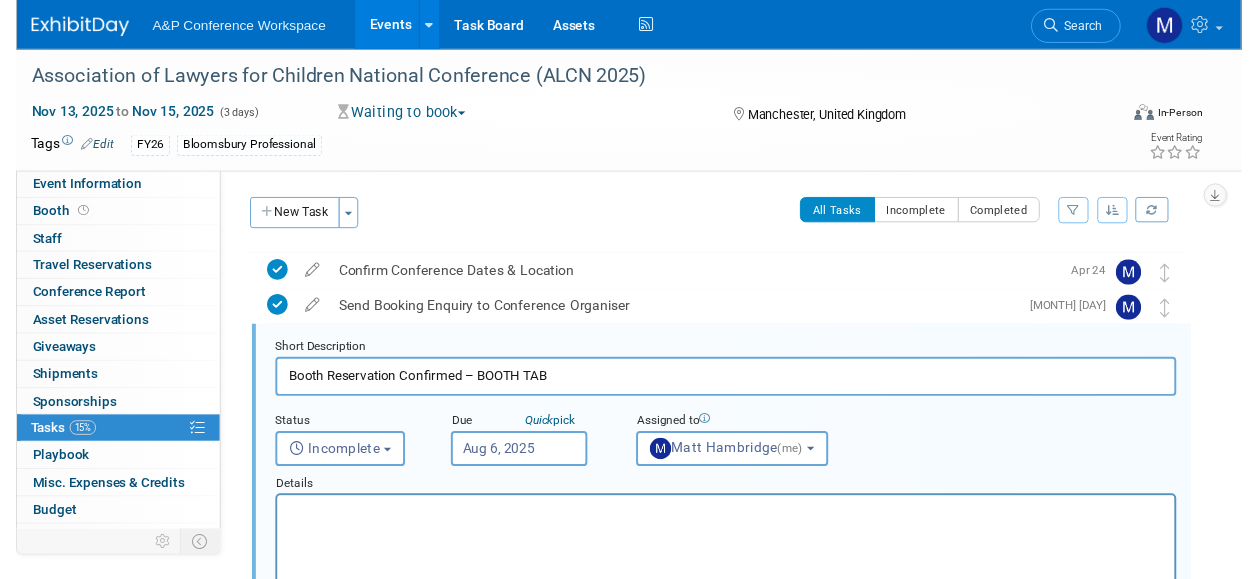 scroll, scrollTop: 38, scrollLeft: 0, axis: vertical 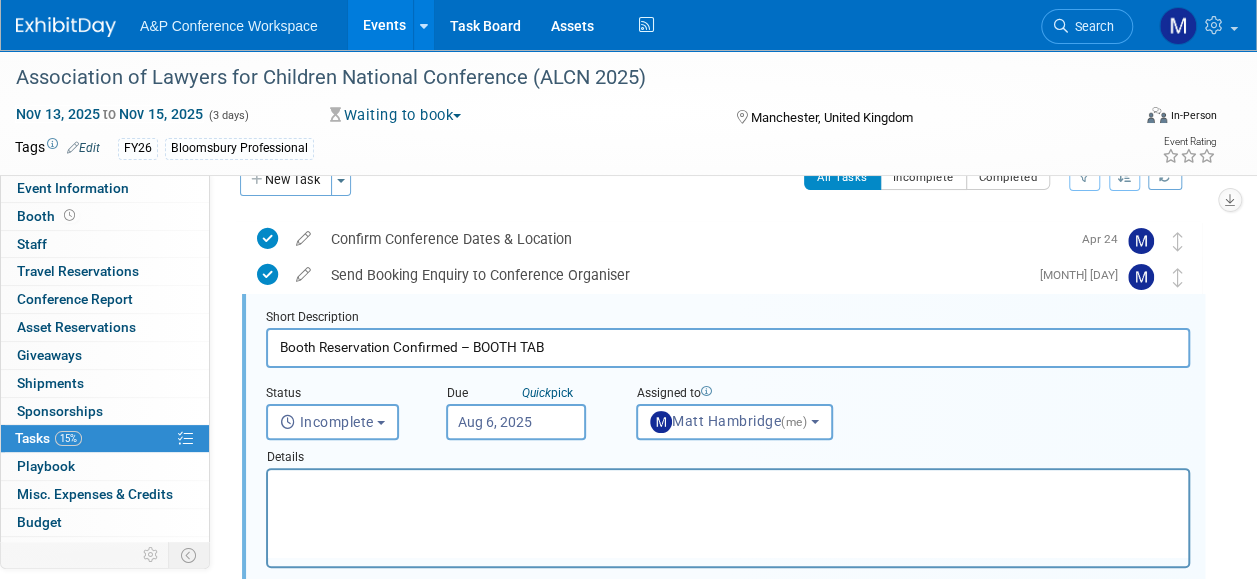 click on "Aug 6, 2025" at bounding box center (516, 422) 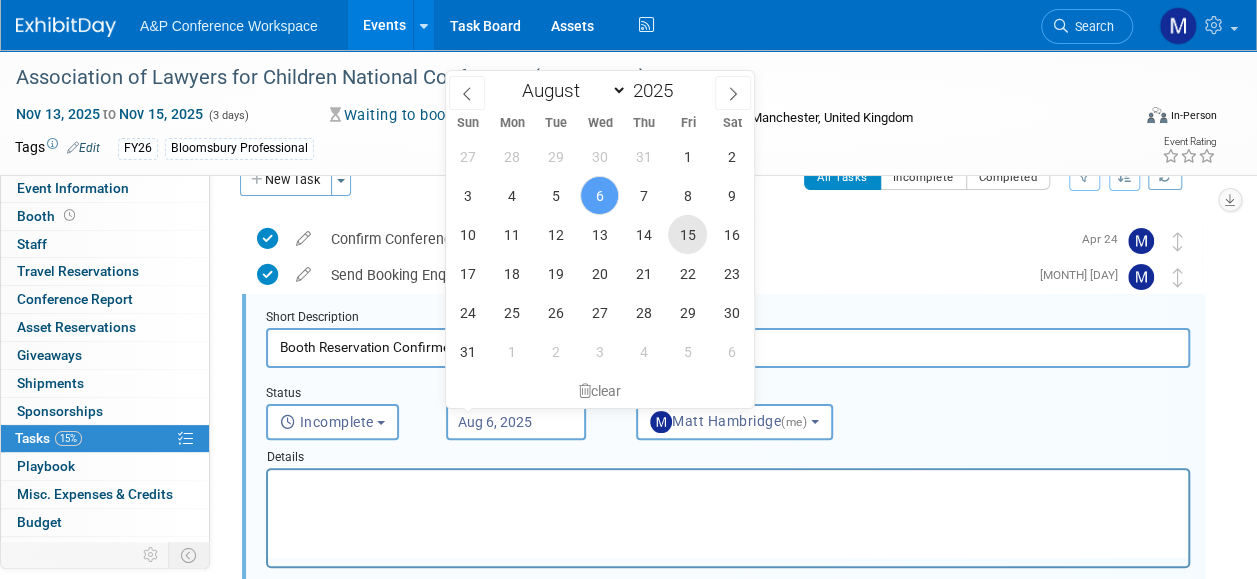click on "15" at bounding box center (687, 234) 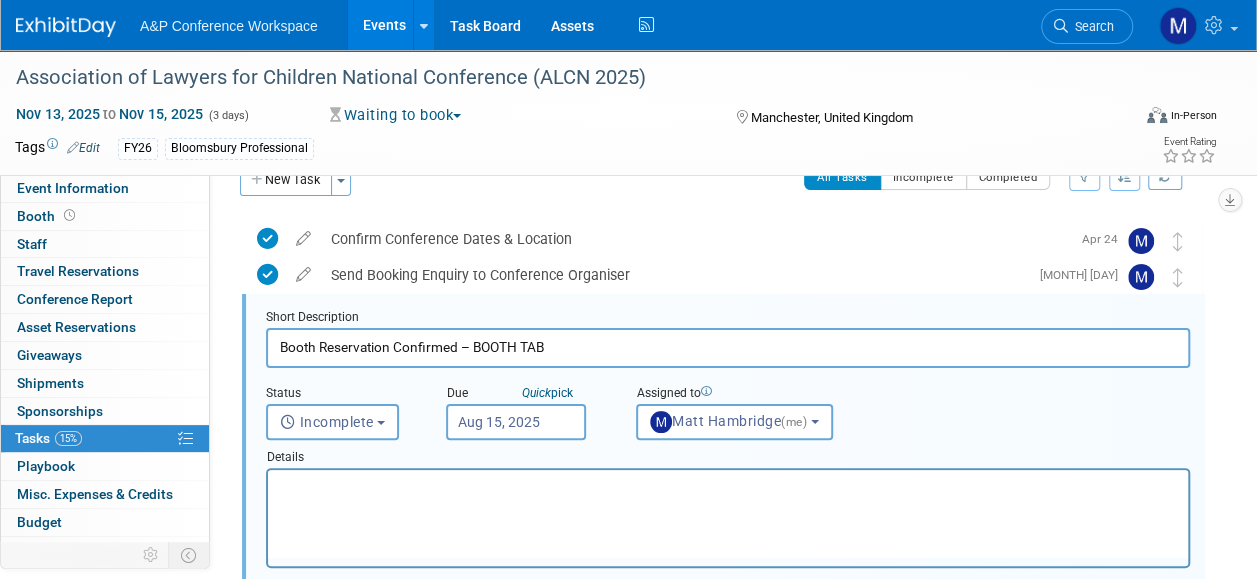 click at bounding box center [728, 487] 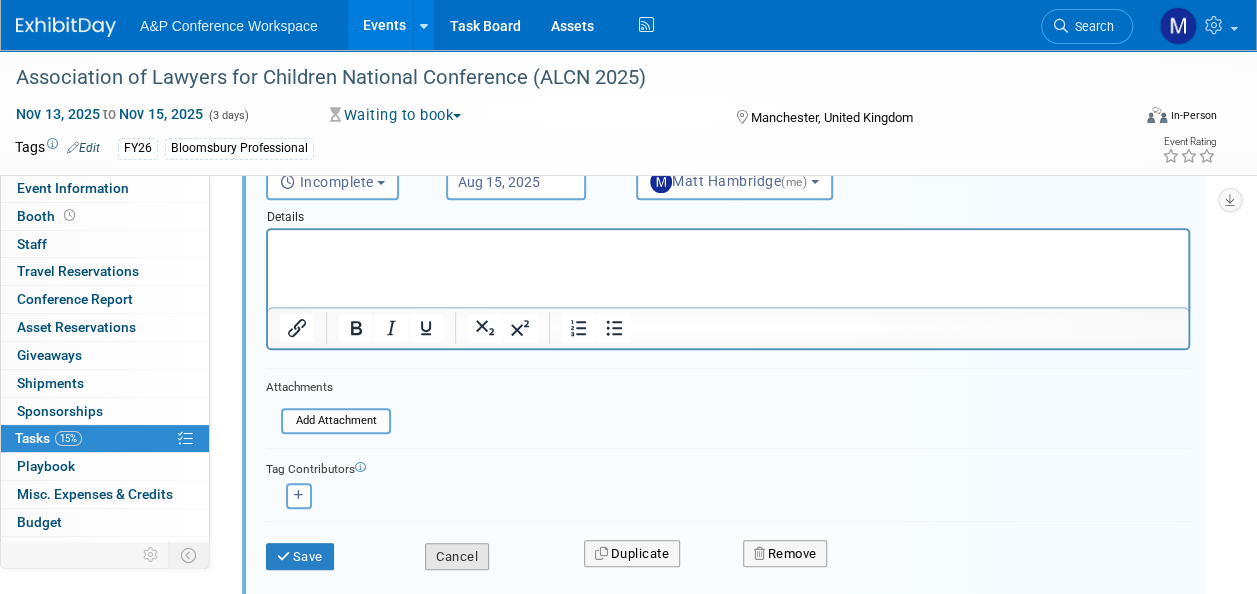 scroll, scrollTop: 338, scrollLeft: 0, axis: vertical 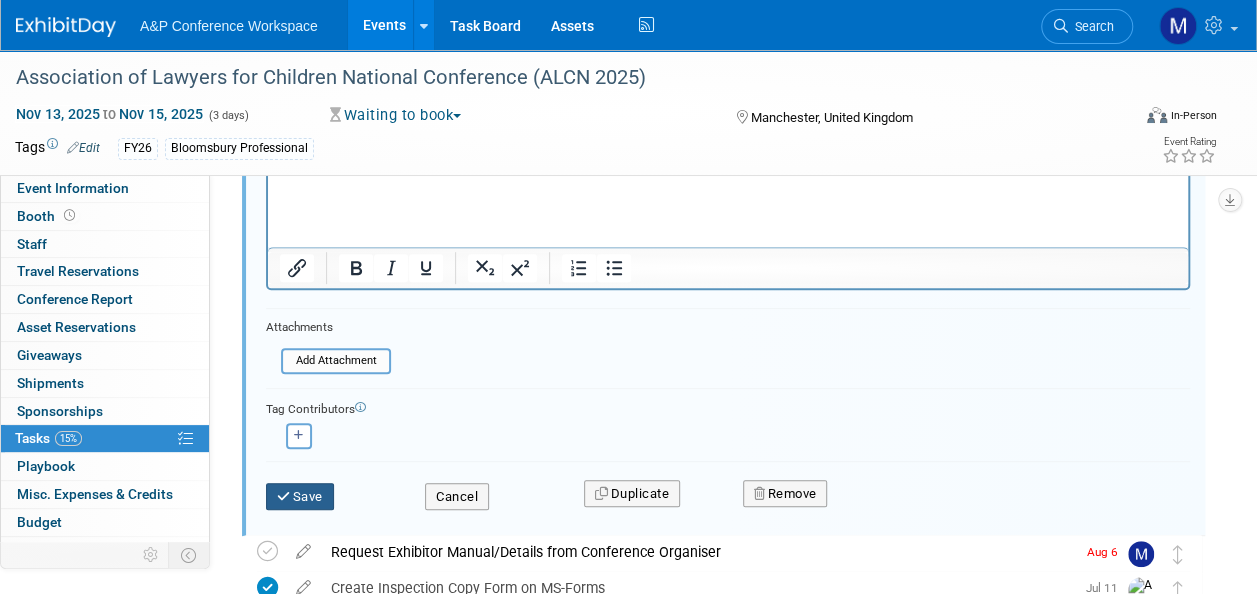 click on "Save" at bounding box center [300, 497] 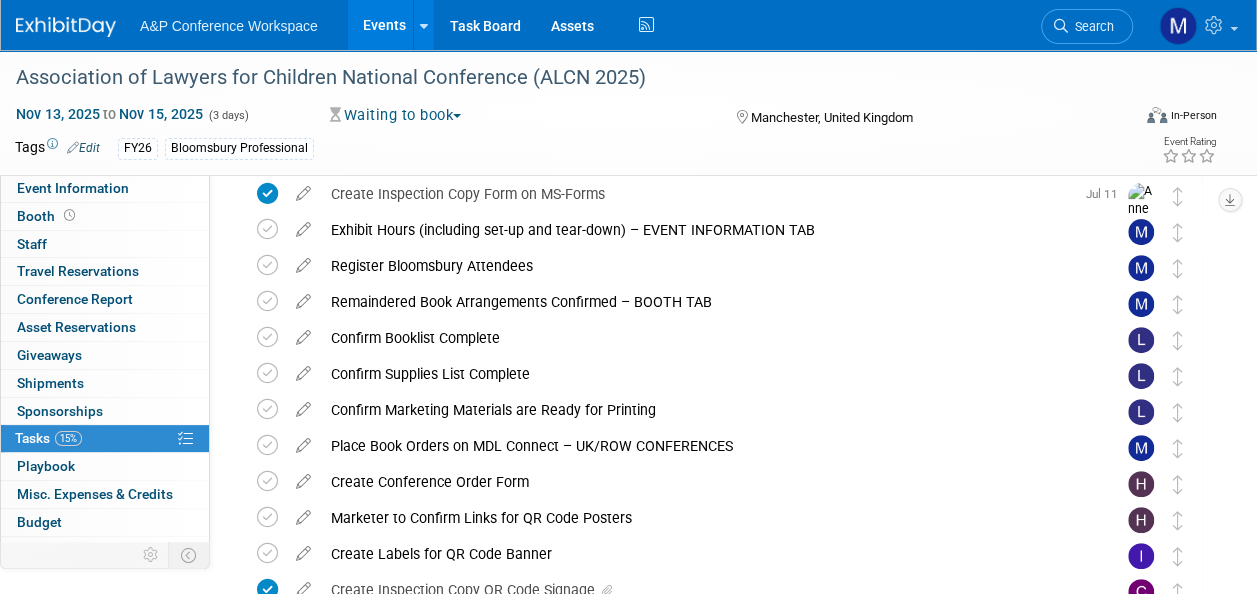scroll, scrollTop: 138, scrollLeft: 0, axis: vertical 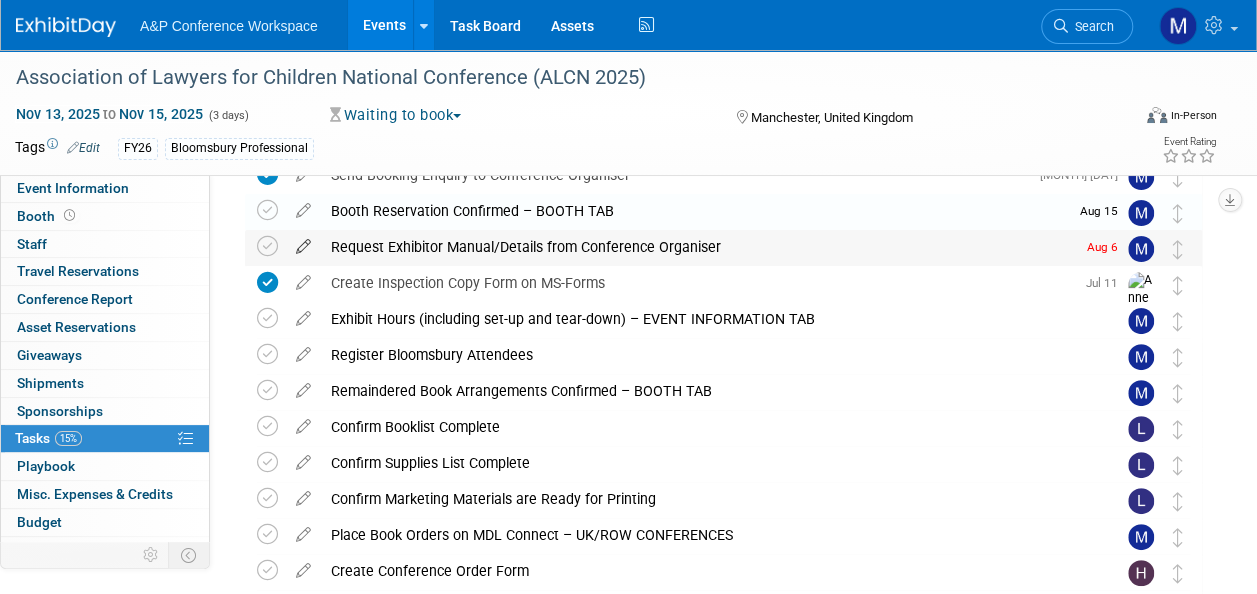 click at bounding box center [303, 242] 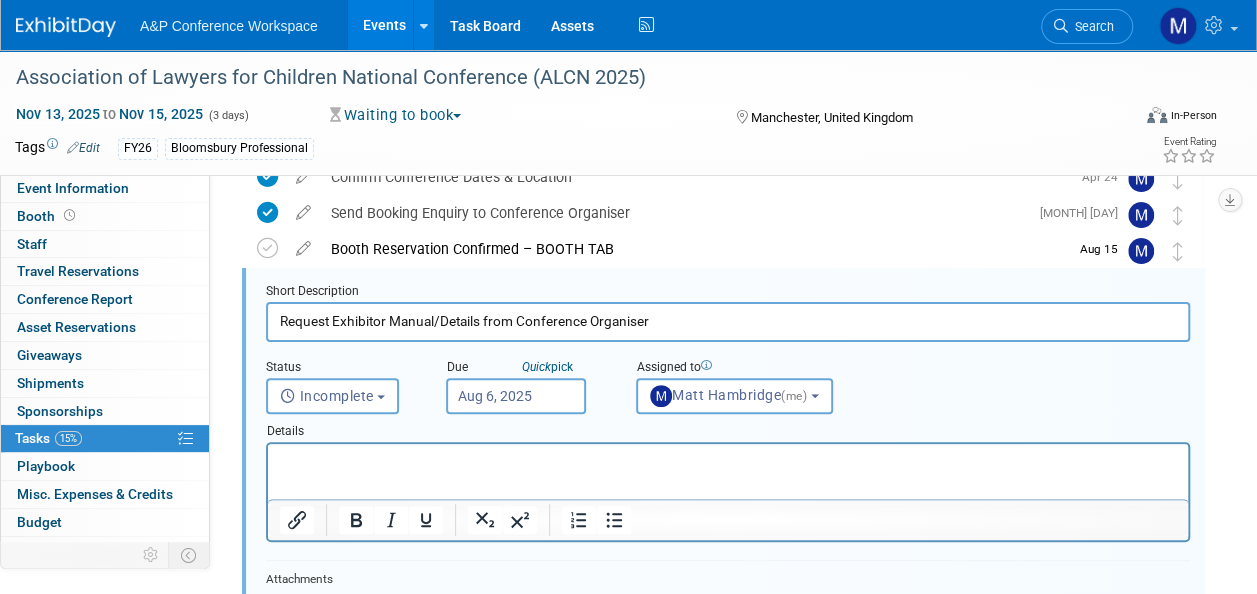 scroll, scrollTop: 74, scrollLeft: 0, axis: vertical 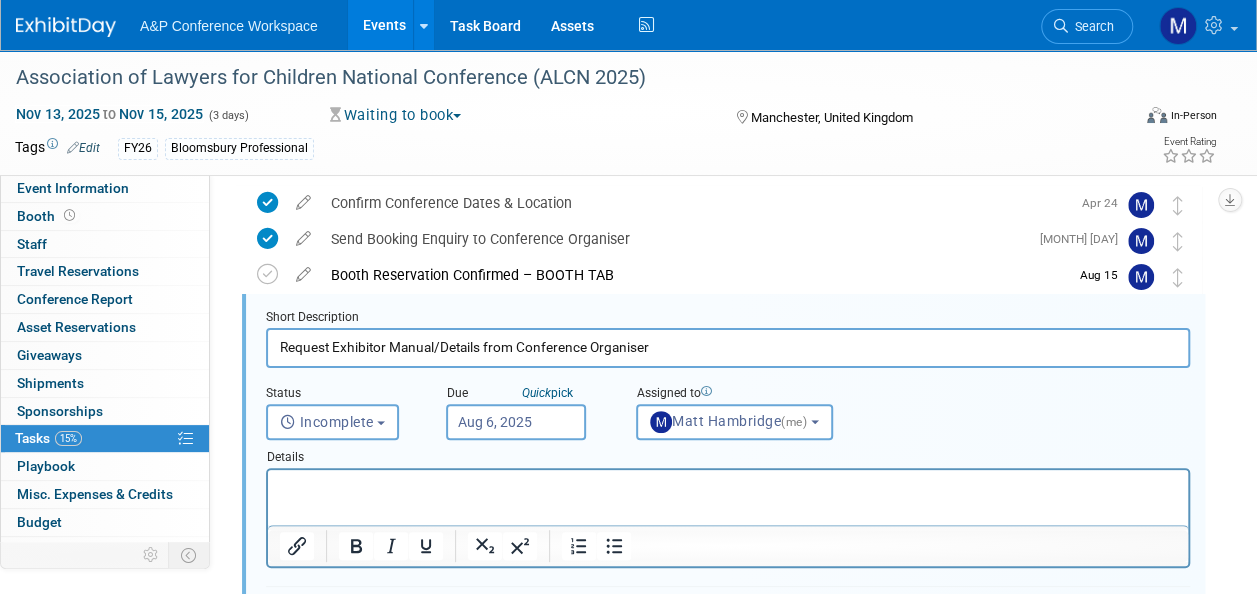 click on "Aug 6, 2025" at bounding box center [516, 422] 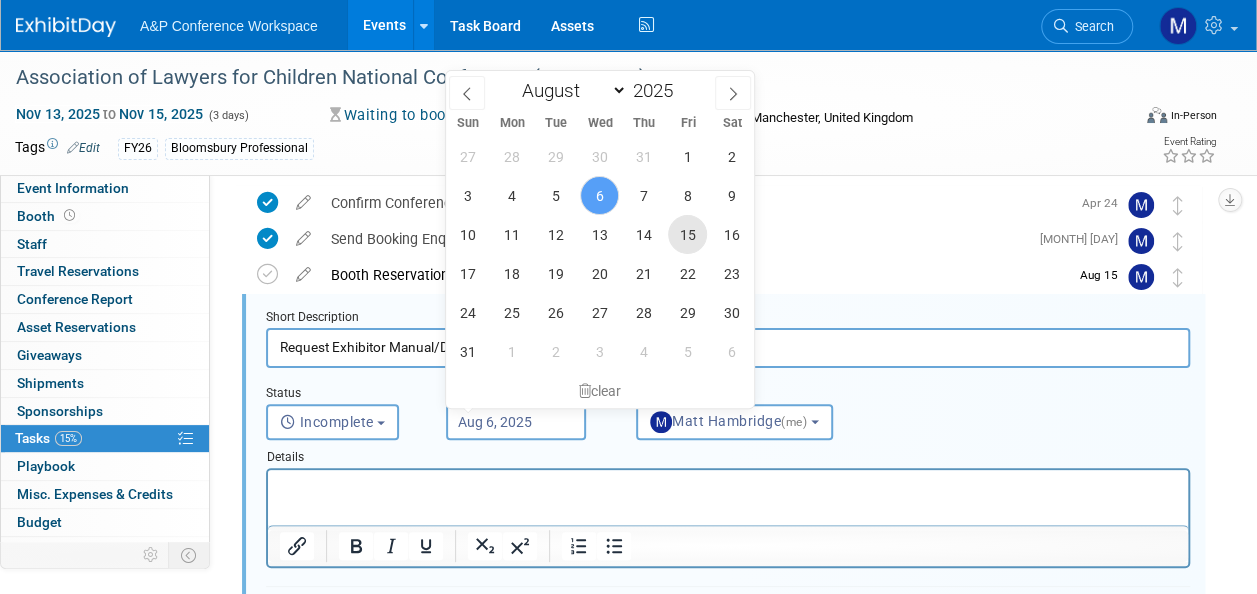 click on "15" at bounding box center [687, 234] 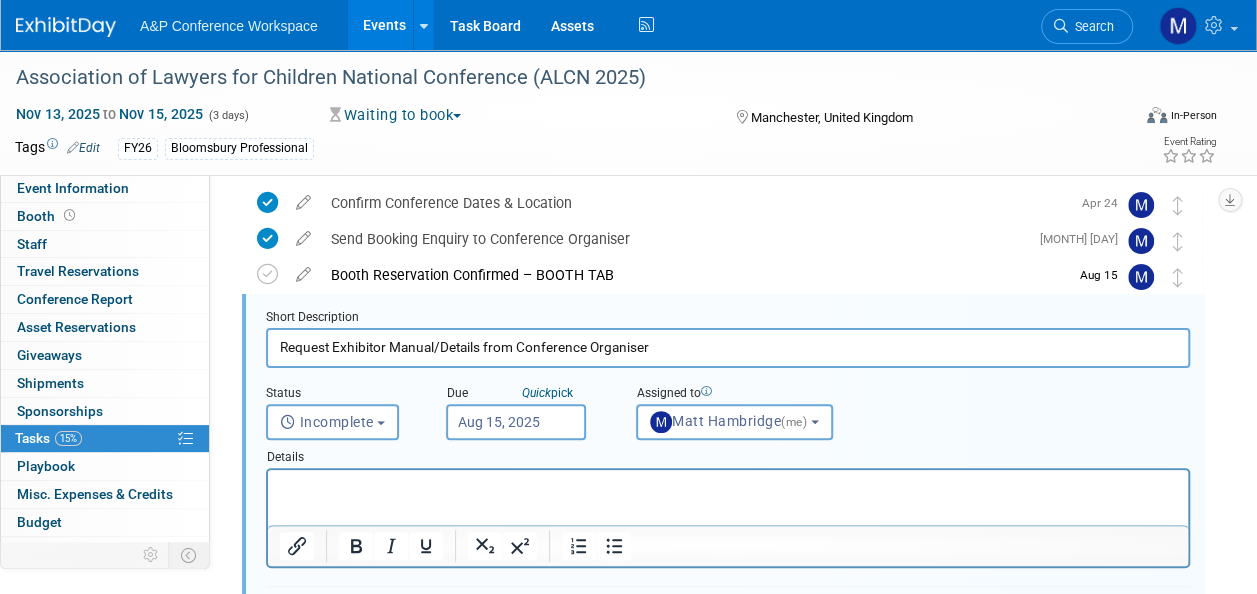 click at bounding box center (728, 483) 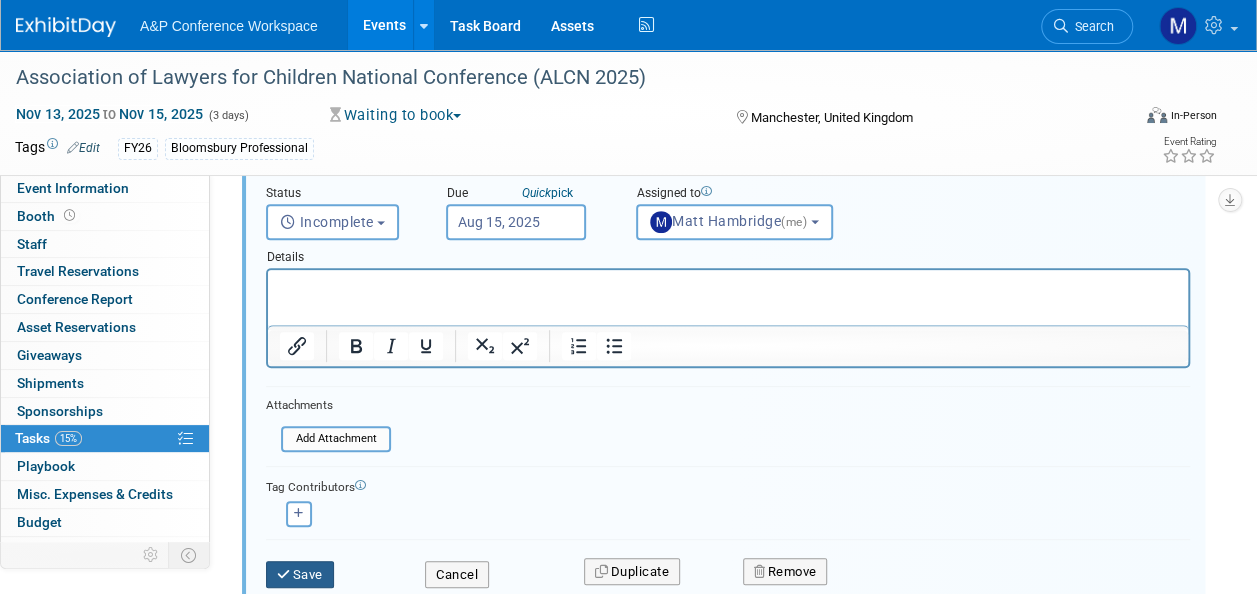 click on "Save" at bounding box center (300, 575) 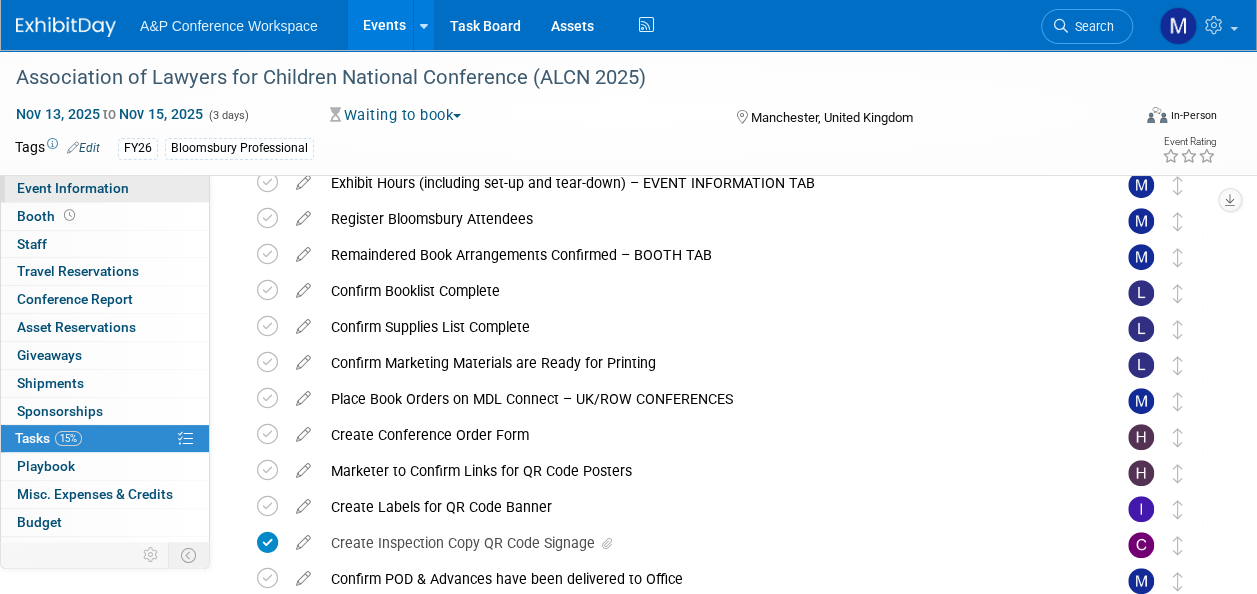click on "Event Information" at bounding box center (73, 188) 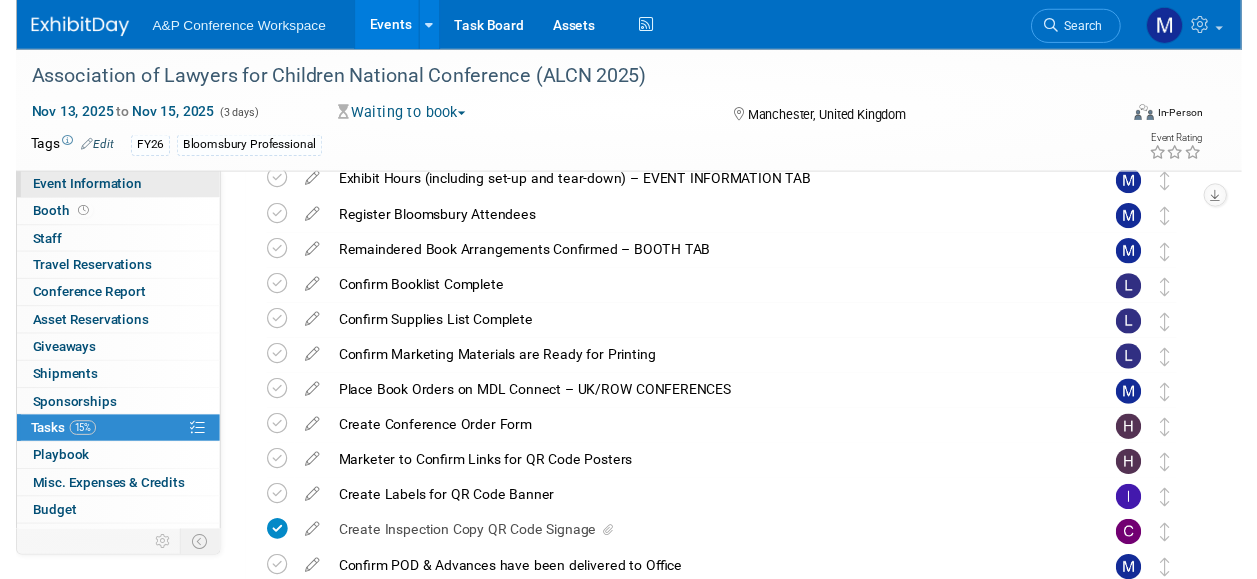 scroll, scrollTop: 0, scrollLeft: 0, axis: both 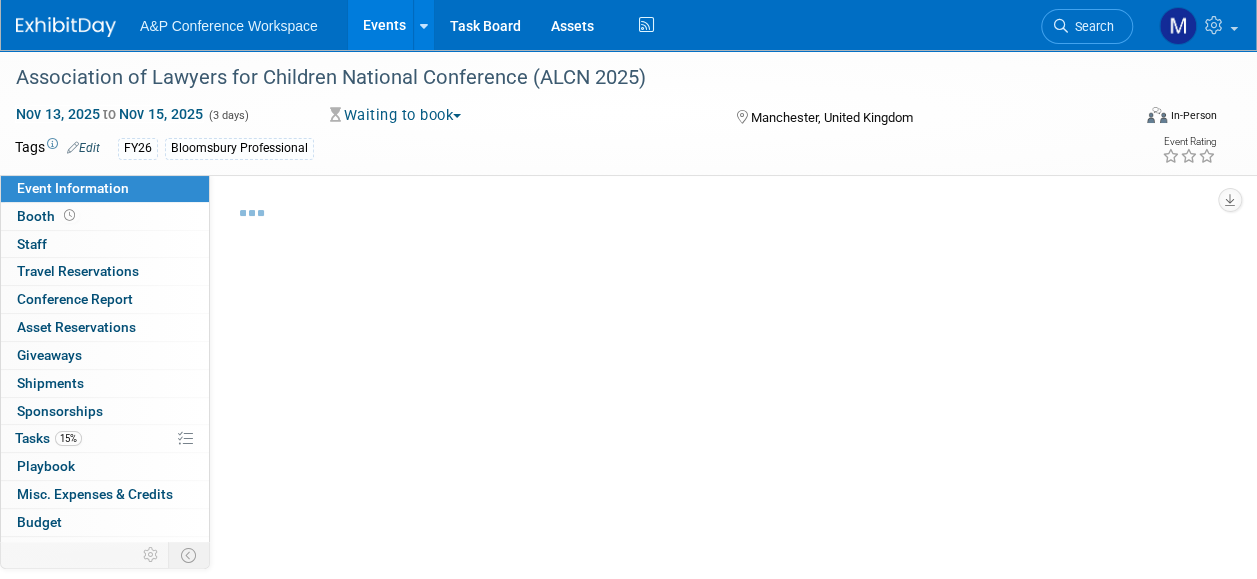 select on "Annual" 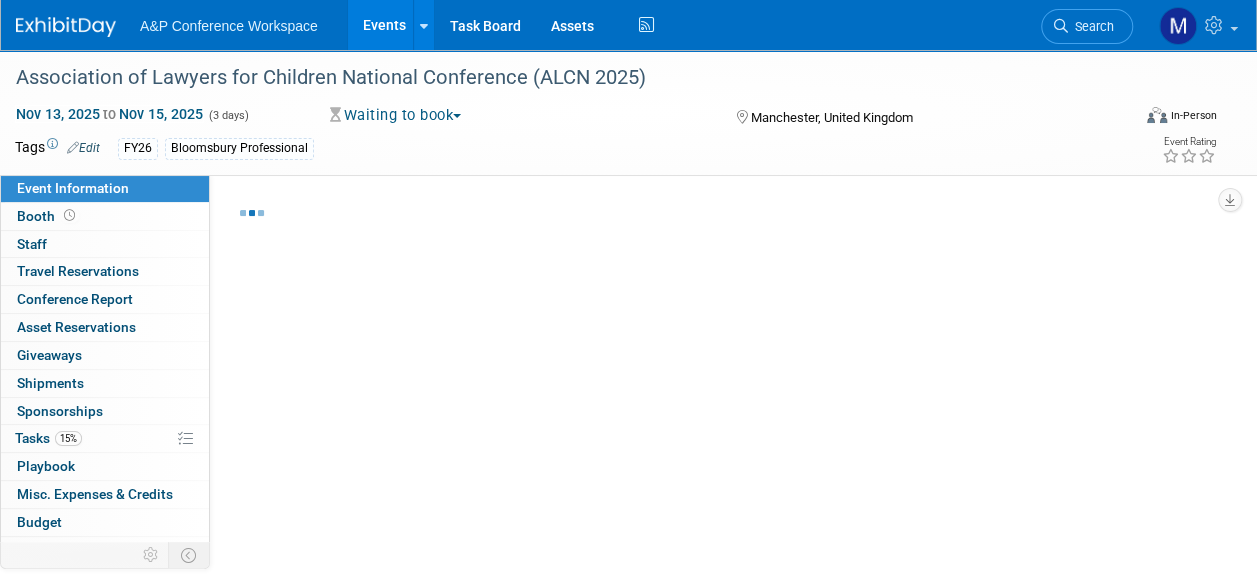 select on "Level 2" 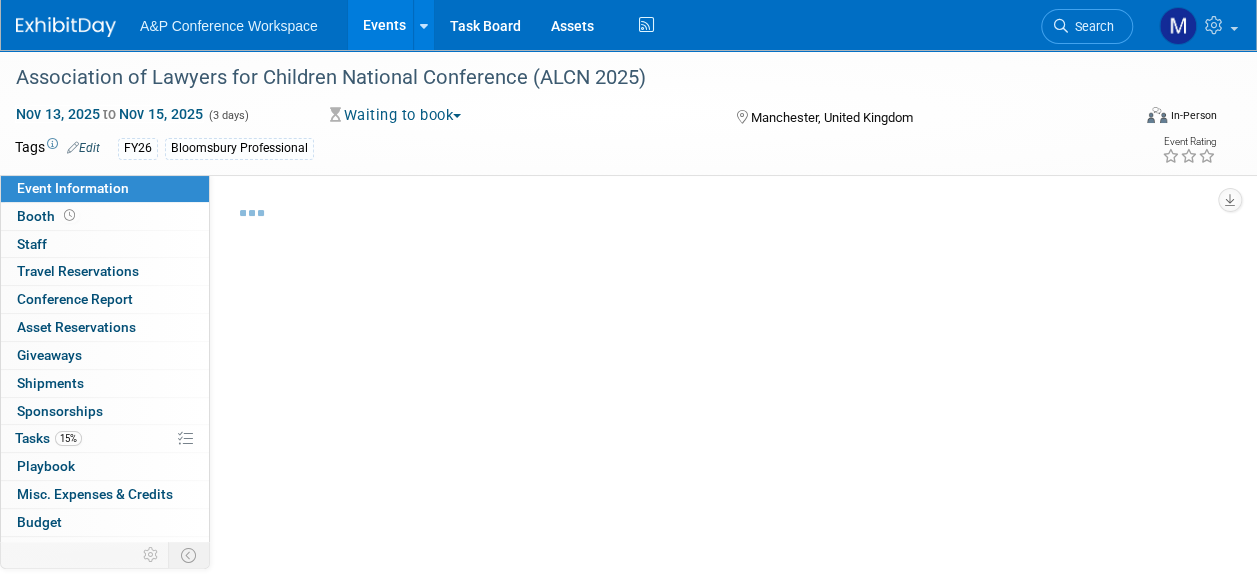 select on "In-Person Booth" 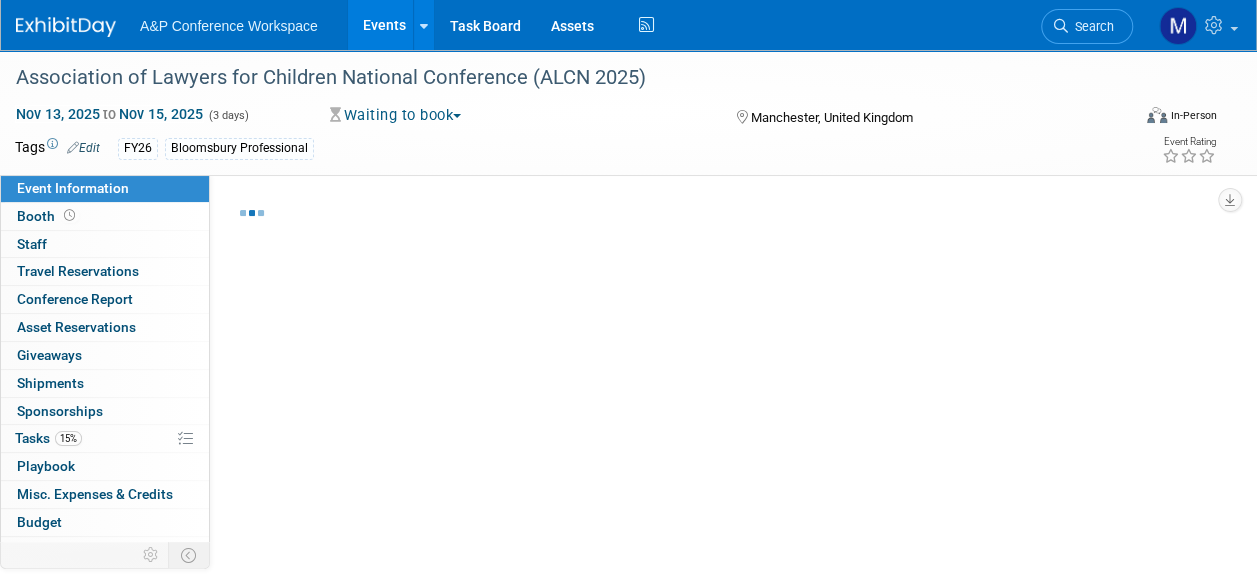 select on "Bloomsbury Professional" 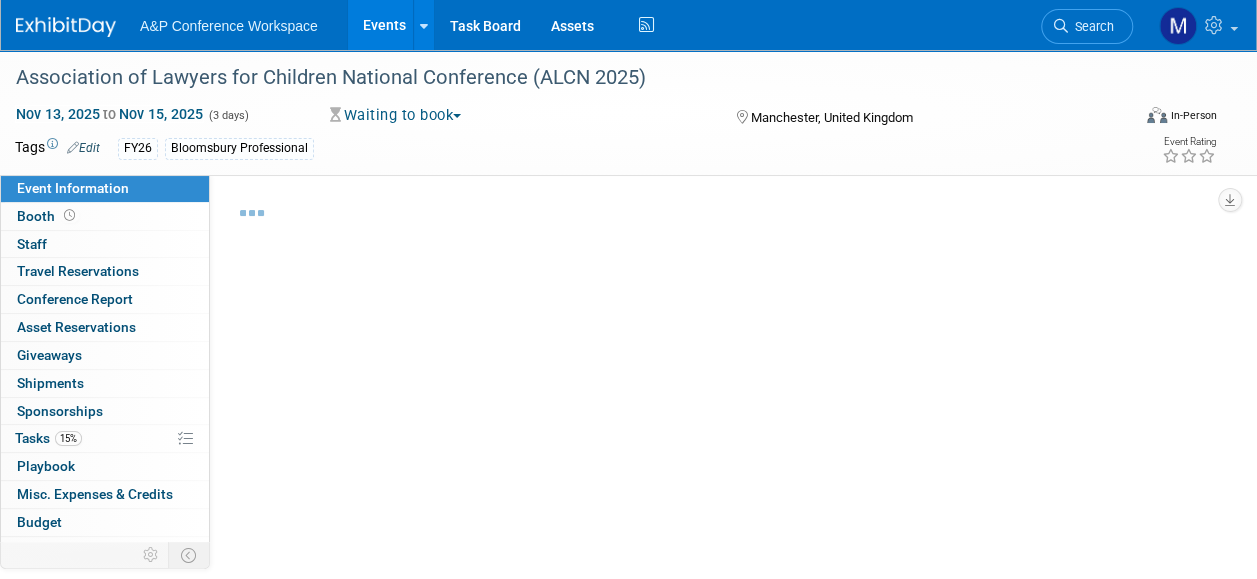 select on "Matt Hambridge" 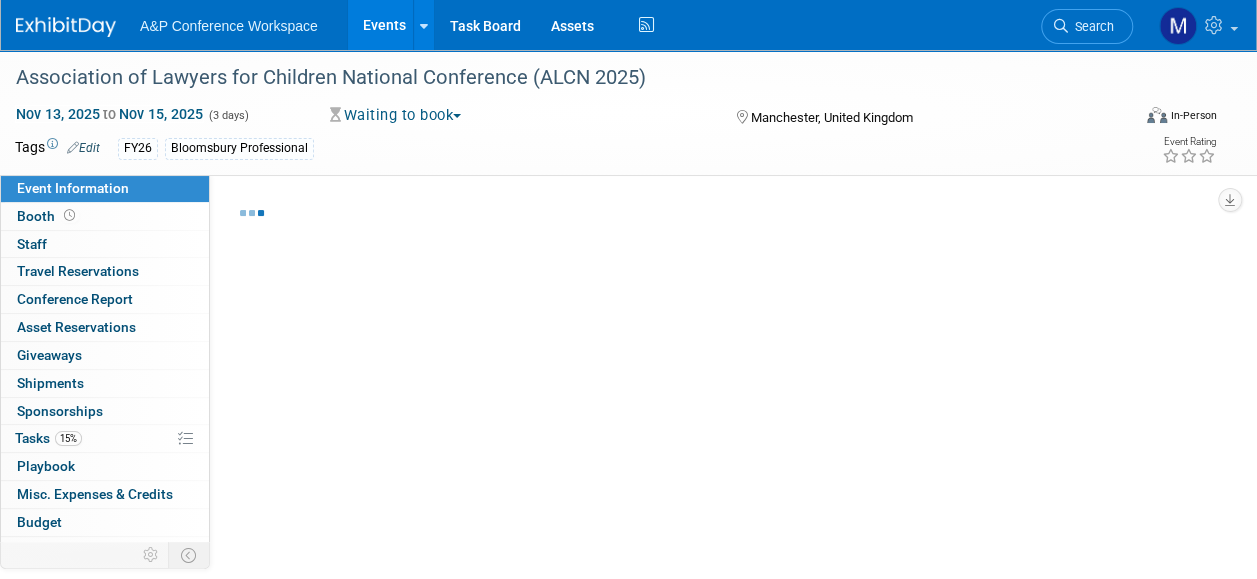 select on "Louise Morgan" 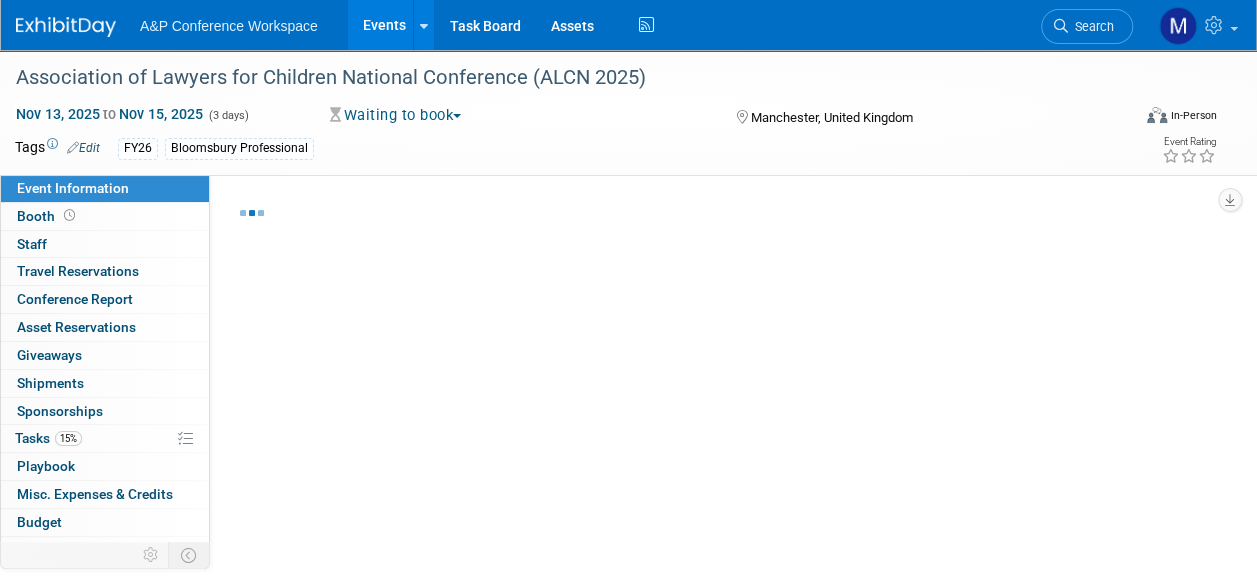 select on "[FIRST] [LAST]" 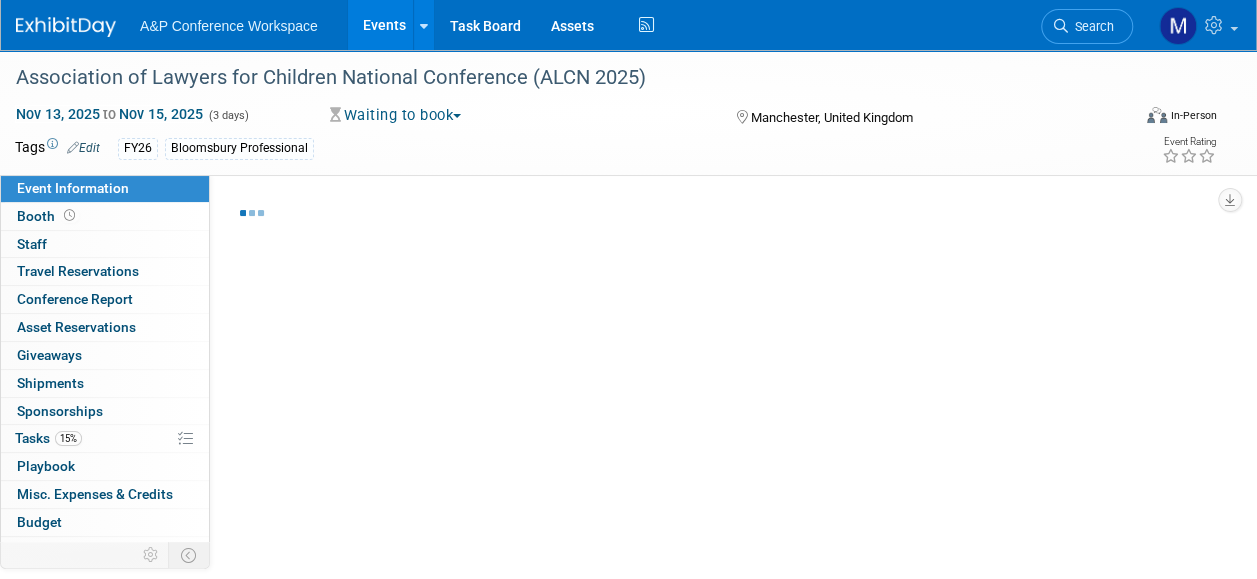select on "Networking/Commissioning" 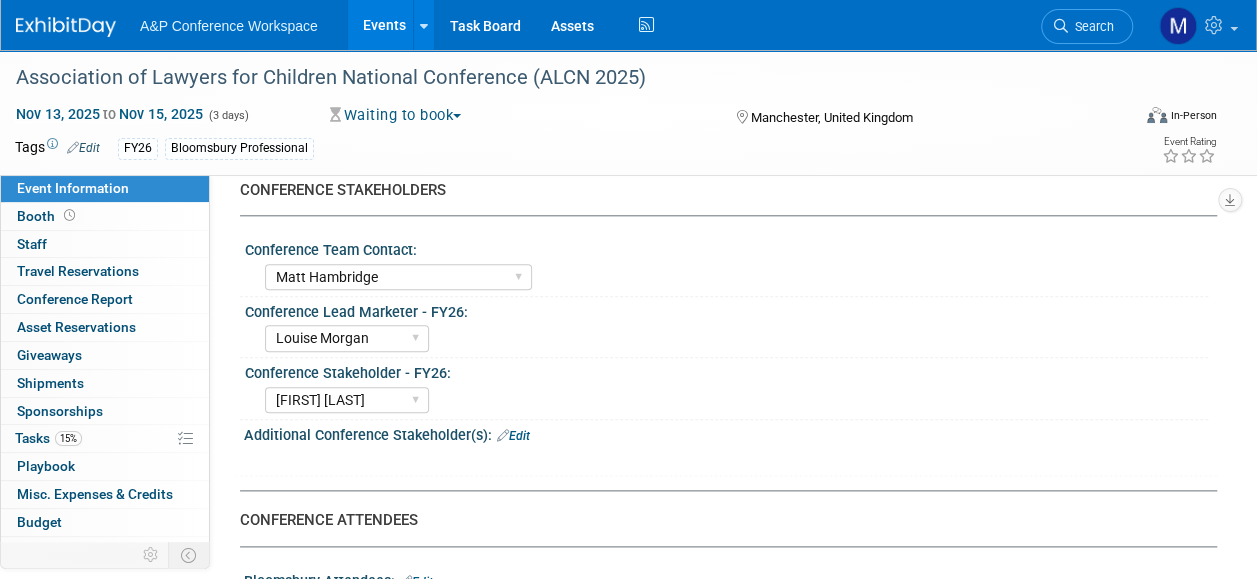 scroll, scrollTop: 1000, scrollLeft: 0, axis: vertical 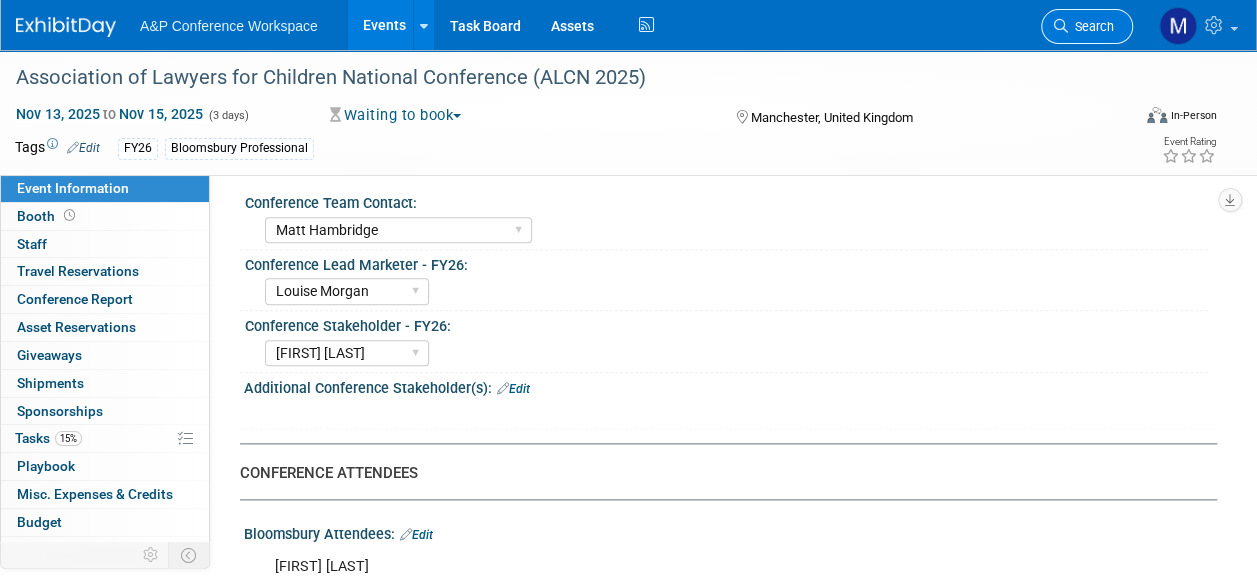 click on "Search" at bounding box center (1091, 26) 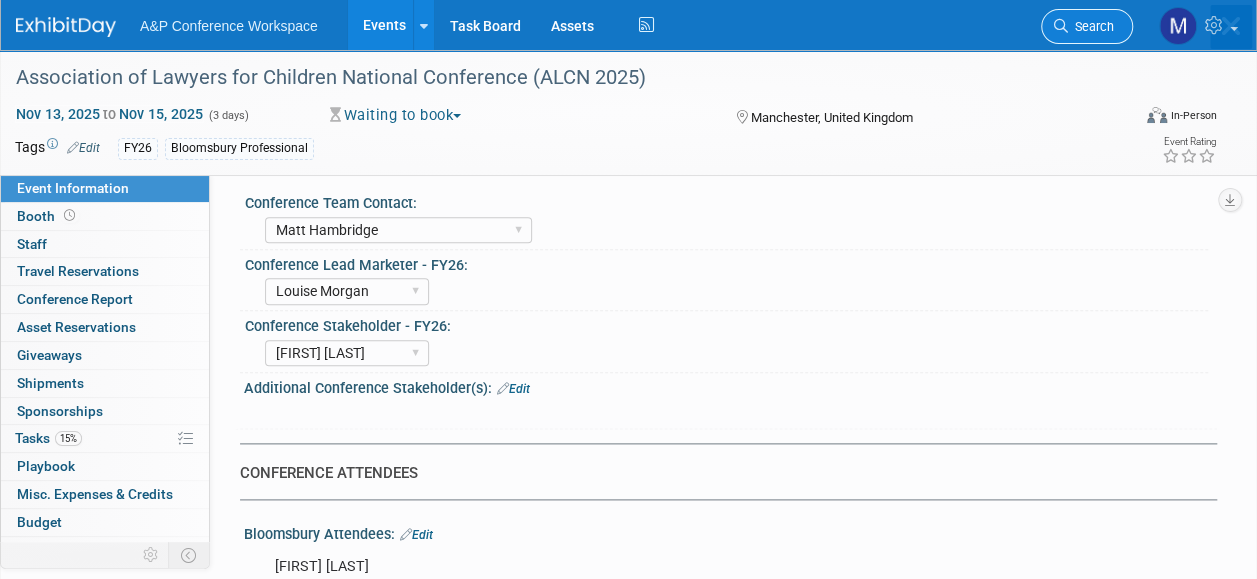scroll, scrollTop: 0, scrollLeft: 0, axis: both 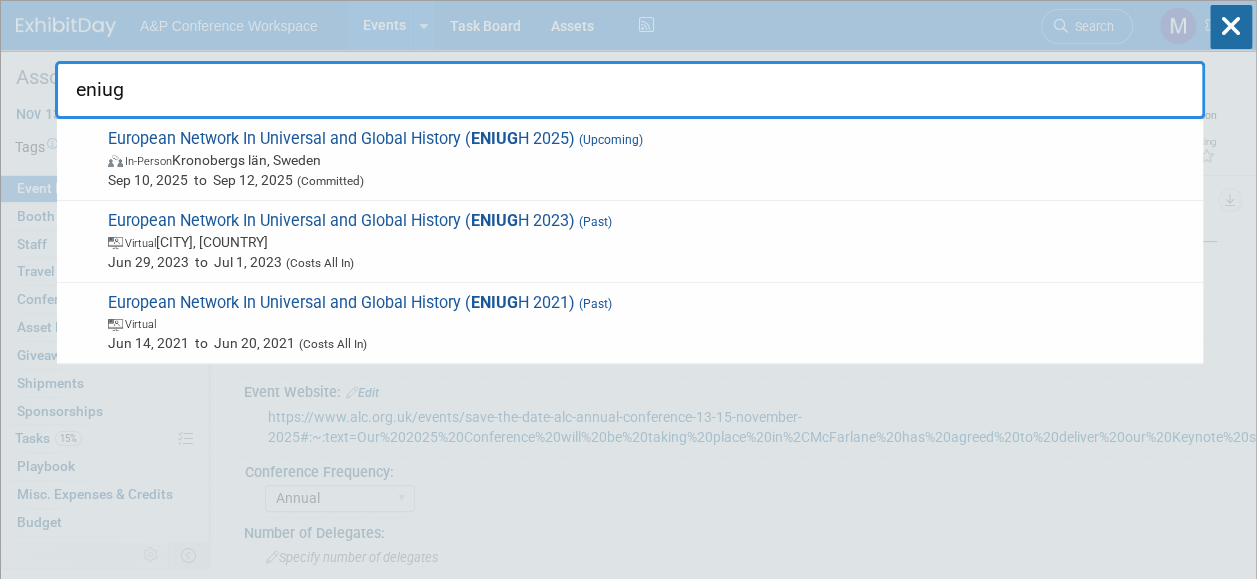 type on "eniugh" 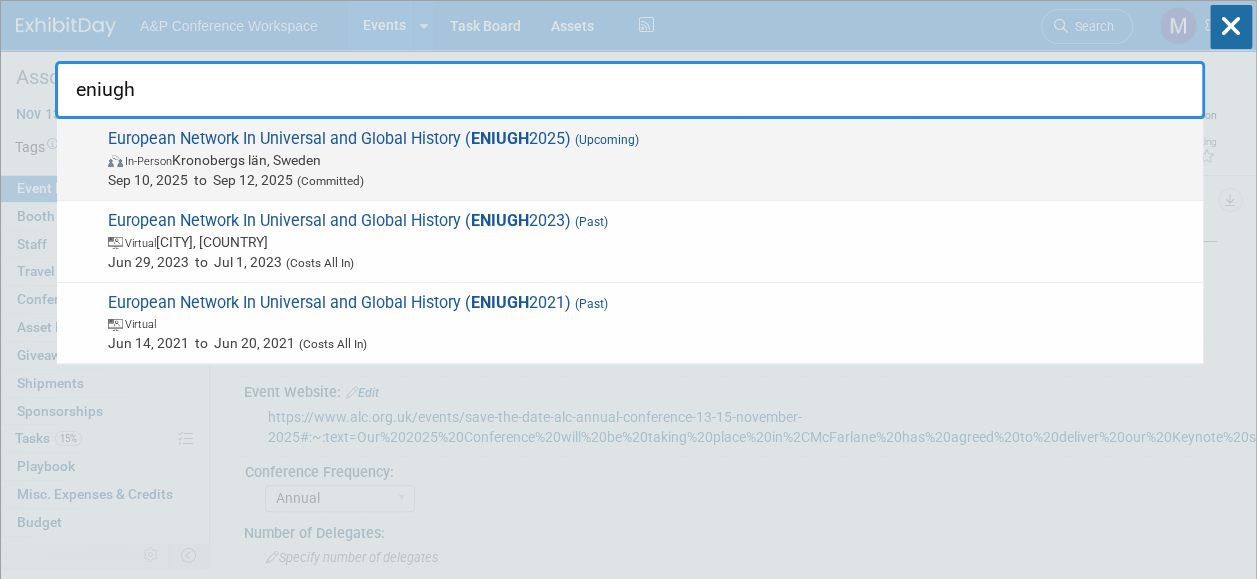 click on "European Network In Universal and Global History ( ENIUGH  2025)  (Upcoming)  In-Person     [REGION], [COUNTRY] [MONTH] [DAY], [YEAR]  to  [MONTH] [DAY], [YEAR]  (Committed)" at bounding box center (647, 159) 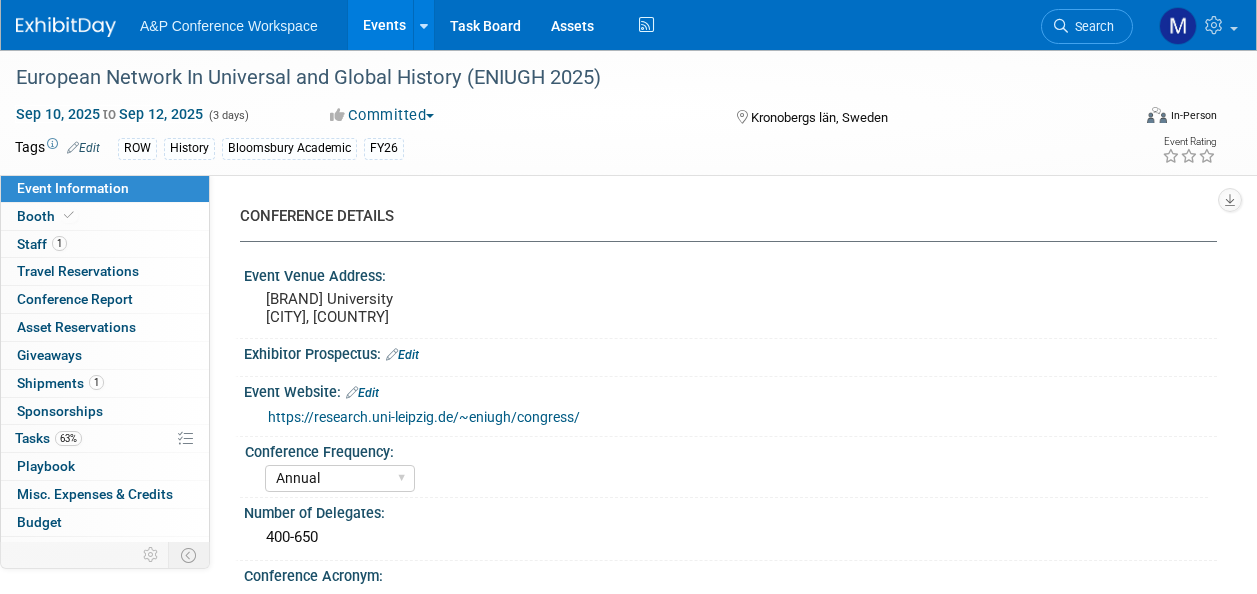 select on "Annual" 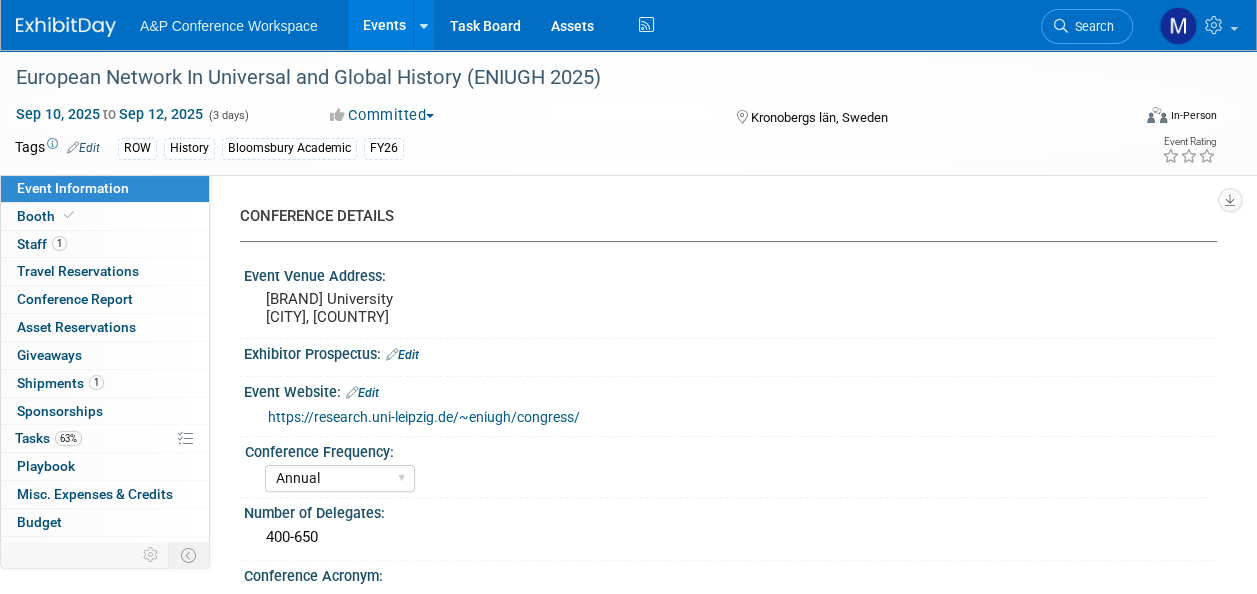 scroll, scrollTop: 0, scrollLeft: 0, axis: both 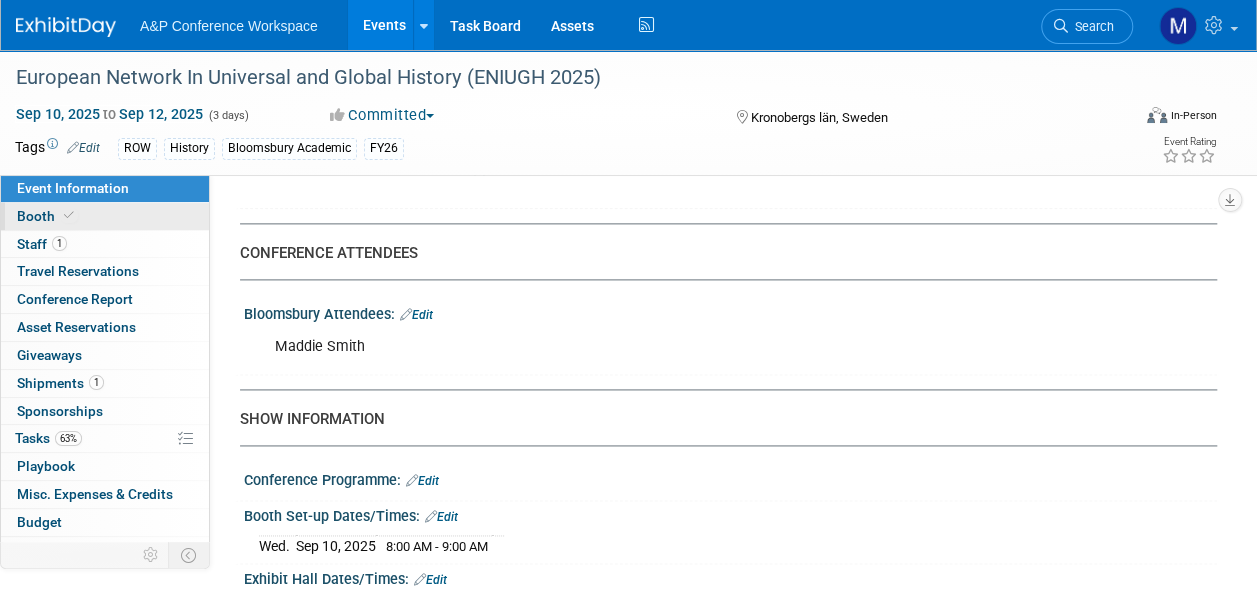 click on "Booth" at bounding box center [105, 216] 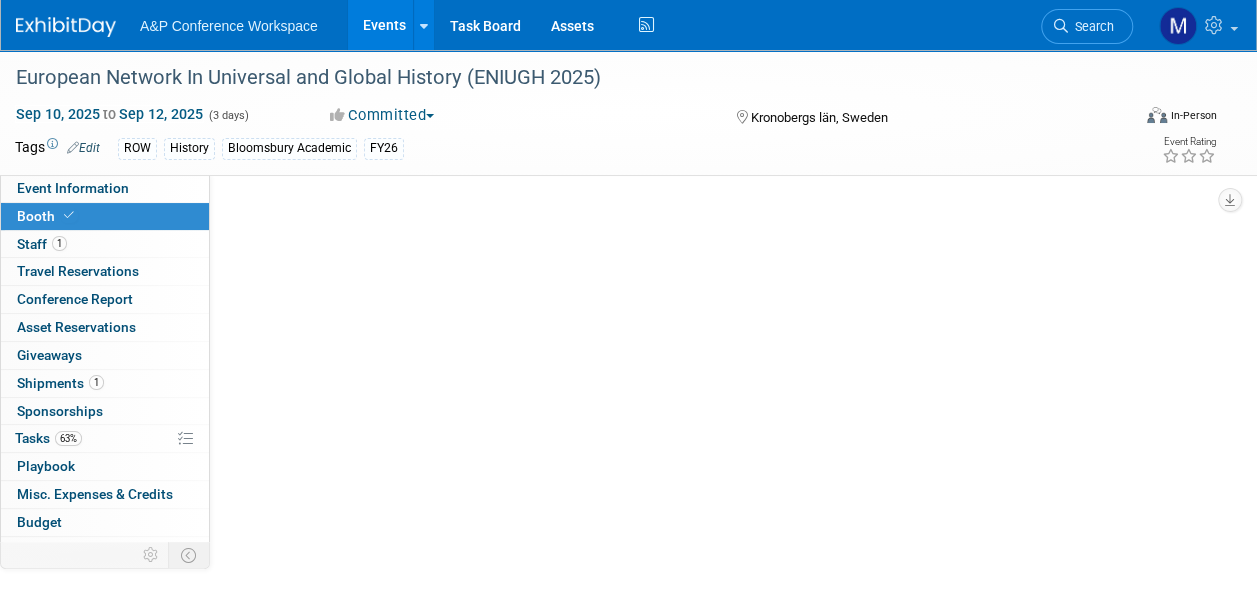 select on "COBA" 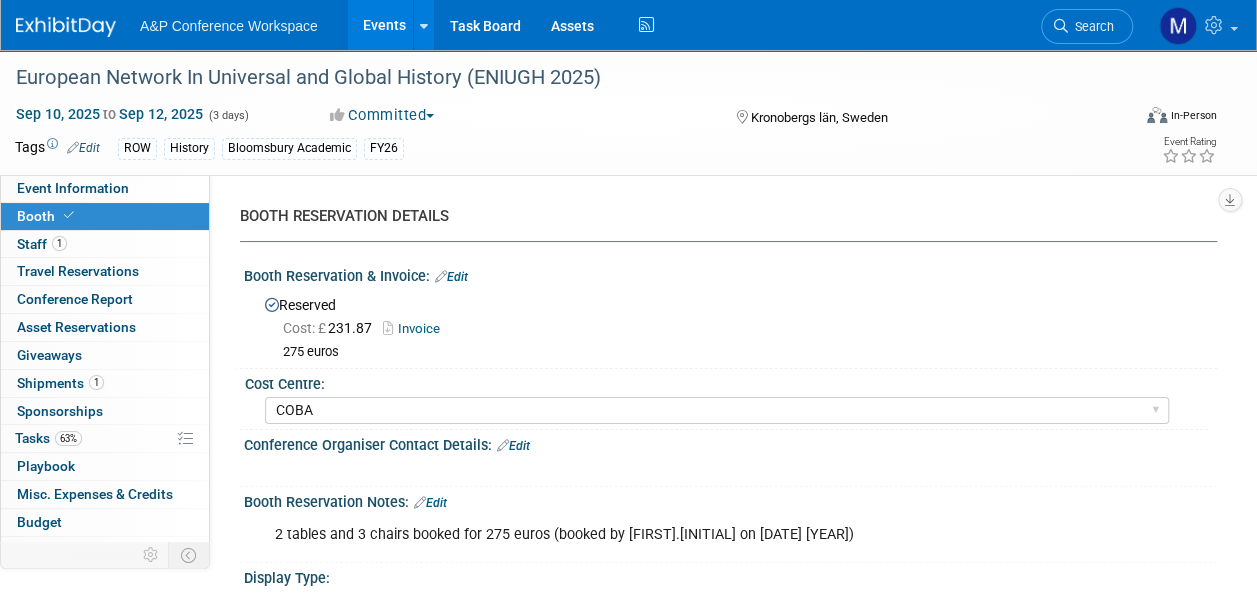 click on "Invoice" at bounding box center (416, 328) 